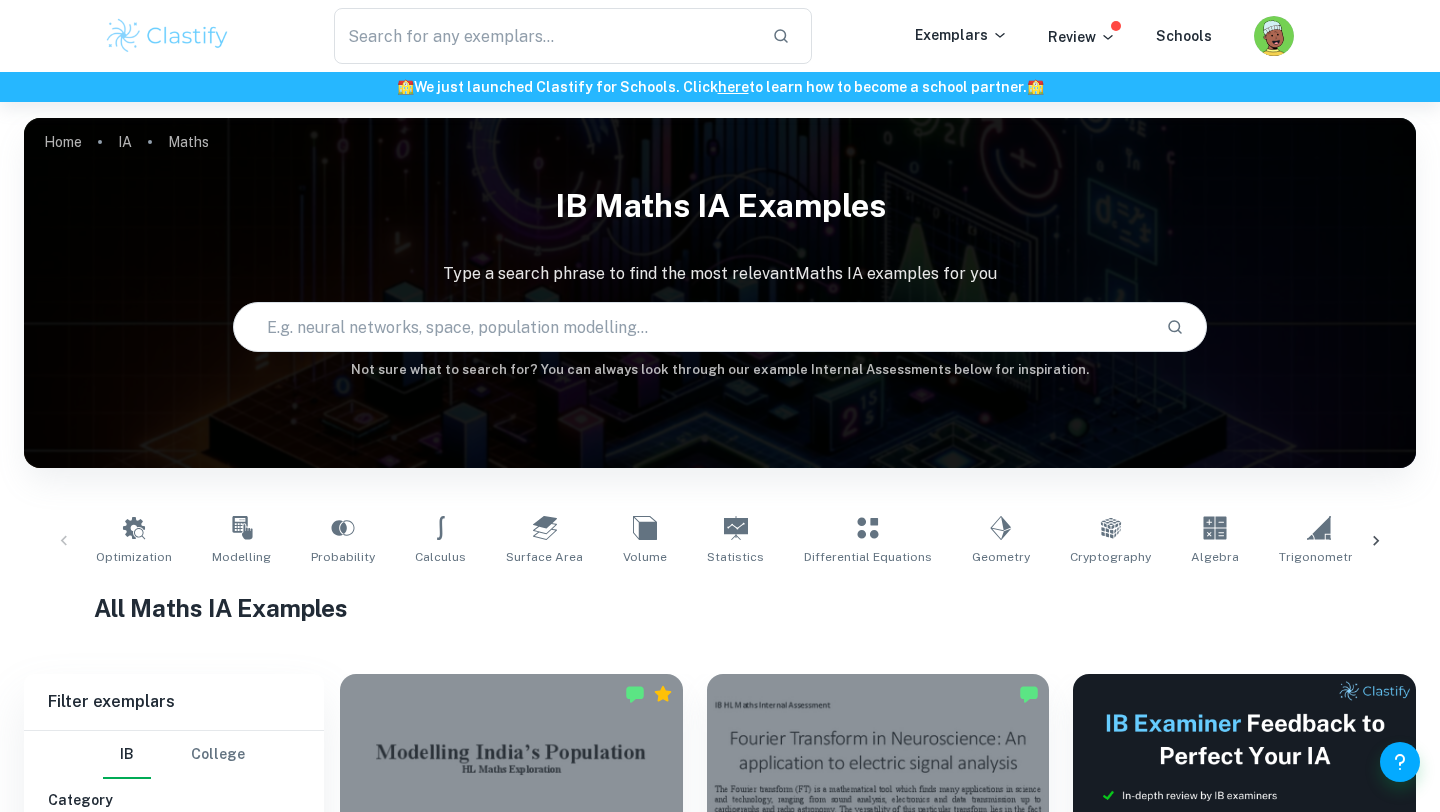 scroll, scrollTop: 0, scrollLeft: 0, axis: both 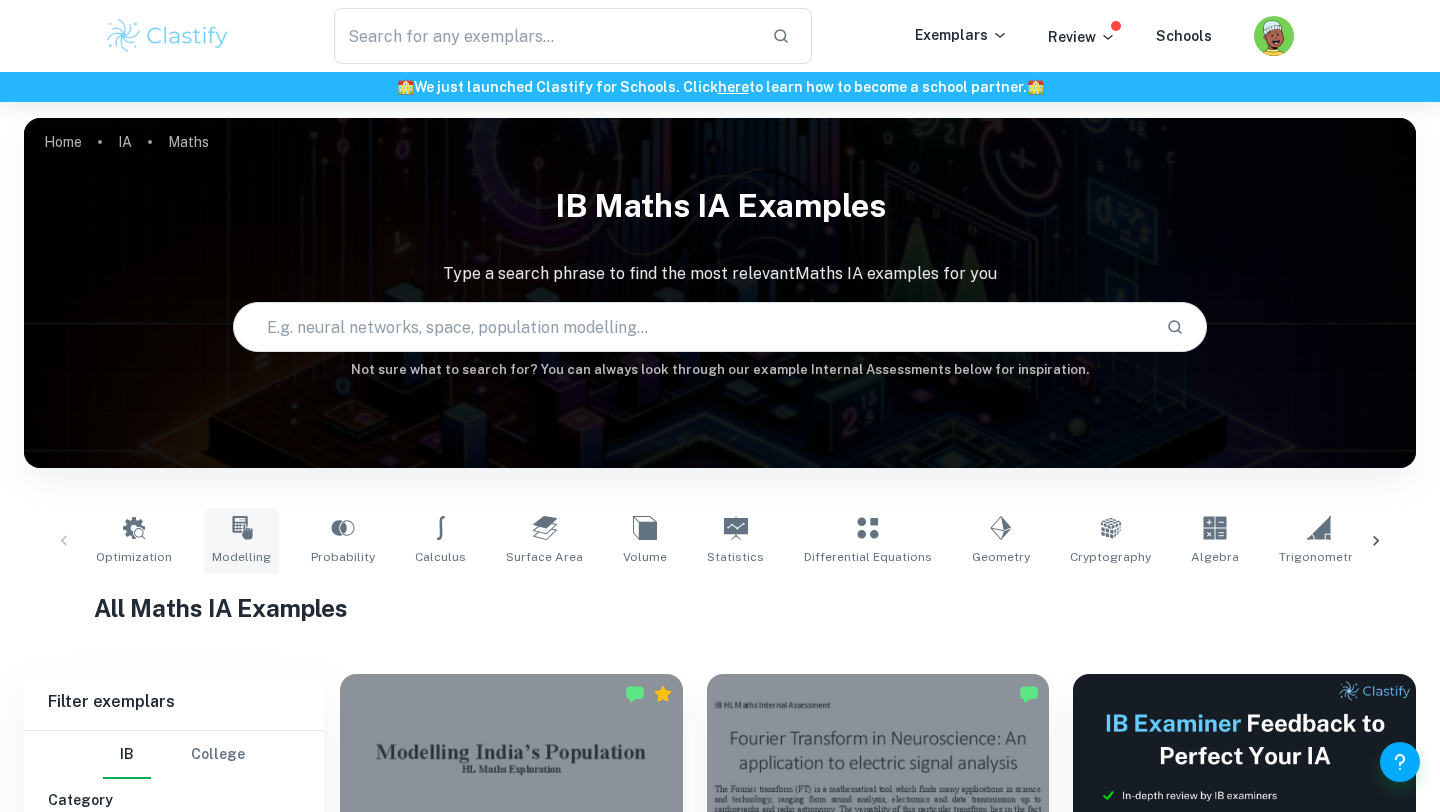 click on "Modelling" at bounding box center [241, 541] 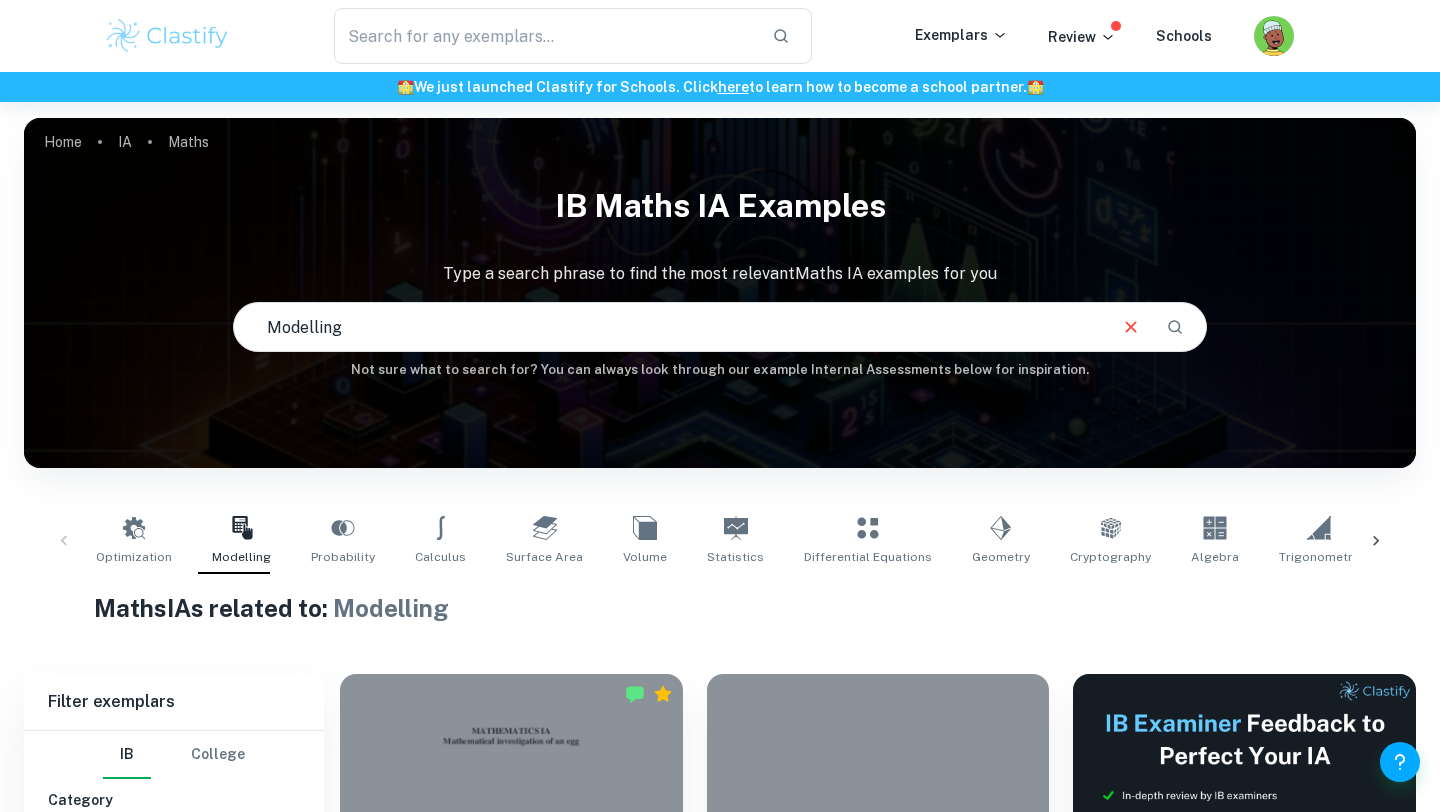 click on "Home IA Maths IB Maths IA examples Type a search phrase to find the most relevant  Maths   IA    examples for you ​ Not sure what to search for? You can always look through our example Internal Assessments below for inspiration. Optimization Modelling Probability Calculus Surface Area Volume Statistics Differential Equations Geometry Cryptography Algebra Trigonometry Complex Numbers Kinematics Functions Correlation Maths  IAs related to:    Modelling Filter Filter exemplars IB College Category IA EE TOK Notes Subject Type a subject Maths Type a subject Grade 7 6 5 4 3 2 1 Level HL SL Session [DATE] [DATE] [DATE] [DATE] [DATE] [DATE] [DATE] [DATE] [DATE] [DATE] Other   Apply Filter exemplars IB College Category IA EE TOK Notes Subject Type a subject Maths Type a subject Grade 7 6 5 4 3 2 1 Level HL SL Session [DATE] [DATE] [DATE] [DATE] [DATE] [DATE] [DATE] [DATE] [DATE] [DATE] Other   Apply   Modeling a chicken egg IA Maths HL 7" at bounding box center [720, 6138] 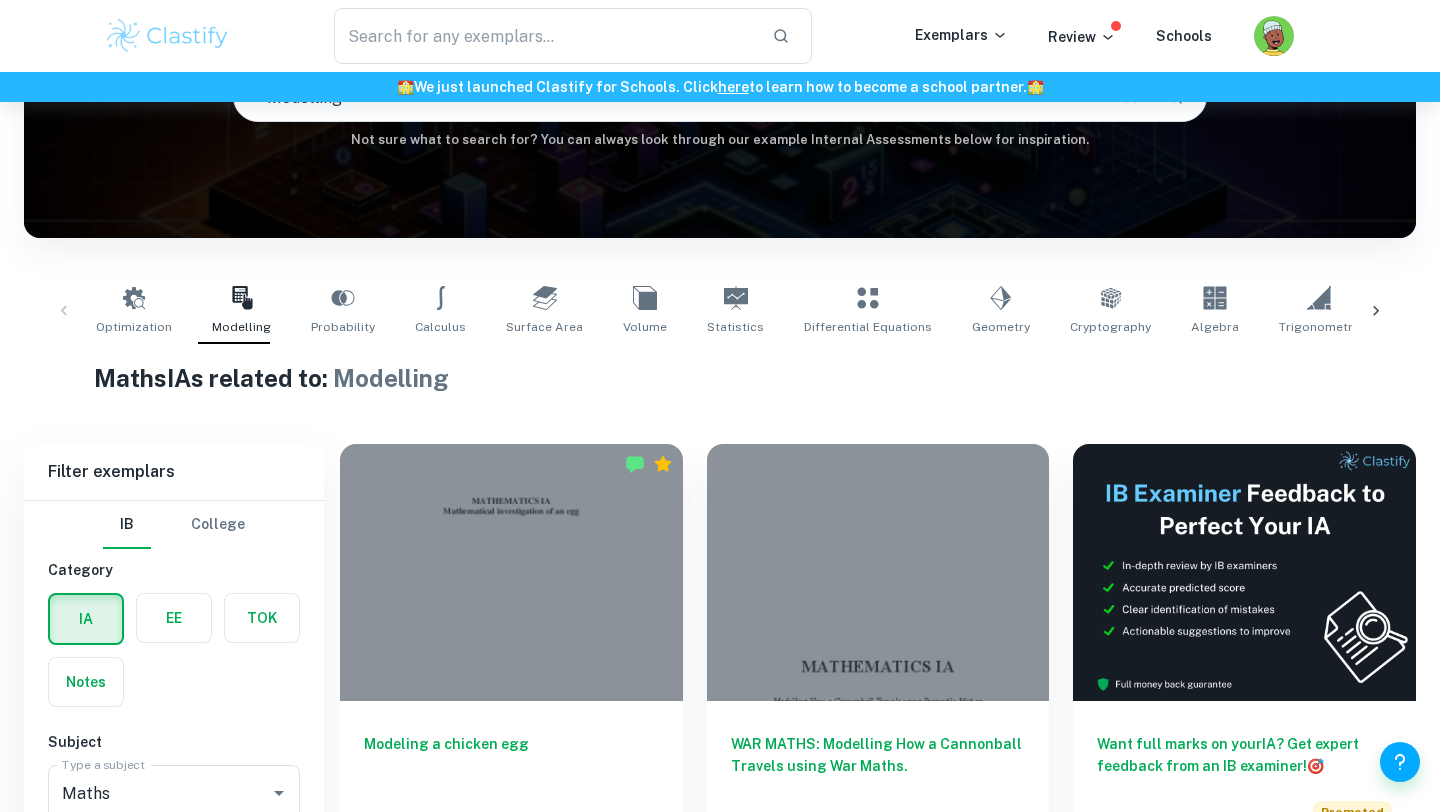 scroll, scrollTop: 525, scrollLeft: 0, axis: vertical 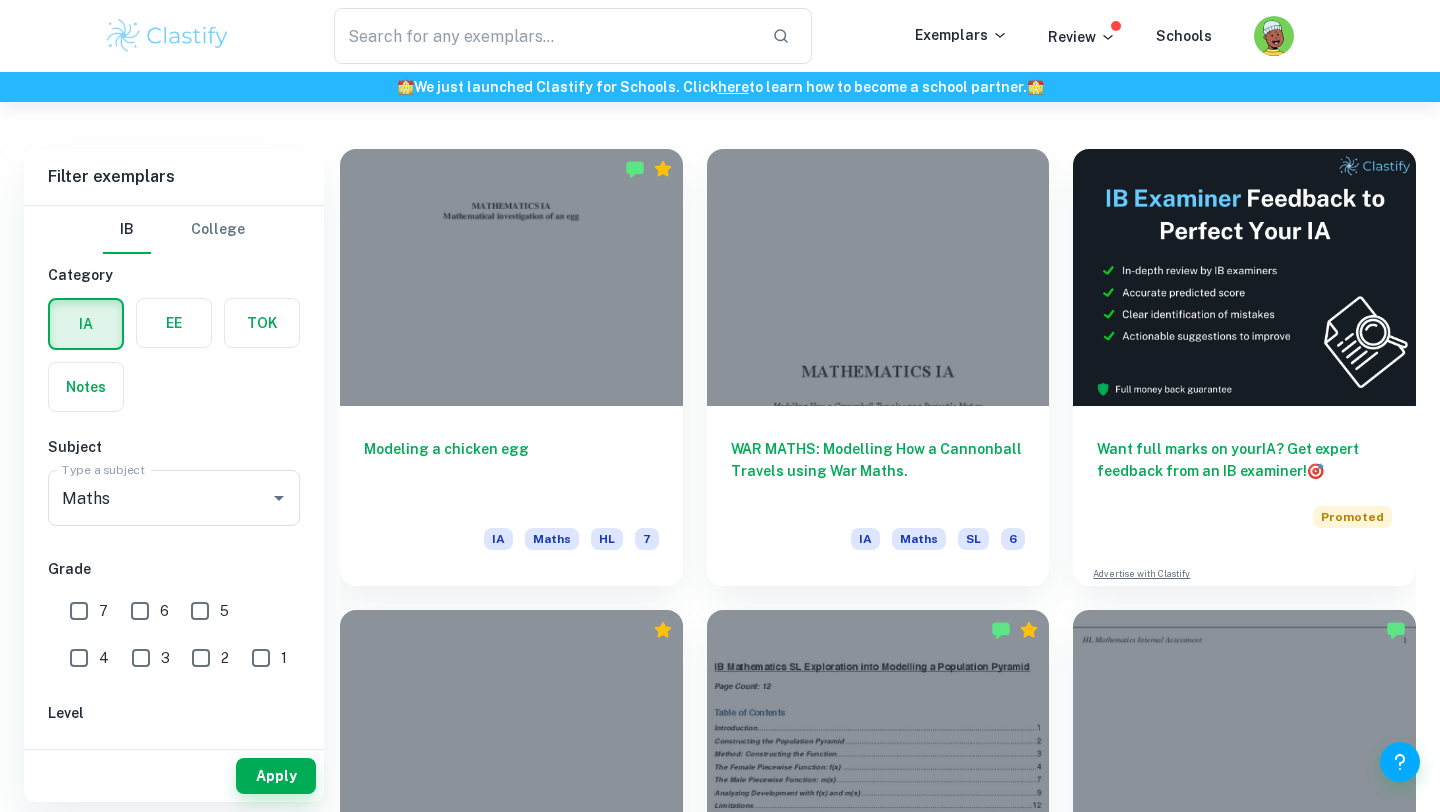 click on "Home IA Maths IB Maths IA examples Type a search phrase to find the most relevant  Maths   IA    examples for you ​ Not sure what to search for? You can always look through our example Internal Assessments below for inspiration. Optimization Modelling Probability Calculus Surface Area Volume Statistics Differential Equations Geometry Cryptography Algebra Trigonometry Complex Numbers Kinematics Functions Correlation Maths  IAs related to:    Modelling Filter Filter exemplars IB College Category IA EE TOK Notes Subject Type a subject Maths Type a subject Grade 7 6 5 4 3 2 1 Level HL SL Session [DATE] [DATE] [DATE] [DATE] [DATE] [DATE] [DATE] [DATE] [DATE] [DATE] Other   Apply Filter exemplars IB College Category IA EE TOK Notes Subject Type a subject Maths Type a subject Grade 7 6 5 4 3 2 1 Level HL SL Session [DATE] [DATE] [DATE] [DATE] [DATE] [DATE] [DATE] [DATE] [DATE] [DATE] Other   Apply   Modeling a chicken egg IA Maths HL 7" at bounding box center (720, 5613) 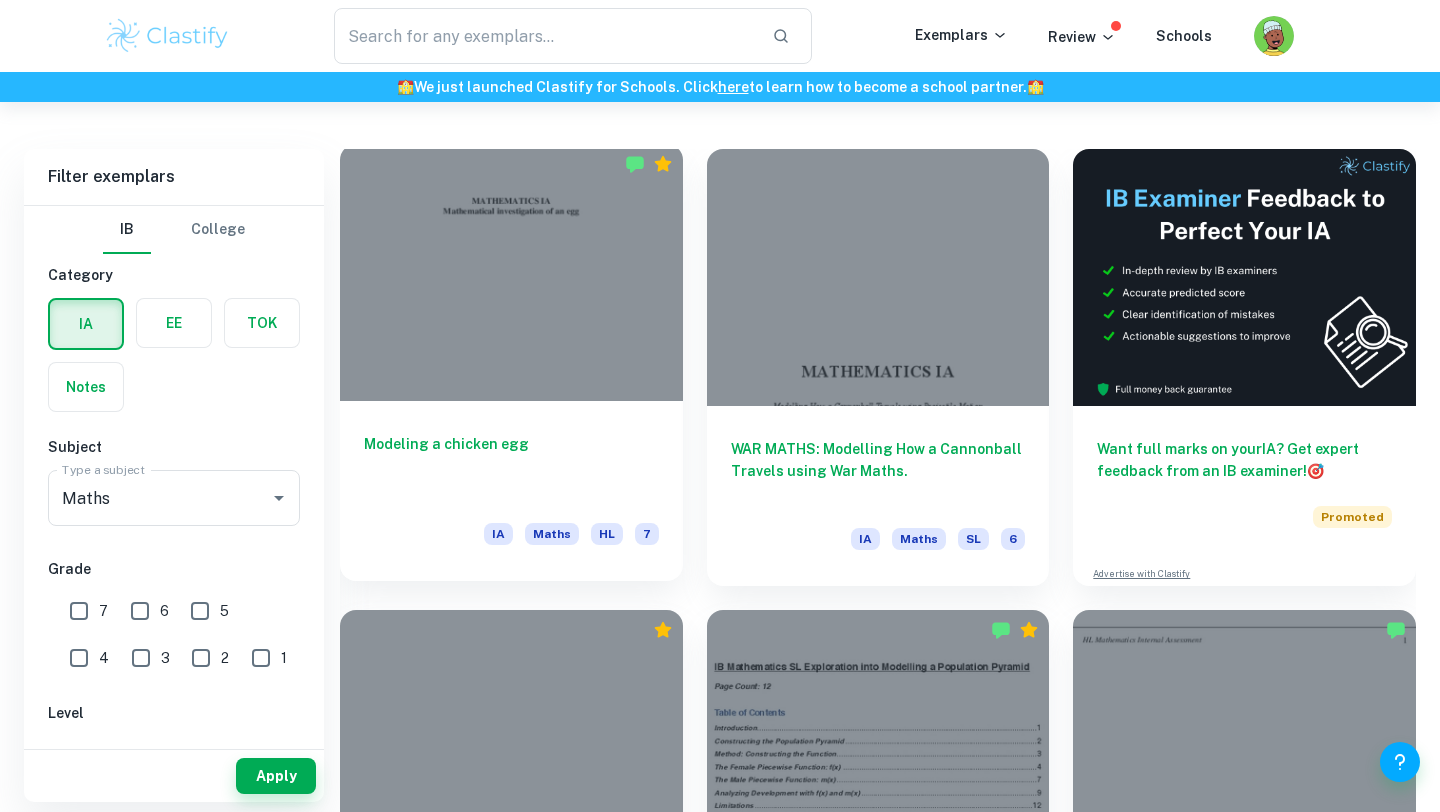 click at bounding box center [511, 272] 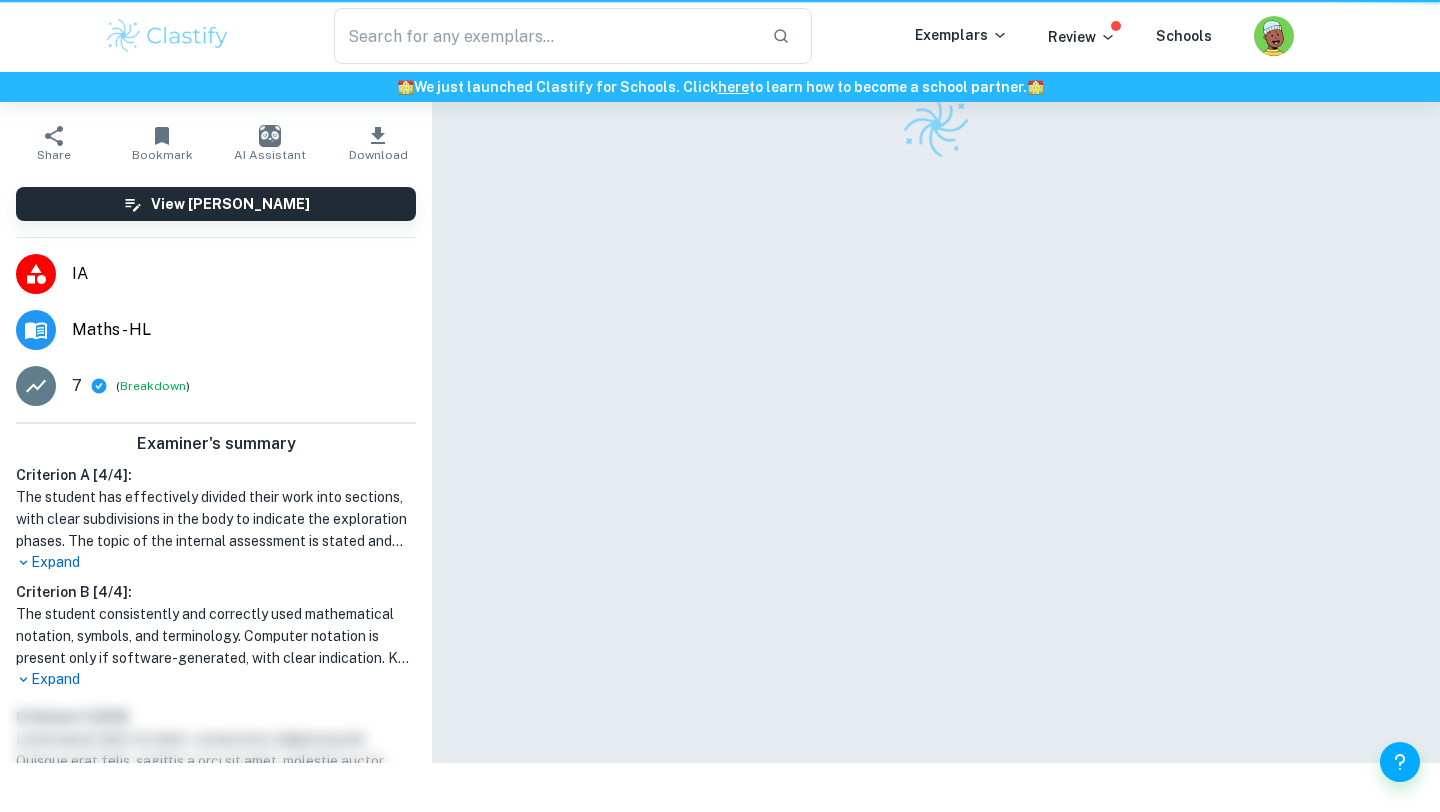 scroll, scrollTop: 0, scrollLeft: 0, axis: both 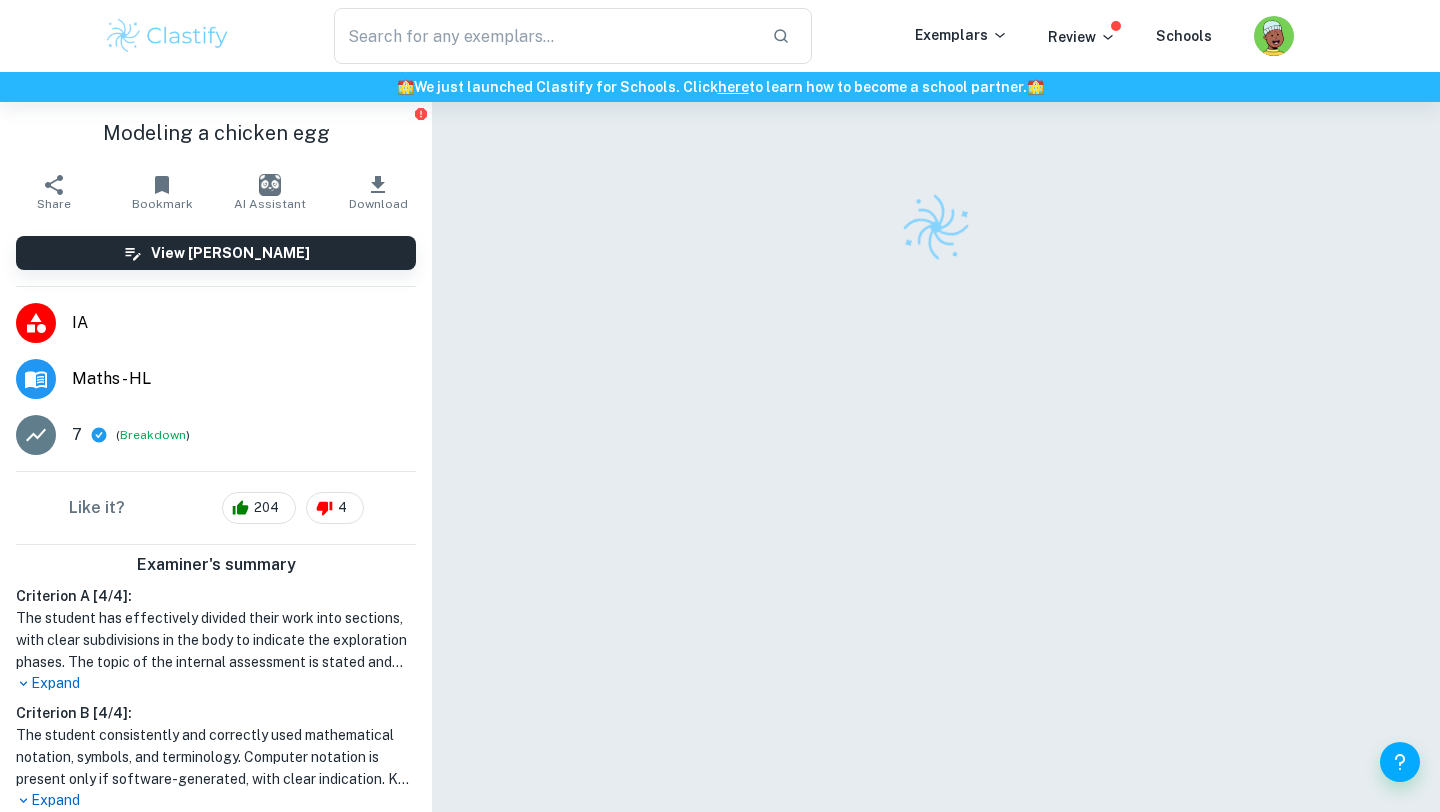 click at bounding box center (936, 483) 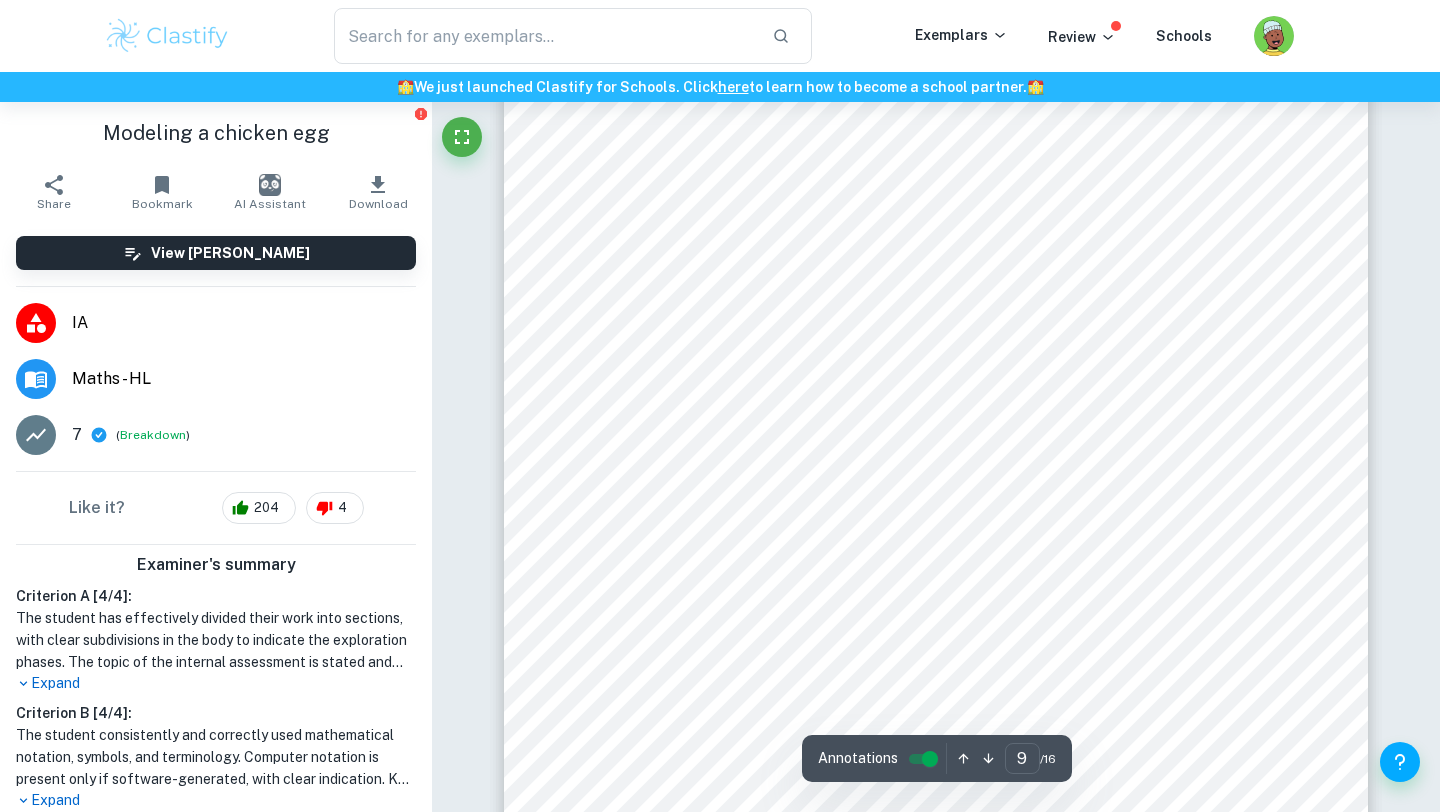 scroll, scrollTop: 10058, scrollLeft: 0, axis: vertical 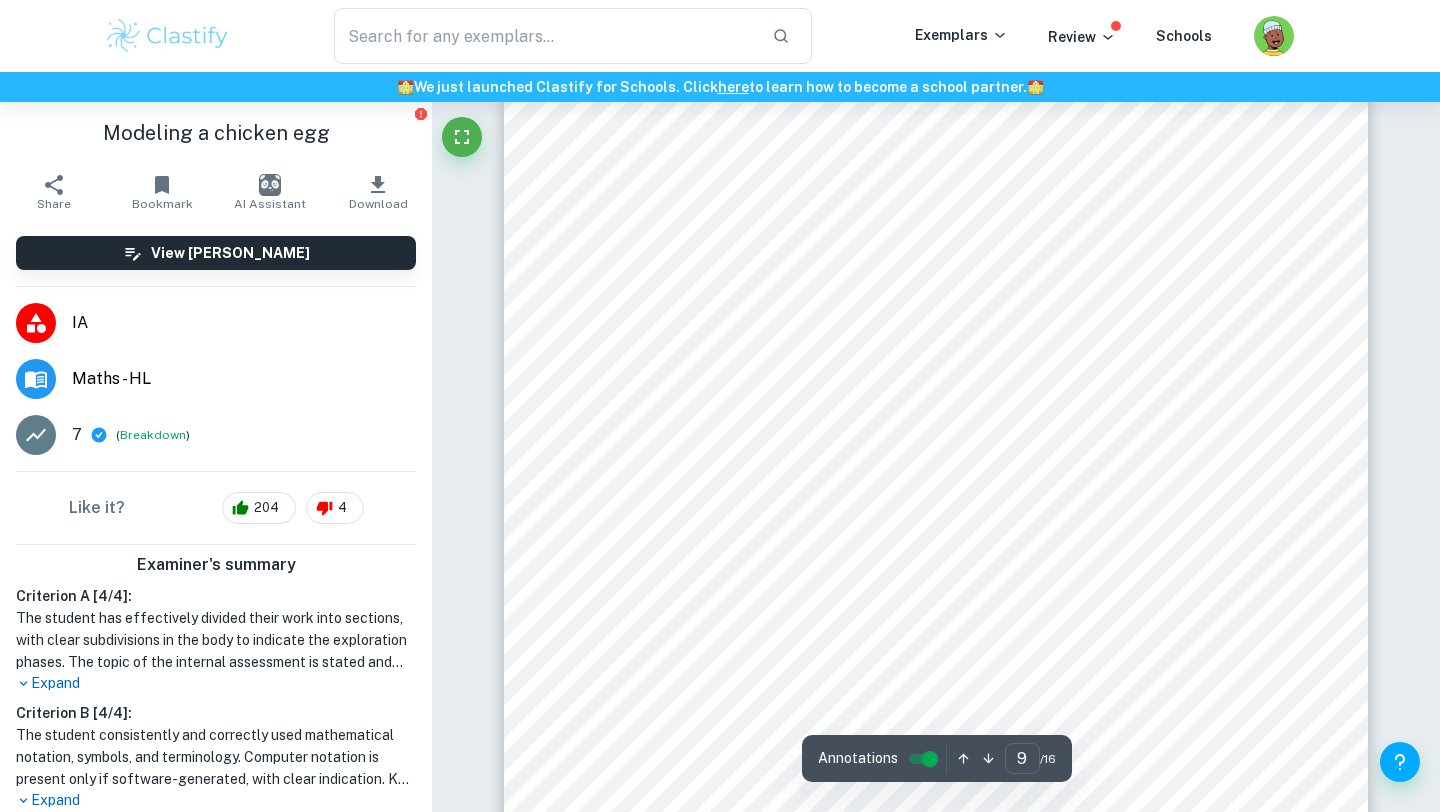 click on "8 Repeating this procedure, I obtained the equations for the middle section,   𝑄 𝑚 (𝑥) , and the right section,   𝑄 𝑟   (𝑥),   using the data from Tables 2 and 3 respectively. To six decimal places, the functions are given as follows: 𝑄 𝑚   (𝑥) = −0.190278𝑥 2   + 0.981862𝑥 + 0.835266 𝑄 𝑟   (𝑥) = −3.431960𝑥 2   + 32.799862𝑥 − 77.237990 The three functions were then graphed using Desmos, as follows: Finally, we can restrict the domains of each function and reflect them in the   𝑥 -axis to obtain a final piecewise relation modelling the egg: 𝑓(𝑥) = { ±(−3.884244𝑥 2   + 4.475061𝑥 + 0.01)   0 ≤ 𝑥 ≤ 0.512 ±(−0.190278𝑥 2   + 0.981862𝑥 + 0.835266)   0.512 ≤ 𝑥 ≤ 4.856 ±(−3.431960𝑥 2   + 32.799862𝑥 − 77.237990)   4.856 ≤ 𝑥 ≤ 5.35 (9) Note: (9) is considered a relation and not a function since there are two different outputs for egg, and the data points used to obtain these functions. 𝑄 𝑚 2   𝑄 𝑟" at bounding box center [936, 671] 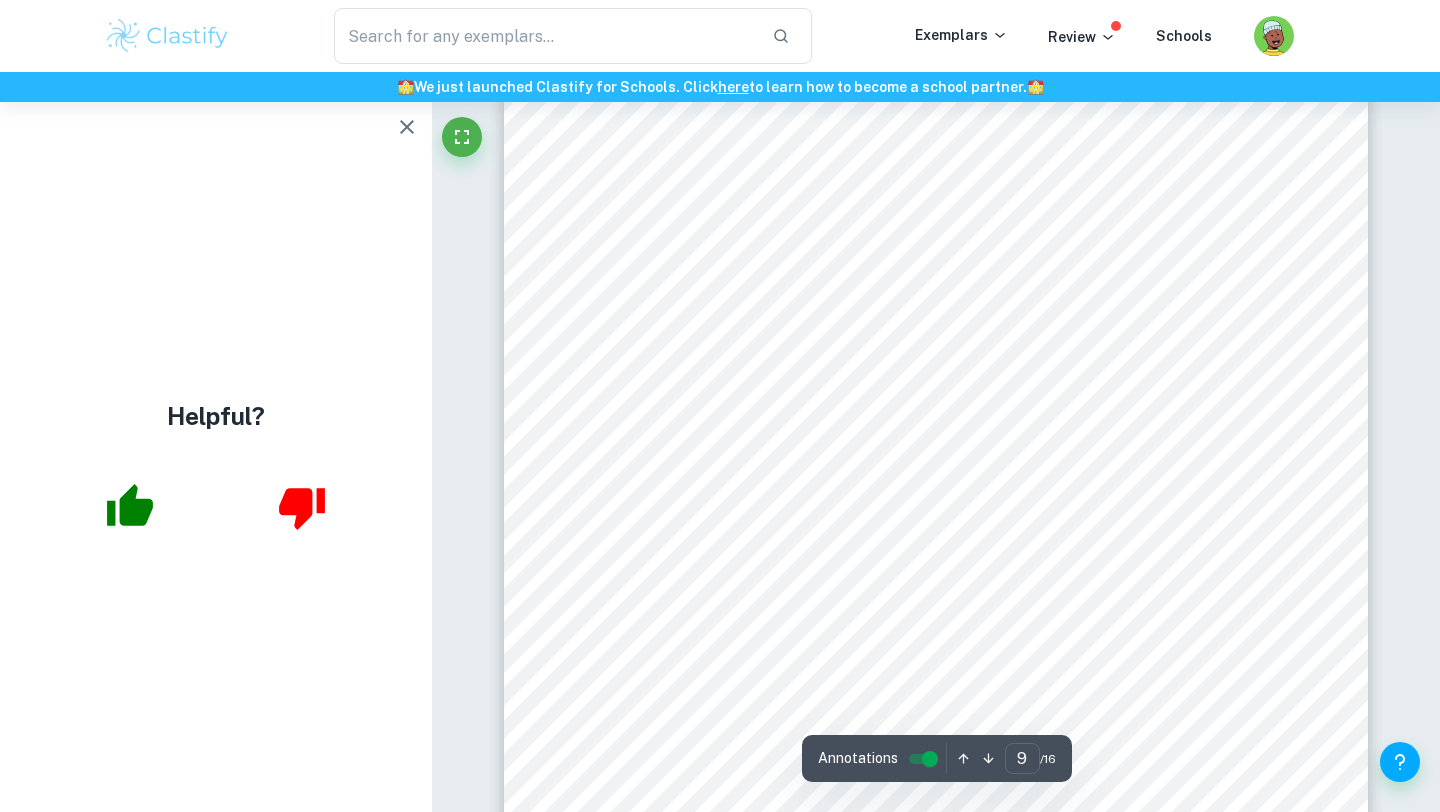 click on "8 Repeating this procedure, I obtained the equations for the middle section,   𝑄 𝑚 (𝑥) , and the right section,   𝑄 𝑟   (𝑥),   using the data from Tables 2 and 3 respectively. To six decimal places, the functions are given as follows: 𝑄 𝑚   (𝑥) = −0.190278𝑥 2   + 0.981862𝑥 + 0.835266 𝑄 𝑟   (𝑥) = −3.431960𝑥 2   + 32.799862𝑥 − 77.237990 The three functions were then graphed using Desmos, as follows: Finally, we can restrict the domains of each function and reflect them in the   𝑥 -axis to obtain a final piecewise relation modelling the egg: 𝑓(𝑥) = { ±(−3.884244𝑥 2   + 4.475061𝑥 + 0.01)   0 ≤ 𝑥 ≤ 0.512 ±(−0.190278𝑥 2   + 0.981862𝑥 + 0.835266)   0.512 ≤ 𝑥 ≤ 4.856 ±(−3.431960𝑥 2   + 32.799862𝑥 − 77.237990)   4.856 ≤ 𝑥 ≤ 5.35 (9) Note: (9) is considered a relation and not a function since there are two different outputs for egg, and the data points used to obtain these functions. 𝑄 𝑚 2   𝑄 𝑟" at bounding box center (936, 671) 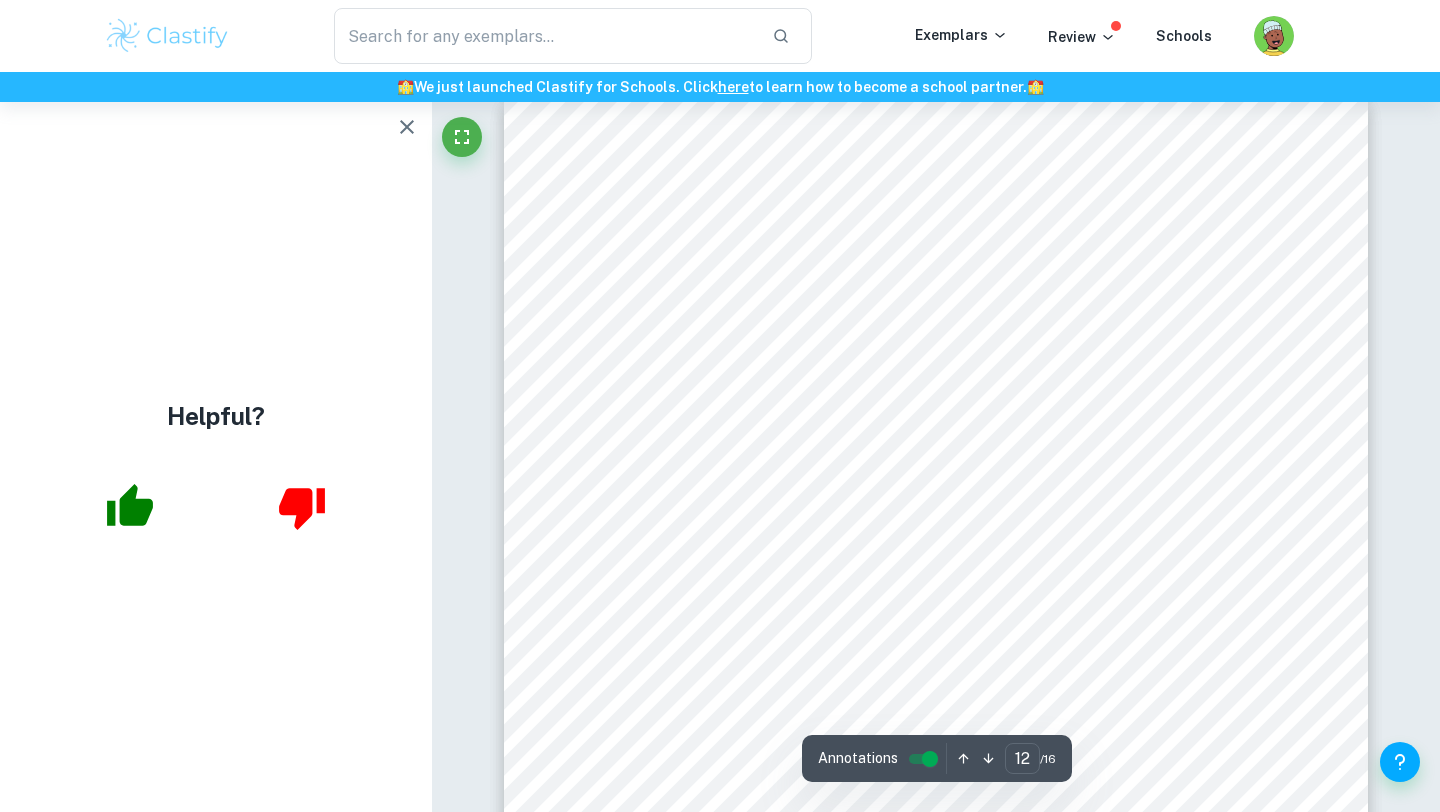 scroll, scrollTop: 13614, scrollLeft: 0, axis: vertical 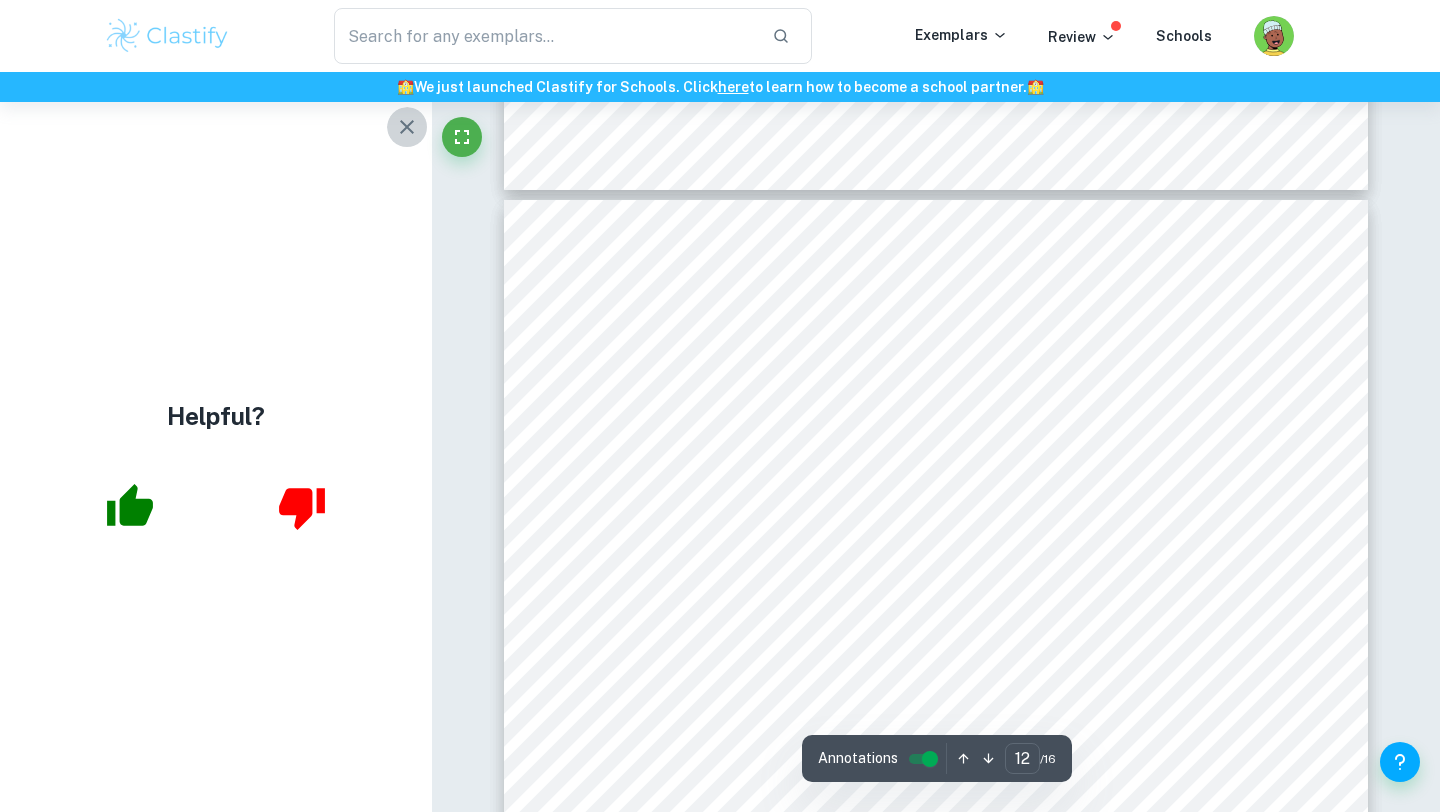 click 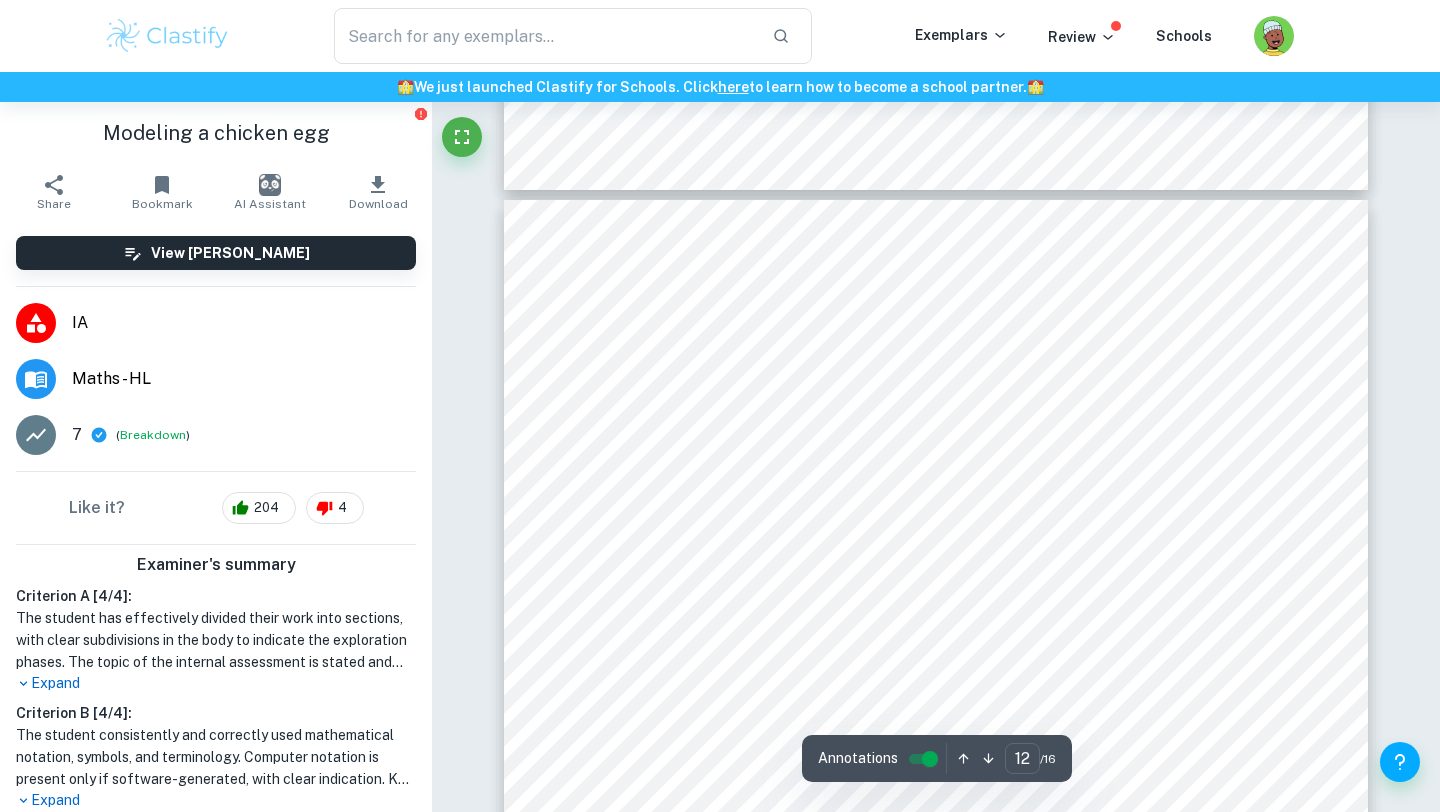 click on "11 where   𝑎   and   𝑏   are the lower and upper limits respectively. Re-arranging (7) to make   𝑥 2   the subject, we obtain: 𝑥 2   = 4.41 (1 −   𝑦 2 7.04 + 𝑦 )   (11) We can therefore find the volume of the egg by applying (10), with the limits as the   𝑦 -intercepts given in Figure 4: 𝑉 = 4.41𝜋   ∫ 1 −   𝑦 2 7.04 + 𝑦   𝑑𝑦 3.2 −2.2 (12) In order to help evaluating this integral, we can use a substitution as follows: 𝑢 = 7.04 + 𝑦   (13) ∴ 𝑑𝑢 = 𝑑𝑦 This allows us to re-write (12) as follows: 𝑉 = 4.41𝜋   ∫   1 −  (𝑢 − 7.04) 2 𝑢   𝑑𝑢 𝑦=3.2 𝑦=−2.2 Expressing the   𝑦   limits as   𝑢   limits using (13) and simplifying the integrand, we get: 𝑉 = 4.41𝜋   ∫   15.08 − 𝑢 −  49.5616 𝑢   𝑑𝑢 10.24 4.84 Applying the rules of integration: 𝑉 = 4.41𝜋 [15.08𝑢 −  1 2   𝑢 2   − 49.5616 ln|𝑢|] 4.84 10.24 = 4.41𝜋(−13.3048303505 + 16.8800166229) ≈ 49.5𝑐𝑚 3" at bounding box center [936, 811] 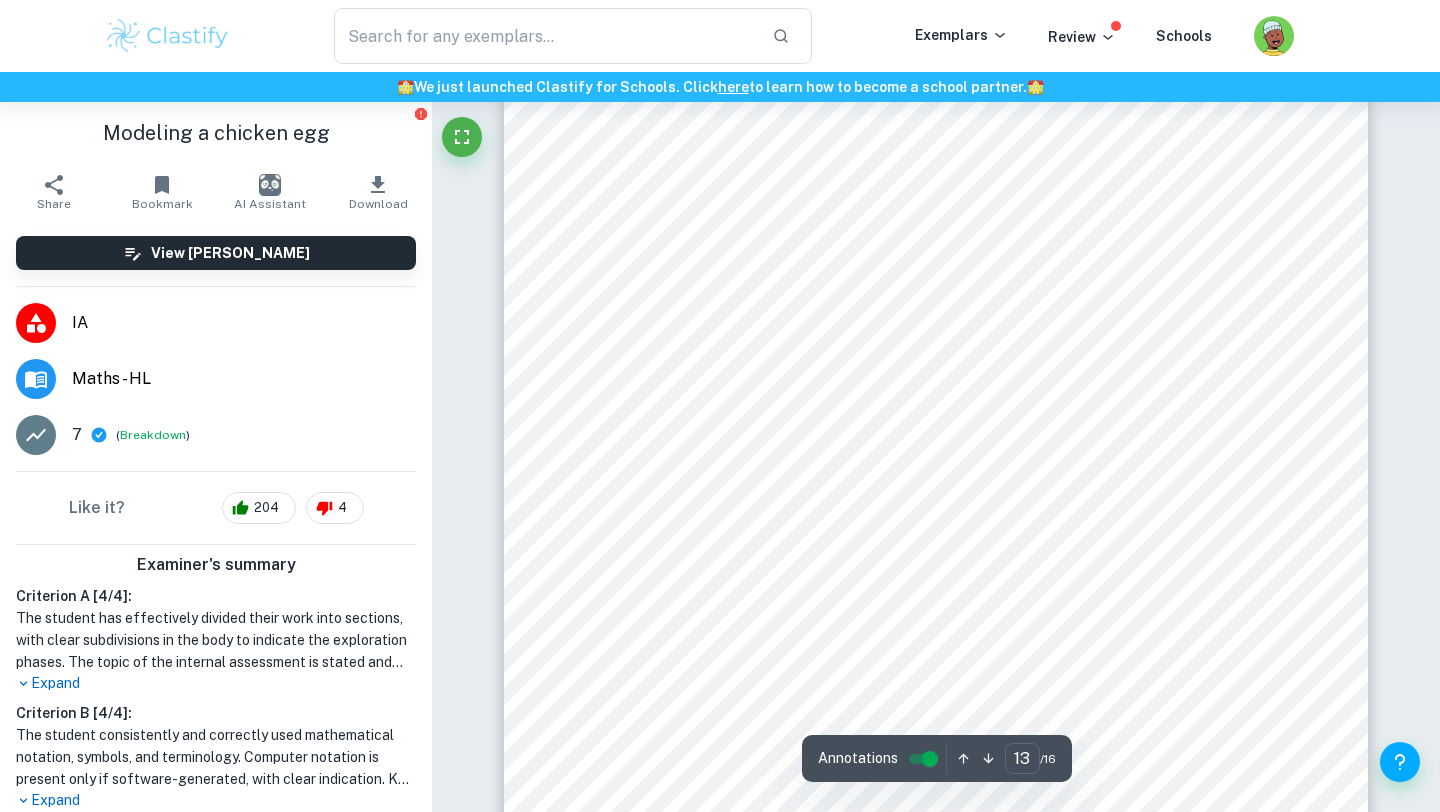 scroll, scrollTop: 15169, scrollLeft: 0, axis: vertical 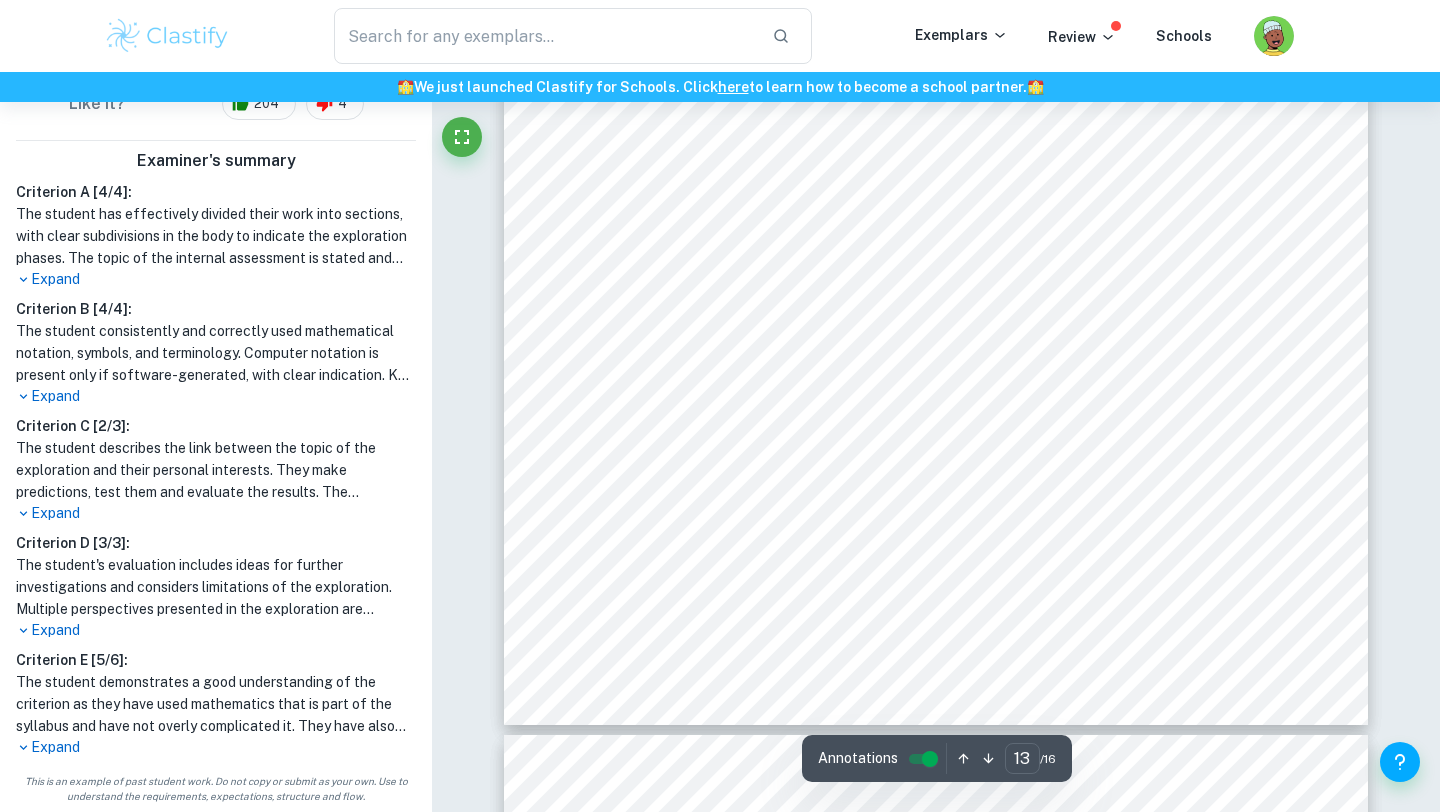 click on "12 4. CALCULATING THE SURFACE AREA As with the volume, it is possible to calculate the surface area of the solid generated by rotating the function   𝑓(𝑦)   about the   𝑦 -axis, according to the following formula: 𝐴 = 2𝜋 ∫ 𝑓(𝑦)√1 + [𝑓 ′ (𝑦)] 2   𝑑𝑦 𝑏 𝑎 (14) ([PERSON_NAME], 2019) Solving for the positive solution of   𝑥   in (11): 𝑥 = 2.1√1 −   𝑦 2 7.04 + 𝑦   (15) We can therefore compute the derivative   𝑑𝑥 𝑑𝑦   by using the chain rule for the square root function followed by using the quotient rule for the term   𝑦 2 7.04+𝑦 : 𝑑𝑥 𝑑𝑦   = 2.1 × 0.5 ( 1 √1 −   𝑦 2 7.04 + 𝑦 ) (−  2𝑦(7.04 + 𝑦) − 𝑦 2 (7.04 + 𝑦) 2   ) =   −1.05(𝑦 2   + 14.08𝑦) (7.04 + 𝑦) 2 √1 −   𝑦 2 7.04 + 𝑦 (16) We can now use (14) to find the formula for the surface area, where   𝑓(𝑦)   is given by (15), and 𝑓′(𝑦)   is given by (16): 𝐴 = 4.2𝜋   ∫ √1 −   𝑦 2 7.04 + 𝑦   ⋅ √1 + ( 2" at bounding box center (936, 114) 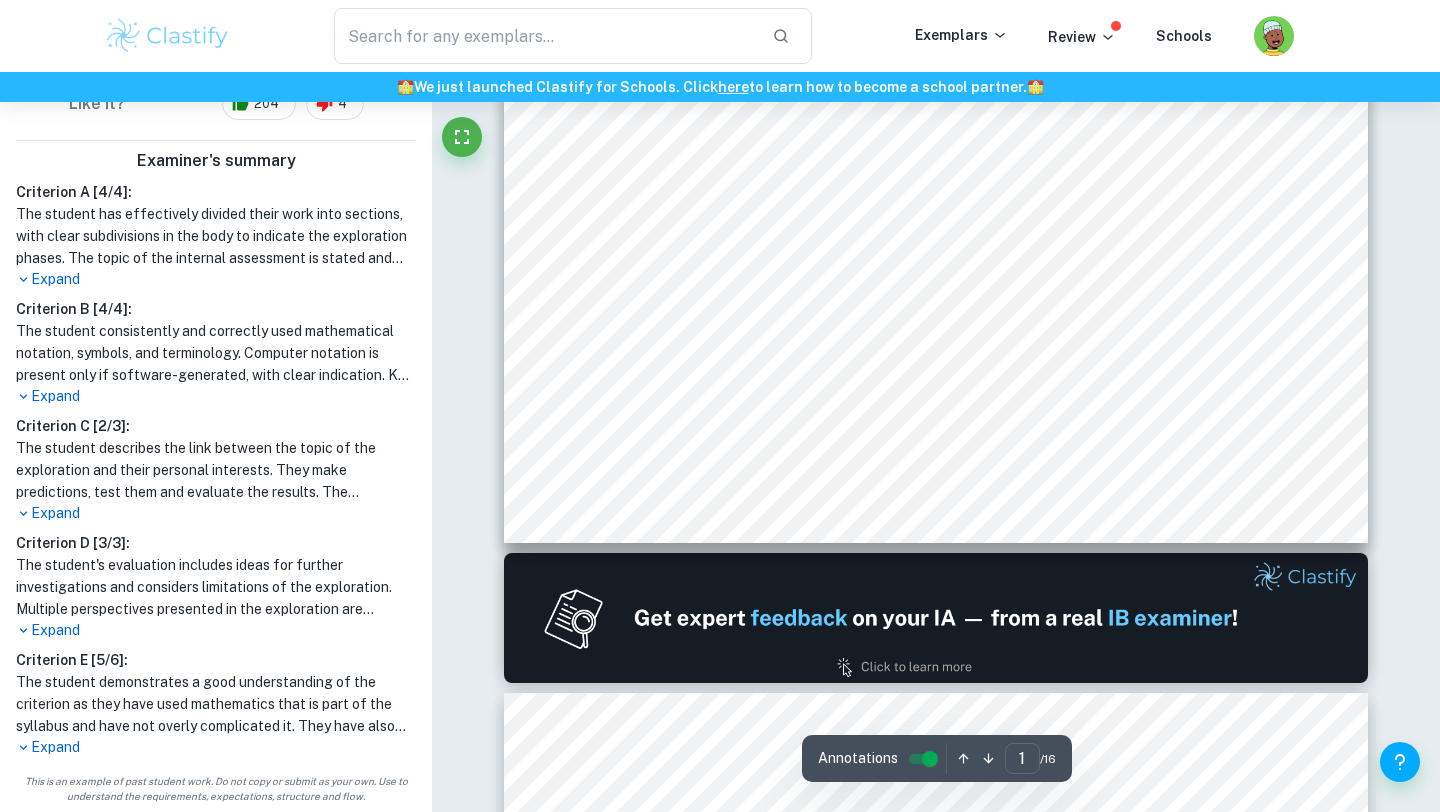 scroll, scrollTop: 0, scrollLeft: 0, axis: both 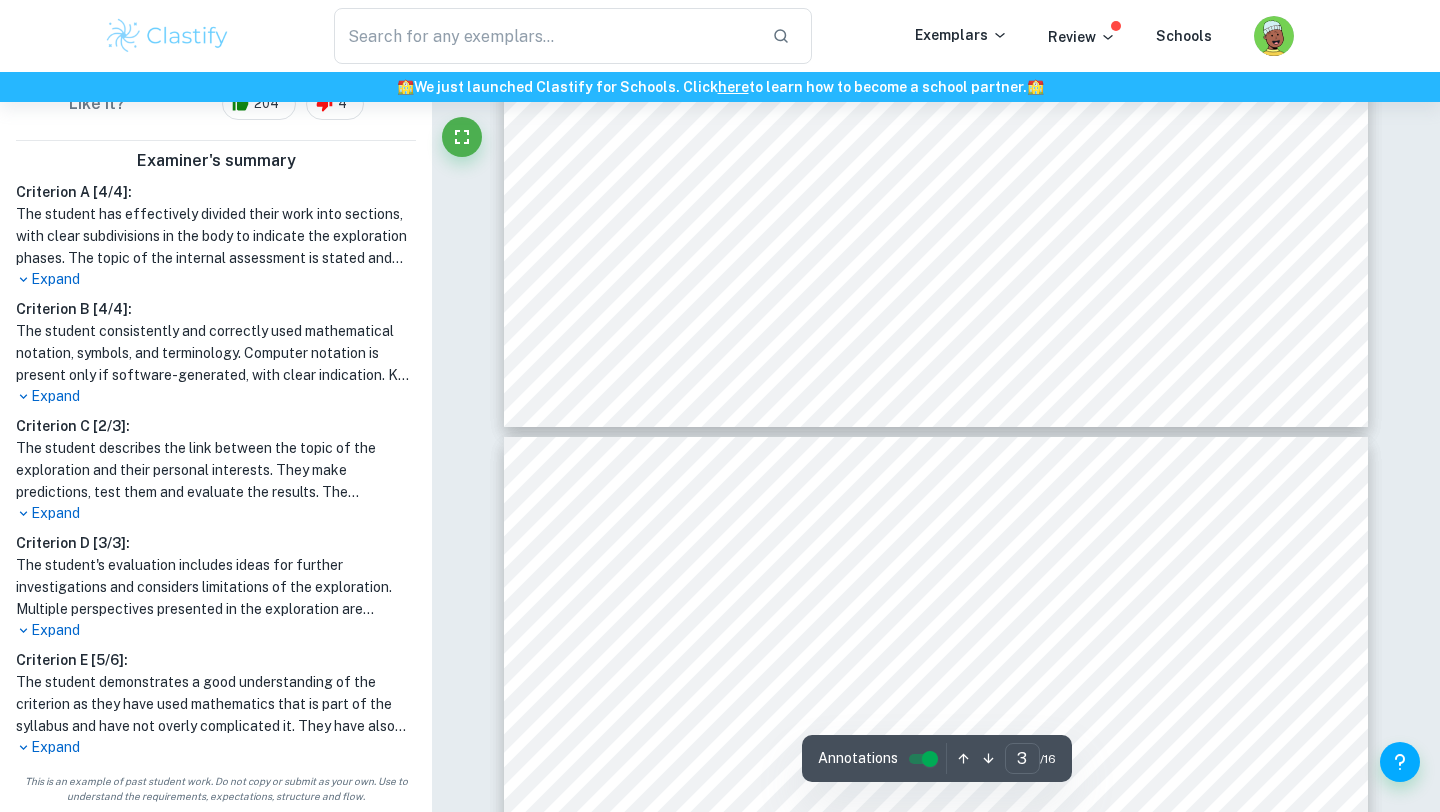 type on "4" 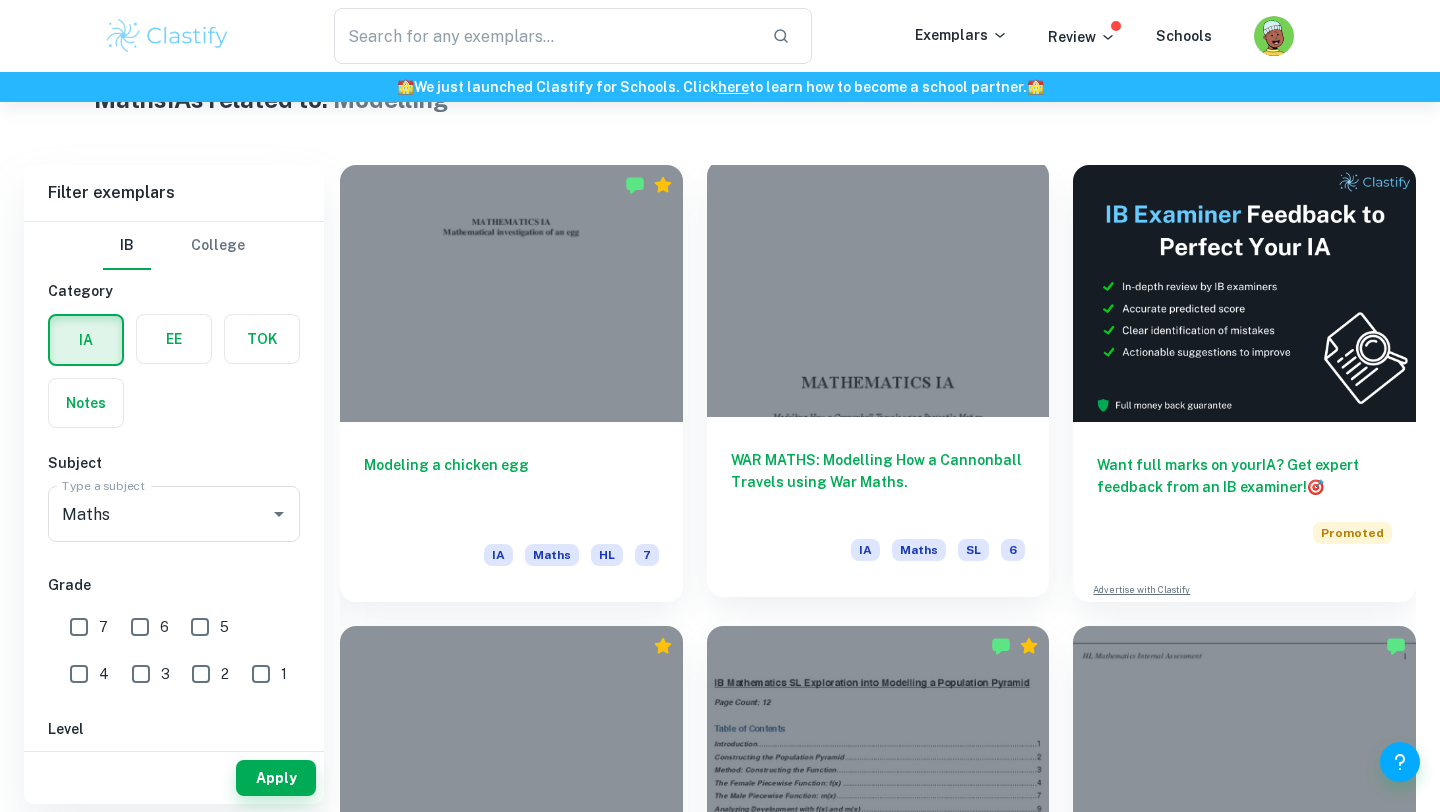scroll, scrollTop: 510, scrollLeft: 0, axis: vertical 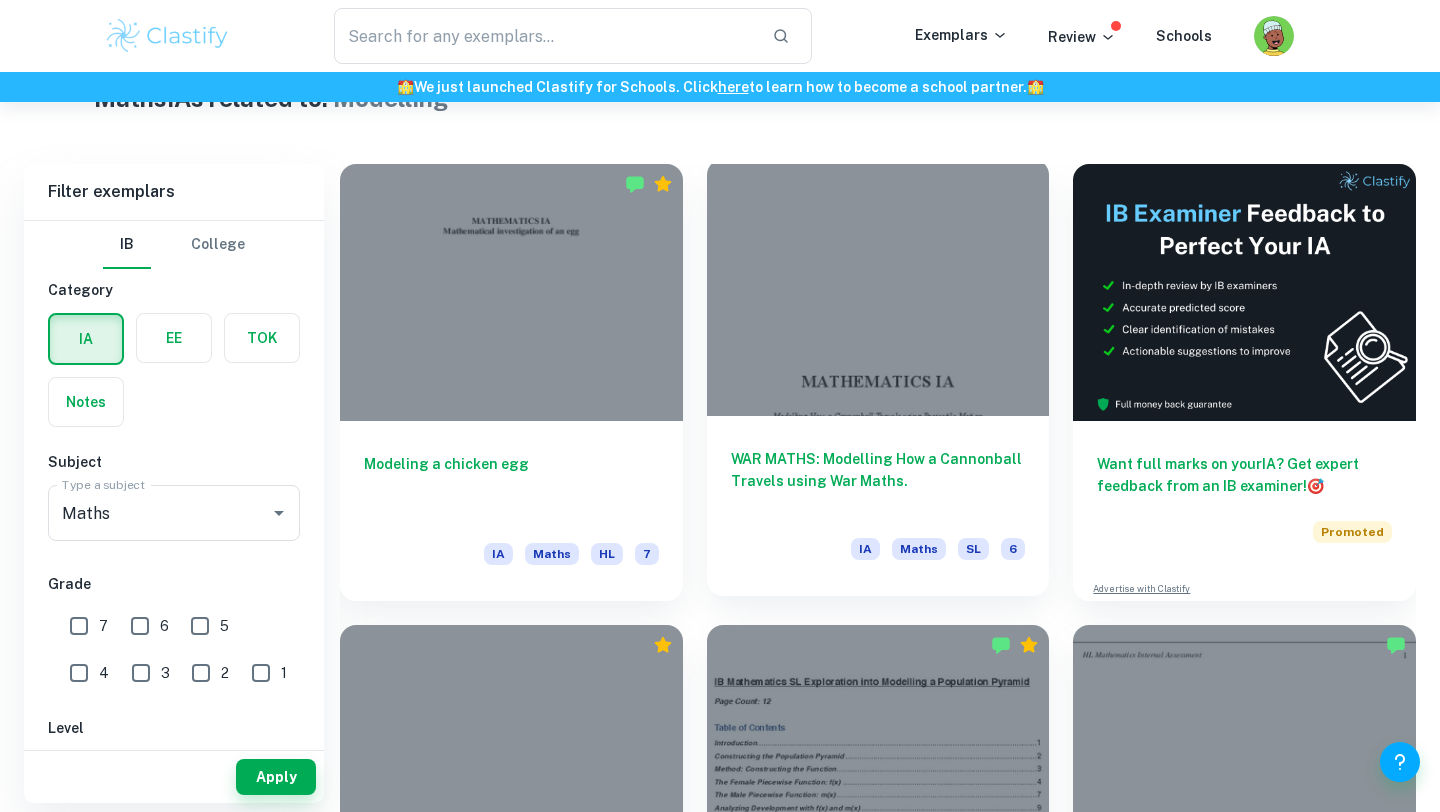 click at bounding box center [878, 287] 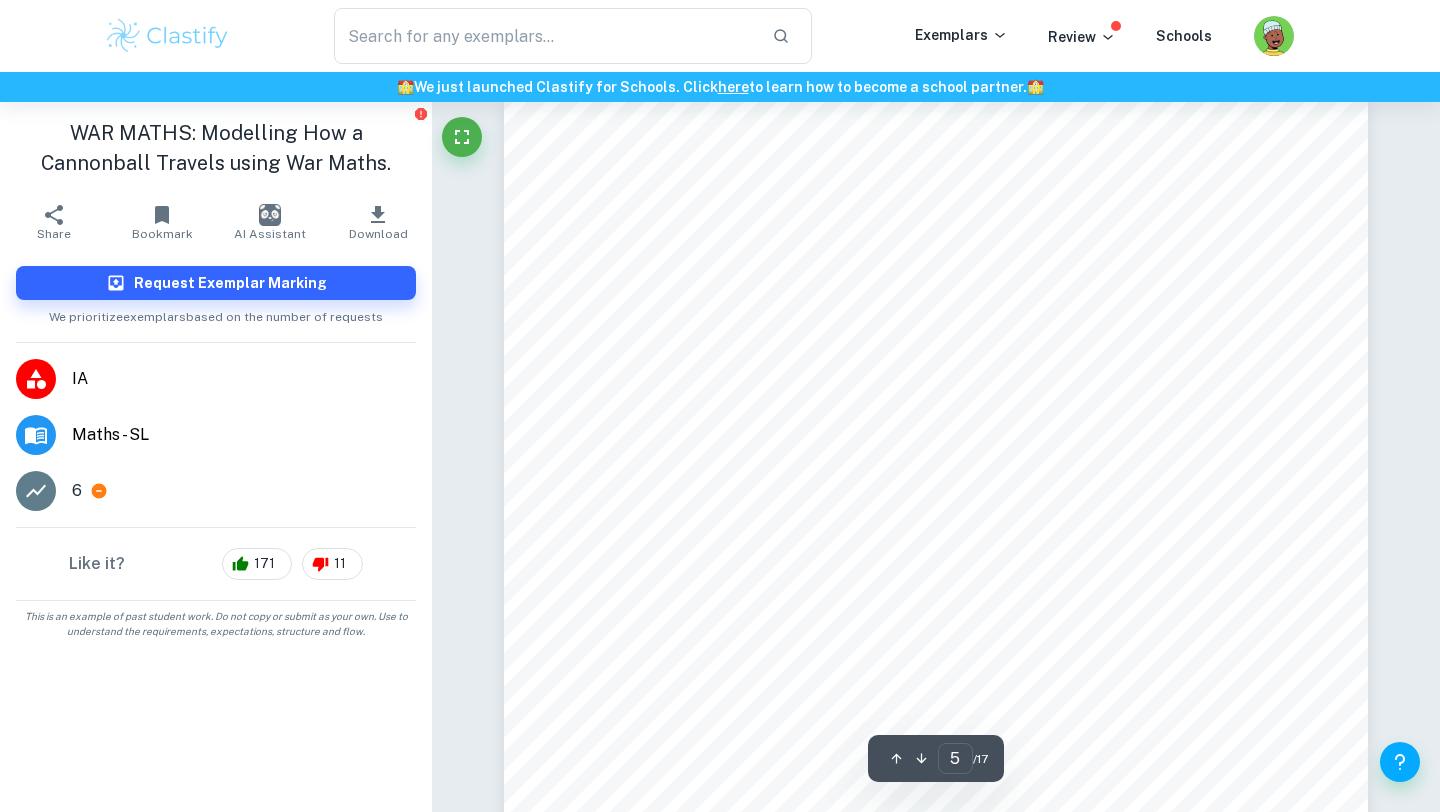 scroll, scrollTop: 4721, scrollLeft: 0, axis: vertical 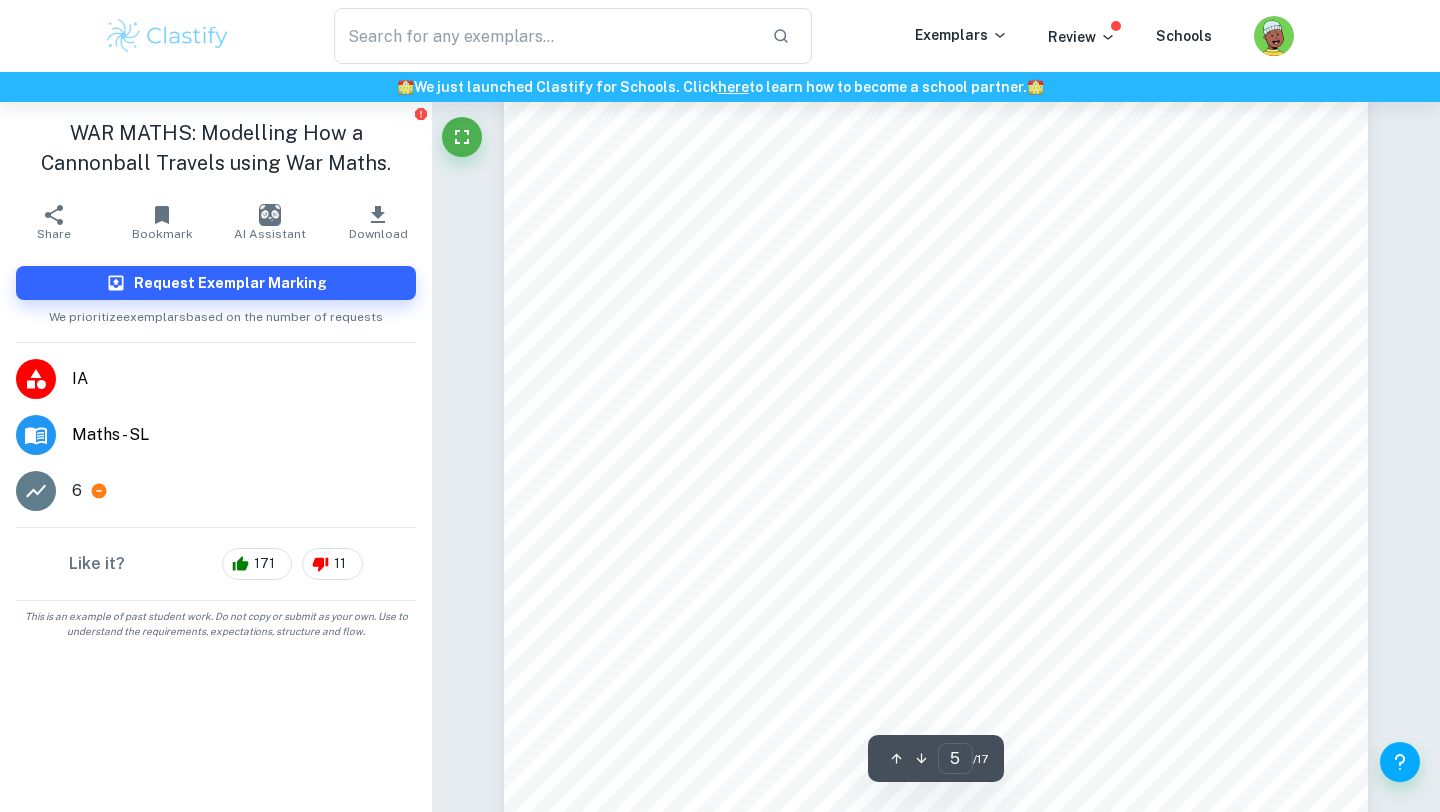 click on "Kinematic Formulas Kinematics is the topic focused on the motion of objects. It is the field of study referred to as the geometry of motion and is also considered to be a branch of mathematics .   The kinematic formulas are also commonly referred to as the “Big 5”. They are used to investigate various methods to model the motion of projectiles. In general, key terms used in these formulas are the scalar quantity of time, and vector quantities of displacement, velocity, and acceleration. The kinematic formulas are a set of 5 formulas to obtain unknown information about an object’s motion. The equations are: It is important to note that in projectile motion   a   is considered to be gravity. The value of -9.81m/s 2   (the gravitational pull on Earth) will be used for the variable   a . The mathematical 5" at bounding box center [936, 472] 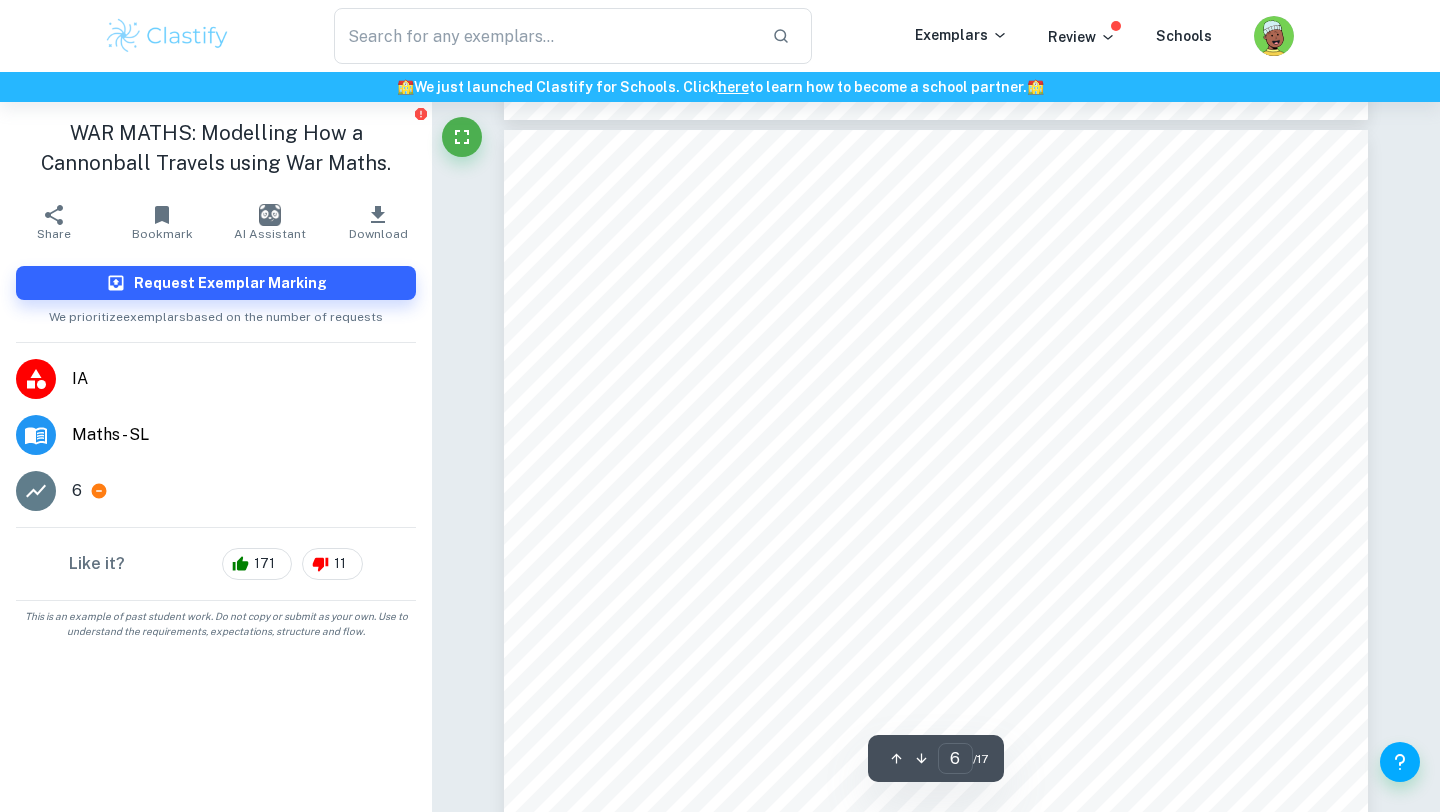 click on "To start my mathematical investigation, I first gathered information on the total displacement of" at bounding box center [936, 370] 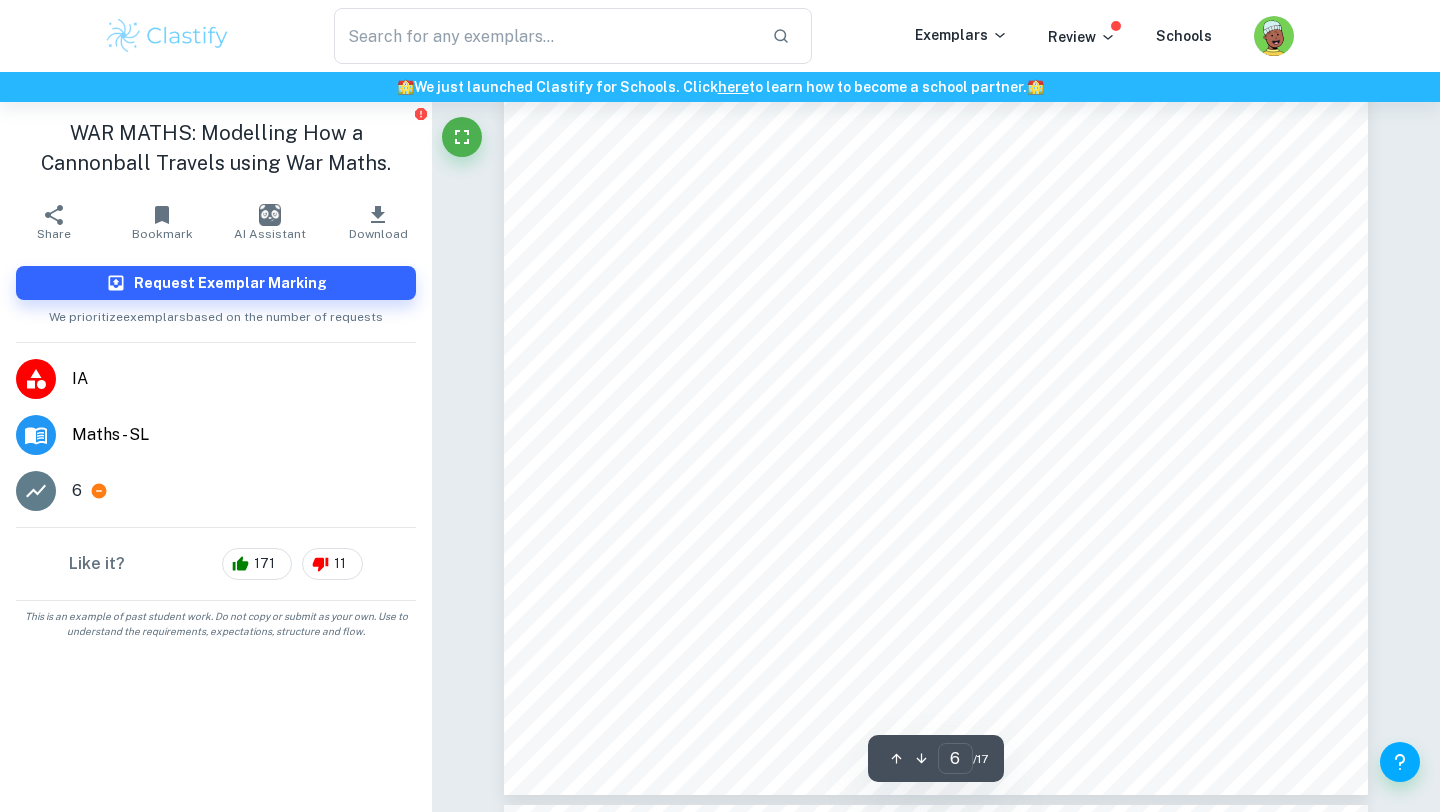 click on "maximizes the displacement of the projectile using the concept of derivatives." at bounding box center [869, 367] 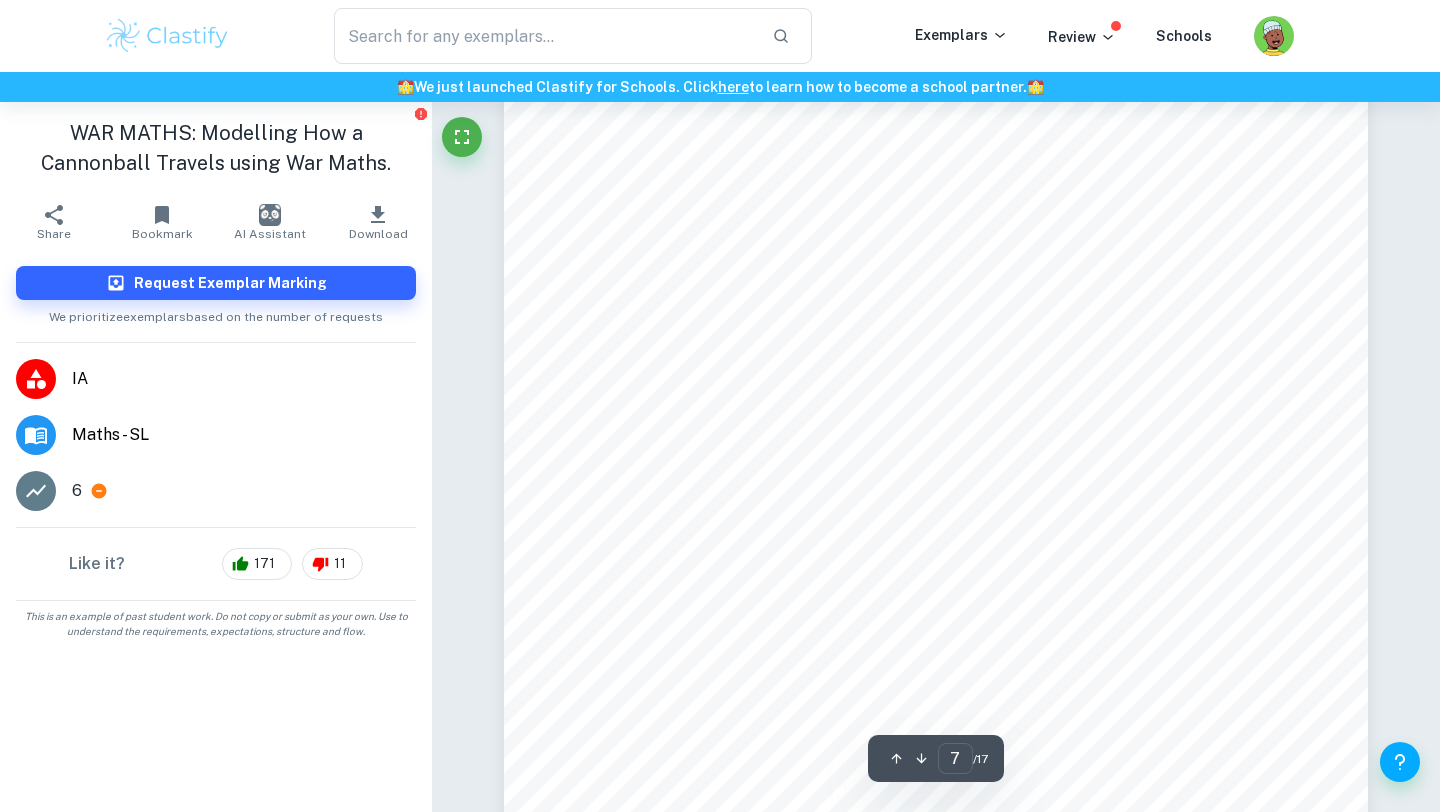 scroll, scrollTop: 7178, scrollLeft: 0, axis: vertical 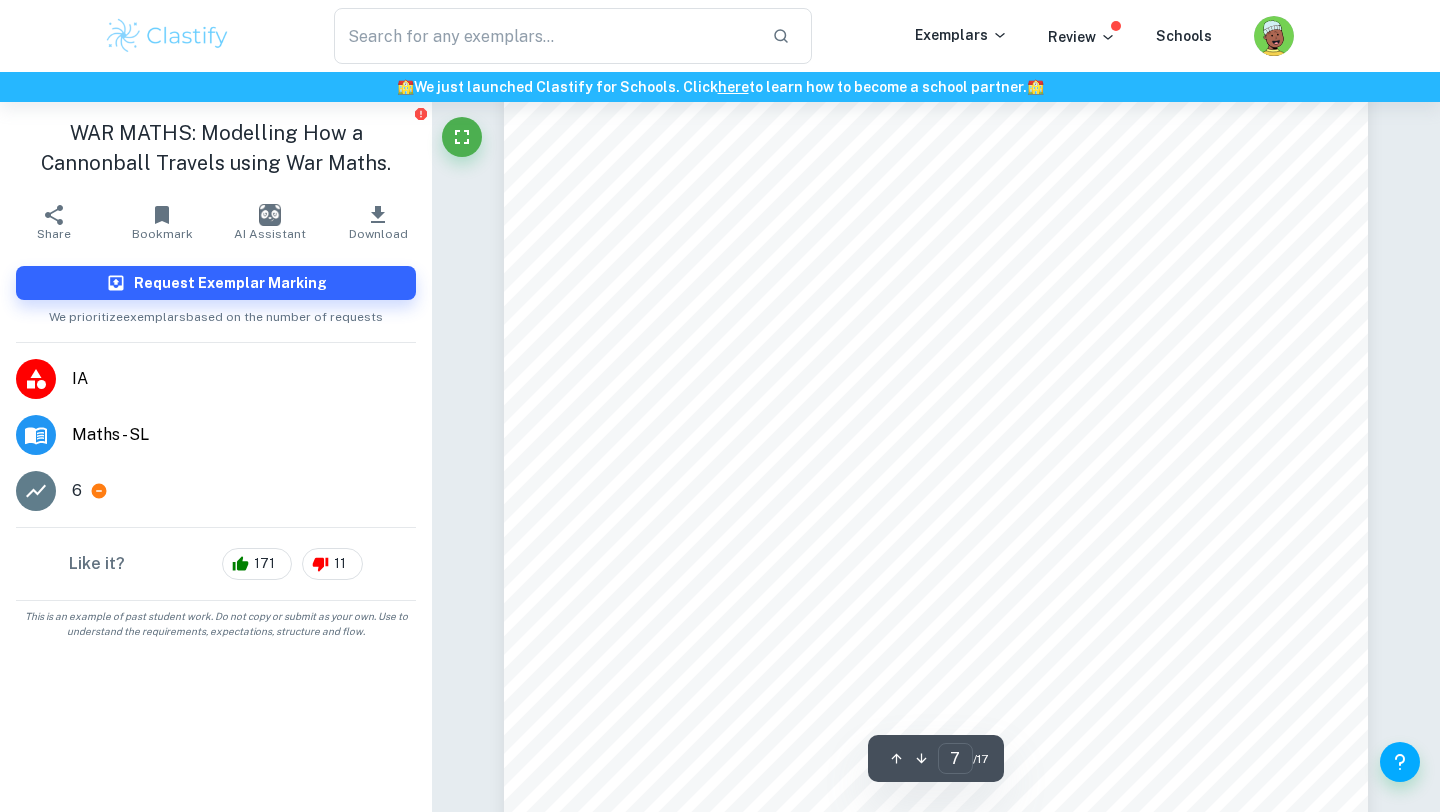 click on "In general, the formula for the displacement of an object in flight is D = V 2 sin(2Θ)/g, where “D” is displacement, “V” is the velocity, and “Θ” is the angle that the object is launched from the horizontal plane. This formula can be used in many common activities such as calculating distance of a baseball travelled, but can also be used in complicated fields such as astrophysics and biomechanics. Relating back to the equation, in our calculus class, we have learned that to optimize an equation we must take the derivative of the equation and set it equal to zero. We can now start and take the derivative. 0 7" at bounding box center [936, 271] 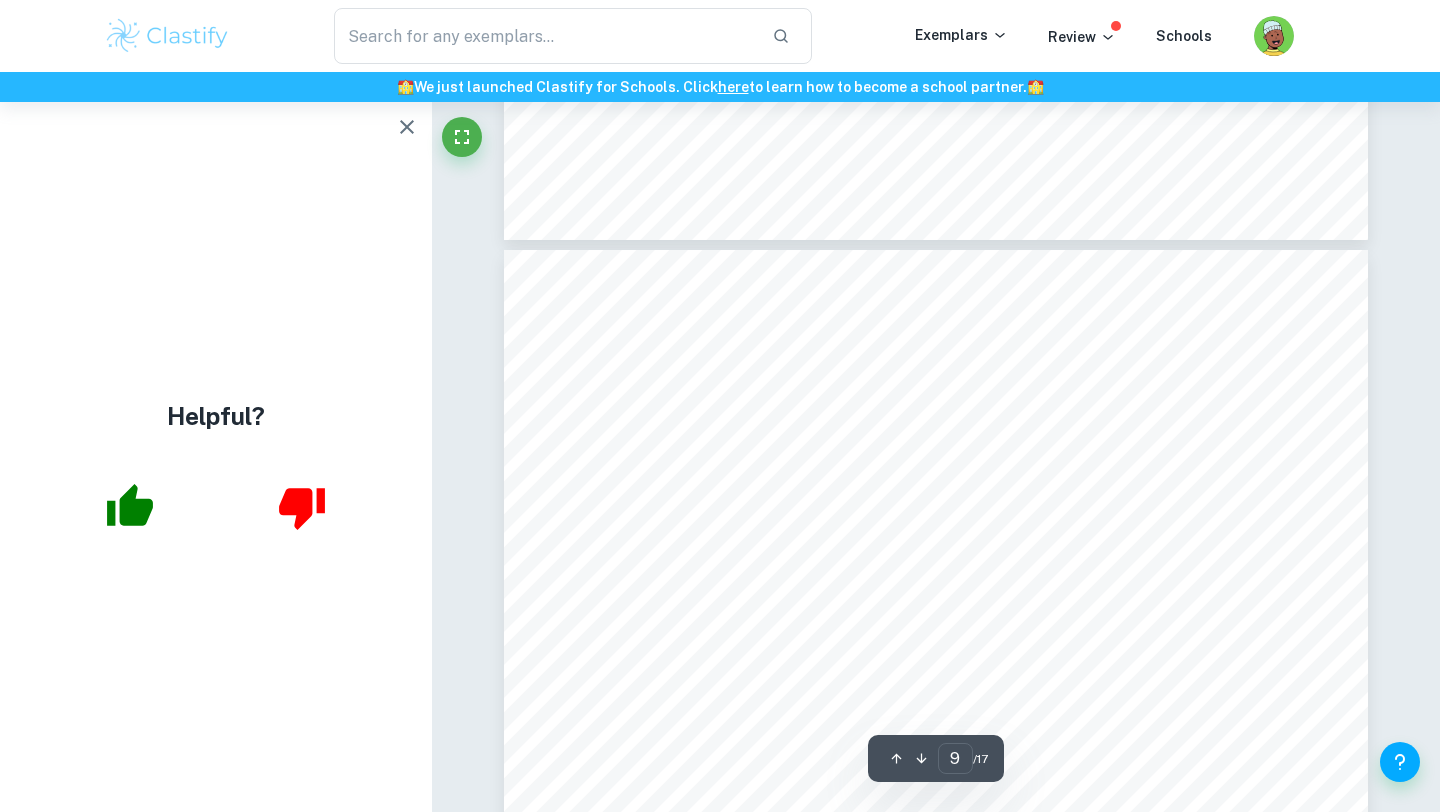 scroll, scrollTop: 9089, scrollLeft: 0, axis: vertical 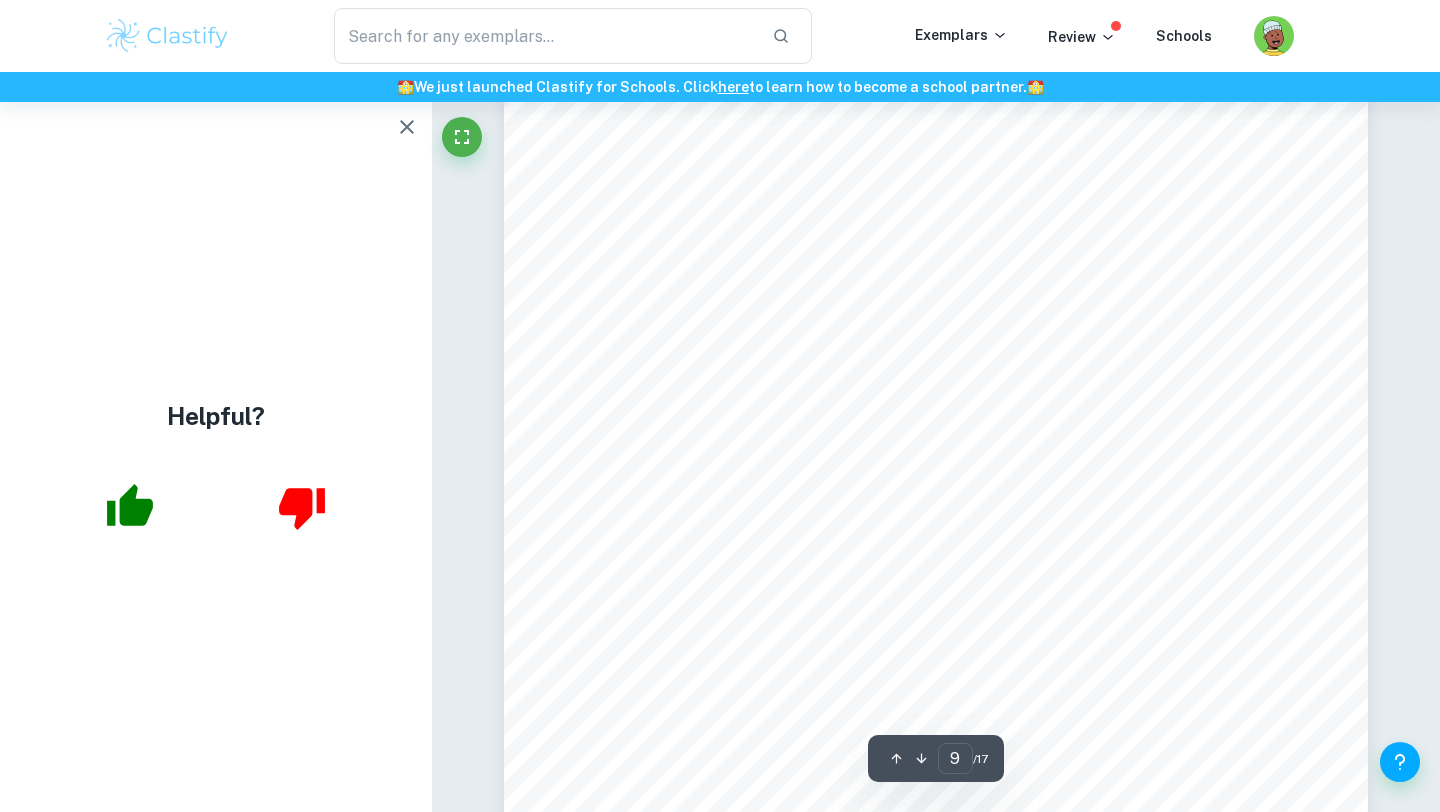 click on "Calculating Δd (y-component): When we are calculating for Δd, we are calculating in terms of the “y-component” representing height. By doing this we are finding when the height of the cannonball is maximized, otherwise known as our vertex. 1.   In this scenario, the method of choice to obtain Δd is to use equation number 4 from the Big 5 equations. This equation is my method of choice even though there are numerous other ways to solve for Δd. This is because this equation has the least number of steps and is more efficient than other methods. In addition, this equation contains the least number of variables necessary to obtain our desired quantity. As a result, I chose equation number 4. 2.   In the equation, we have variables that we need to identify to solve the equation. a.   V f   = 0 m/s, because the instantaneous rate of change at maximum height will be 0 m/s. b.   To find V i   in terms of the y-component we will have to use the formula, V iy   = V i sin(Θ), V iy   = (100m/s)sin(45°) ∴   V" at bounding box center (936, 616) 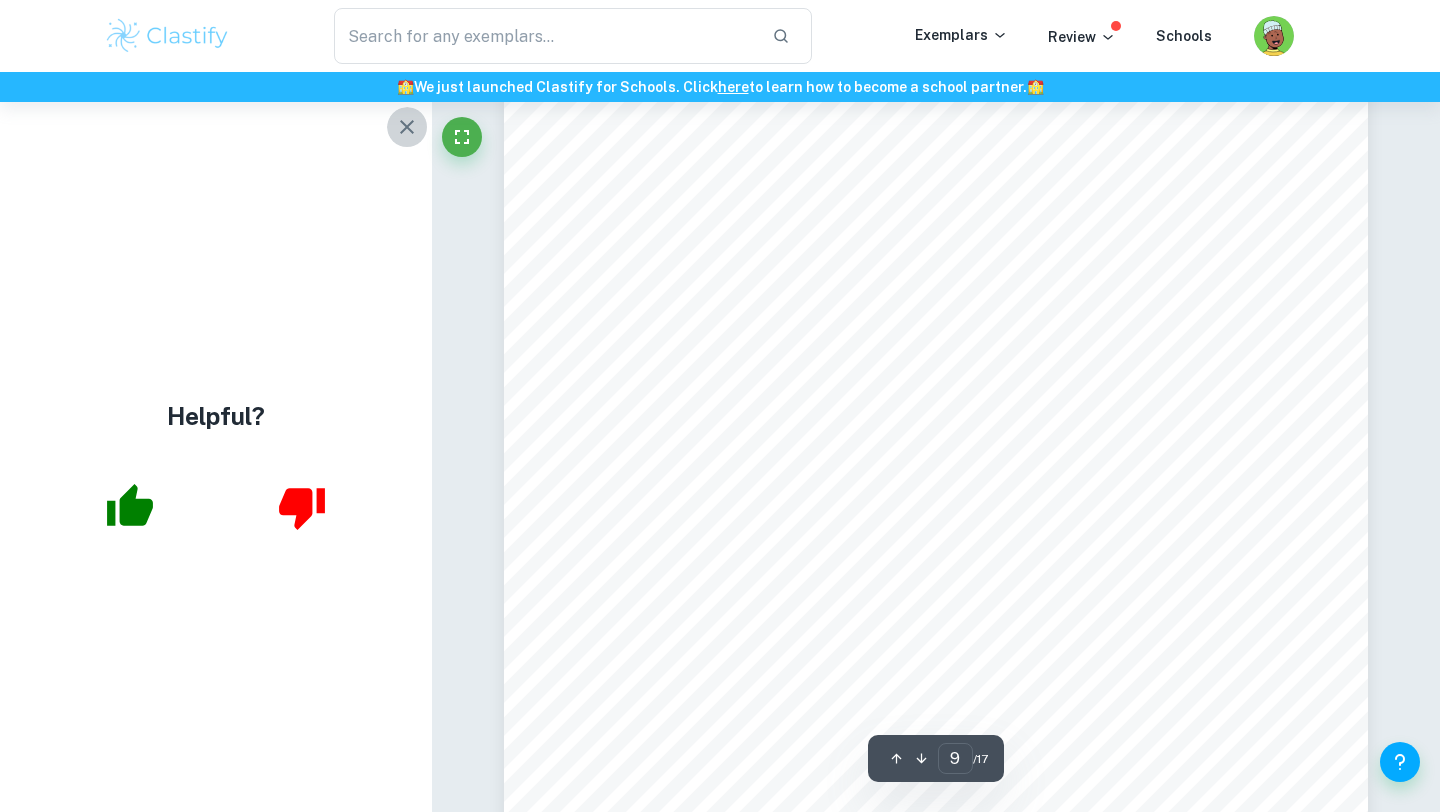 click 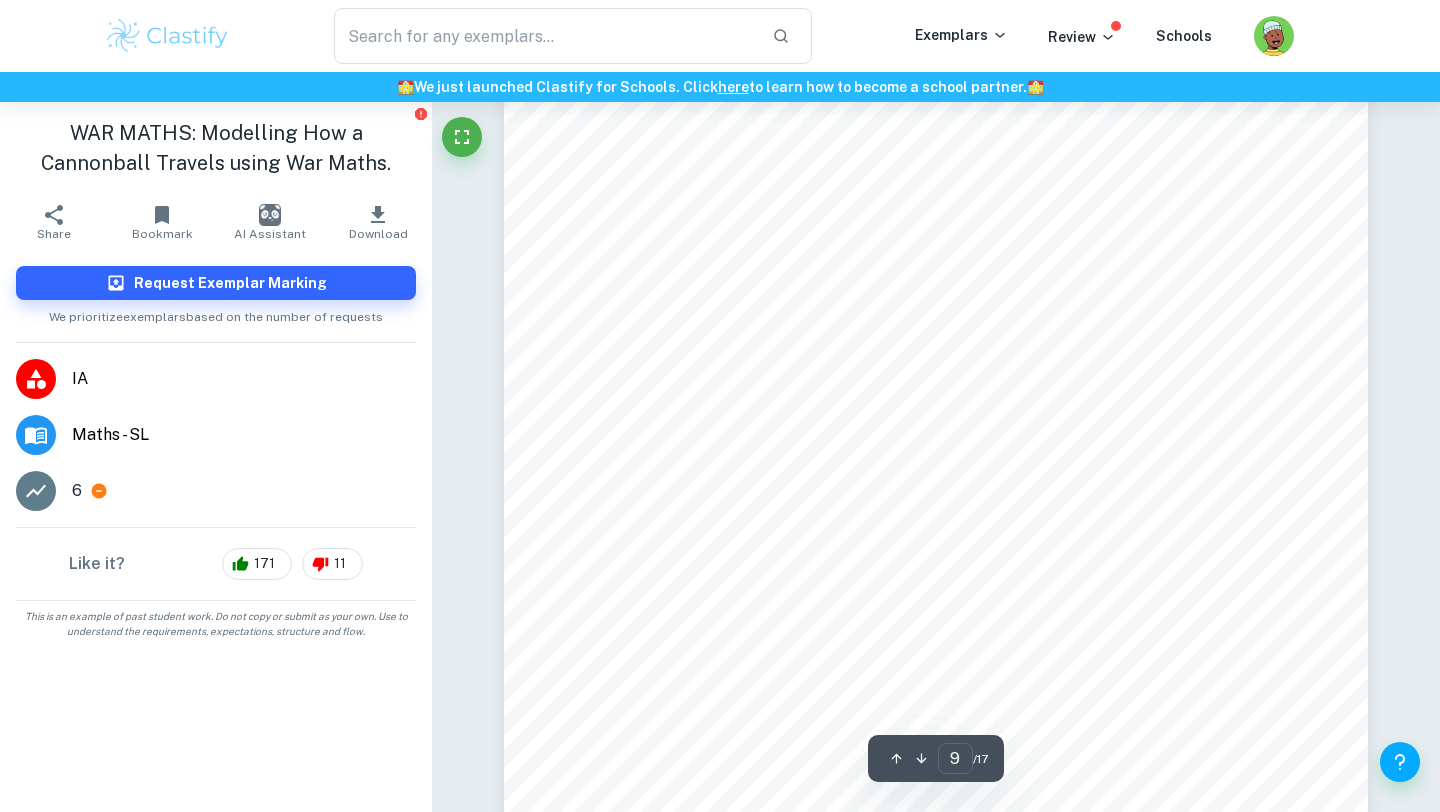 click on "Calculating Δd (y-component): When we are calculating for Δd, we are calculating in terms of the “y-component” representing height. By doing this we are finding when the height of the cannonball is maximized, otherwise known as our vertex. 1.   In this scenario, the method of choice to obtain Δd is to use equation number 4 from the Big 5 equations. This equation is my method of choice even though there are numerous other ways to solve for Δd. This is because this equation has the least number of steps and is more efficient than other methods. In addition, this equation contains the least number of variables necessary to obtain our desired quantity. As a result, I chose equation number 4. 2.   In the equation, we have variables that we need to identify to solve the equation. a.   V f   = 0 m/s, because the instantaneous rate of change at maximum height will be 0 m/s. b.   To find V i   in terms of the y-component we will have to use the formula, V iy   = V i sin(Θ), V iy   = (100m/s)sin(45°) ∴   V" at bounding box center (936, 616) 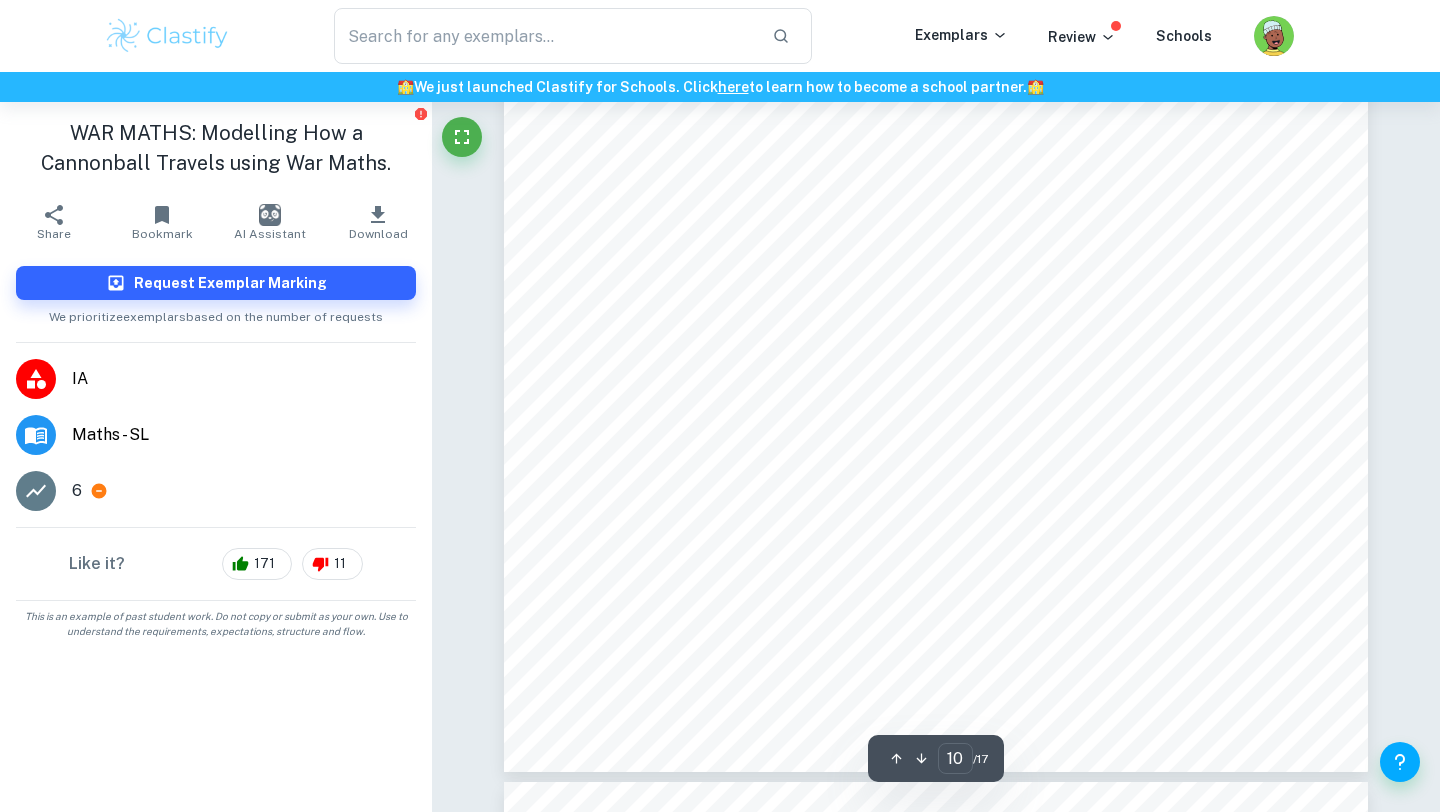 scroll, scrollTop: 10730, scrollLeft: 0, axis: vertical 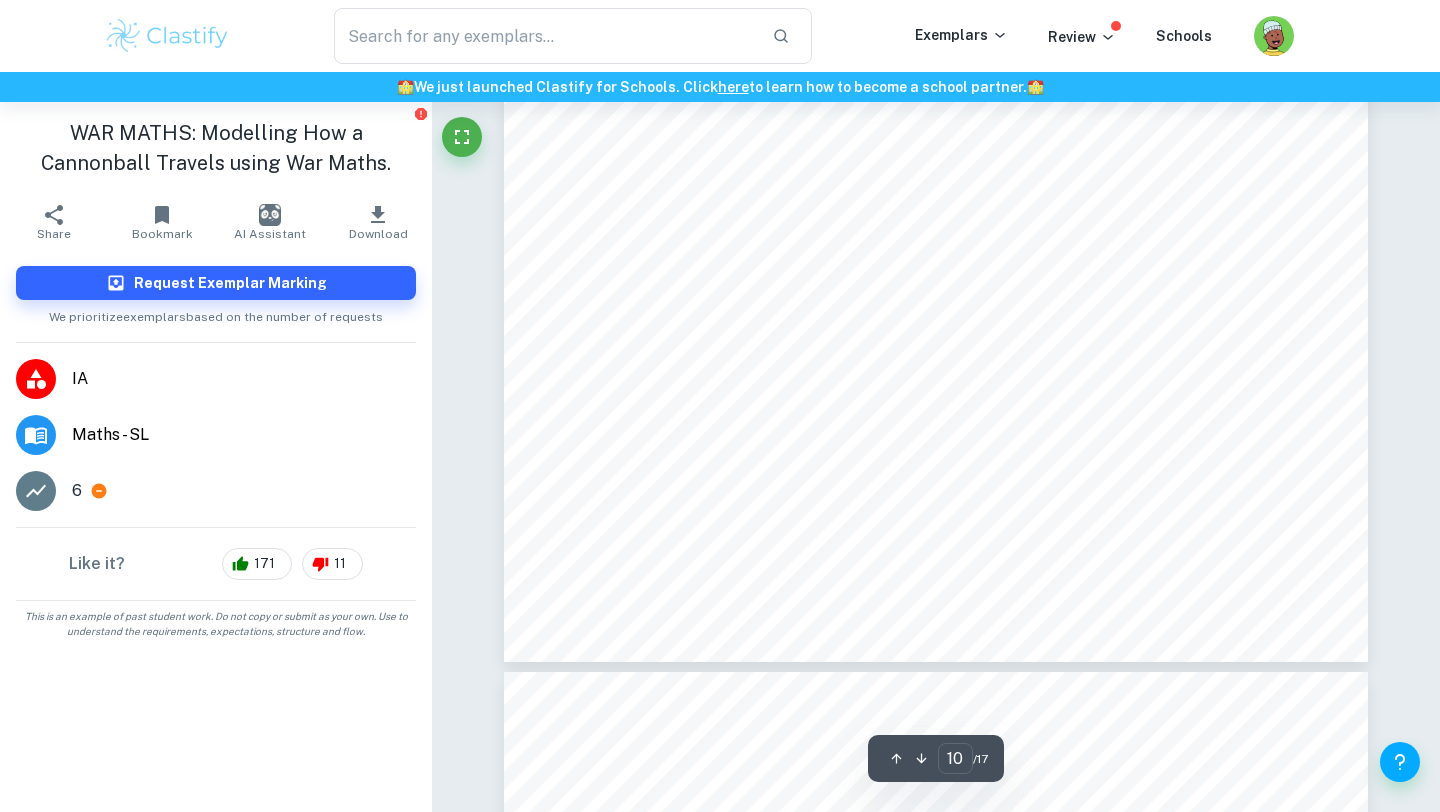 click on "3.   Before we substitute the values that we have solved, we must first manipulate the equation and set it equal to Δd. a. b.   Now we can substitute our variables: Δd ≈ 254.84m 4.   Therefore, the cannonball will reach a maximum height of 254.84 m when it is launched at an angle of 45° and a speed of 100m/s. Calculating Horizontal Displacement: To calculate the horizontal displacement of the cannonball we must use equation number 3 and use the “x-component” to find the displacement. 1.   In this example, there are some variables that we will need to solve for the horizontal displacement. a.   Δd =? this is what we are solving for. b.   V ix   is not the same as V i , because we are solving for the initial velocity but it needs to be in terms of the x-component. To calculate for V ix   we will need the formula: V ix   = V i cos(Θ) 10" at bounding box center [936, 103] 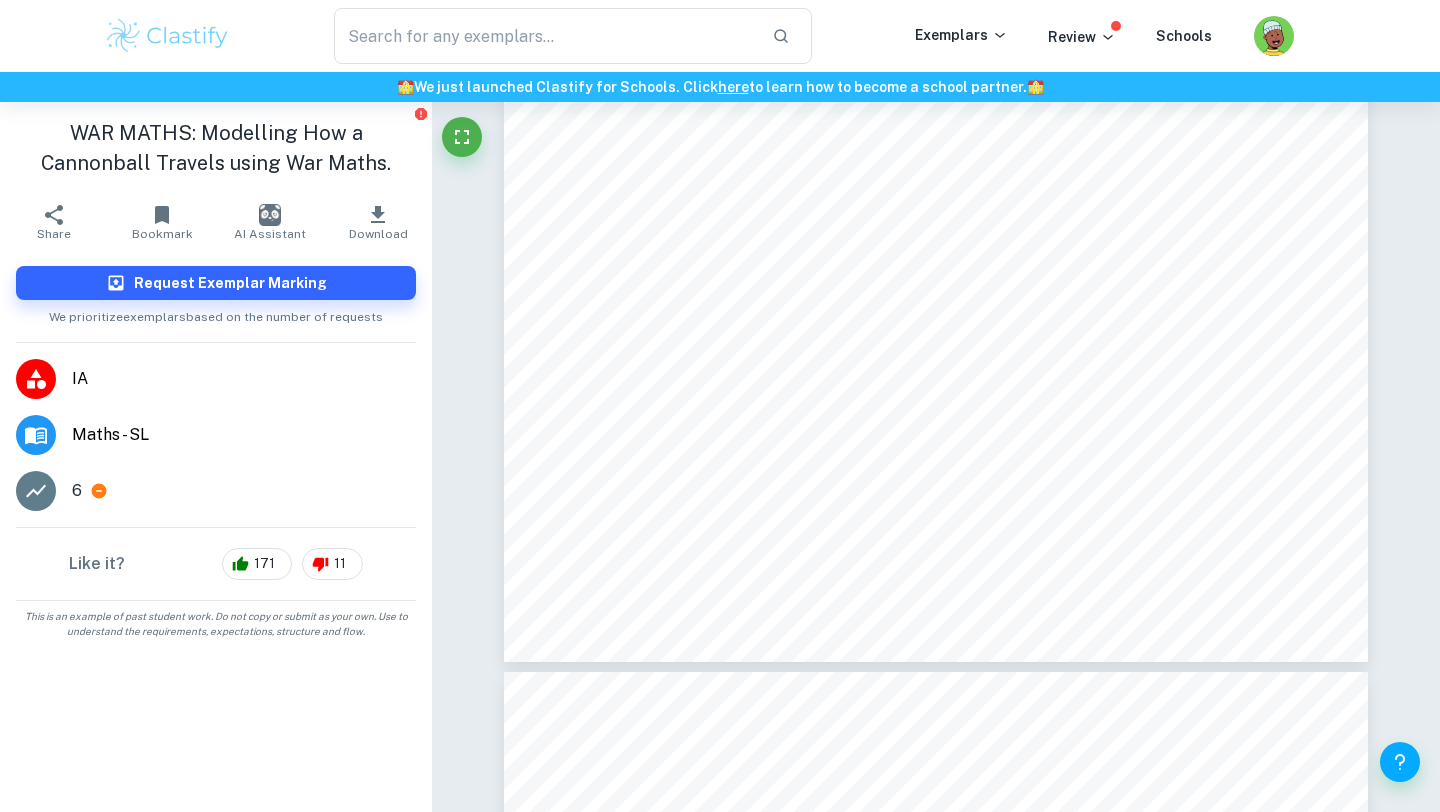 click on "3.   Before we substitute the values that we have solved, we must first manipulate the equation and set it equal to Δd. a. b.   Now we can substitute our variables: Δd ≈ 254.84m 4.   Therefore, the cannonball will reach a maximum height of 254.84 m when it is launched at an angle of 45° and a speed of 100m/s. Calculating Horizontal Displacement: To calculate the horizontal displacement of the cannonball we must use equation number 3 and use the “x-component” to find the displacement. 1.   In this example, there are some variables that we will need to solve for the horizontal displacement. a.   Δd =? this is what we are solving for. b.   V ix   is not the same as V i , because we are solving for the initial velocity but it needs to be in terms of the x-component. To calculate for V ix   we will need the formula: V ix   = V i cos(Θ) 10" at bounding box center (936, 103) 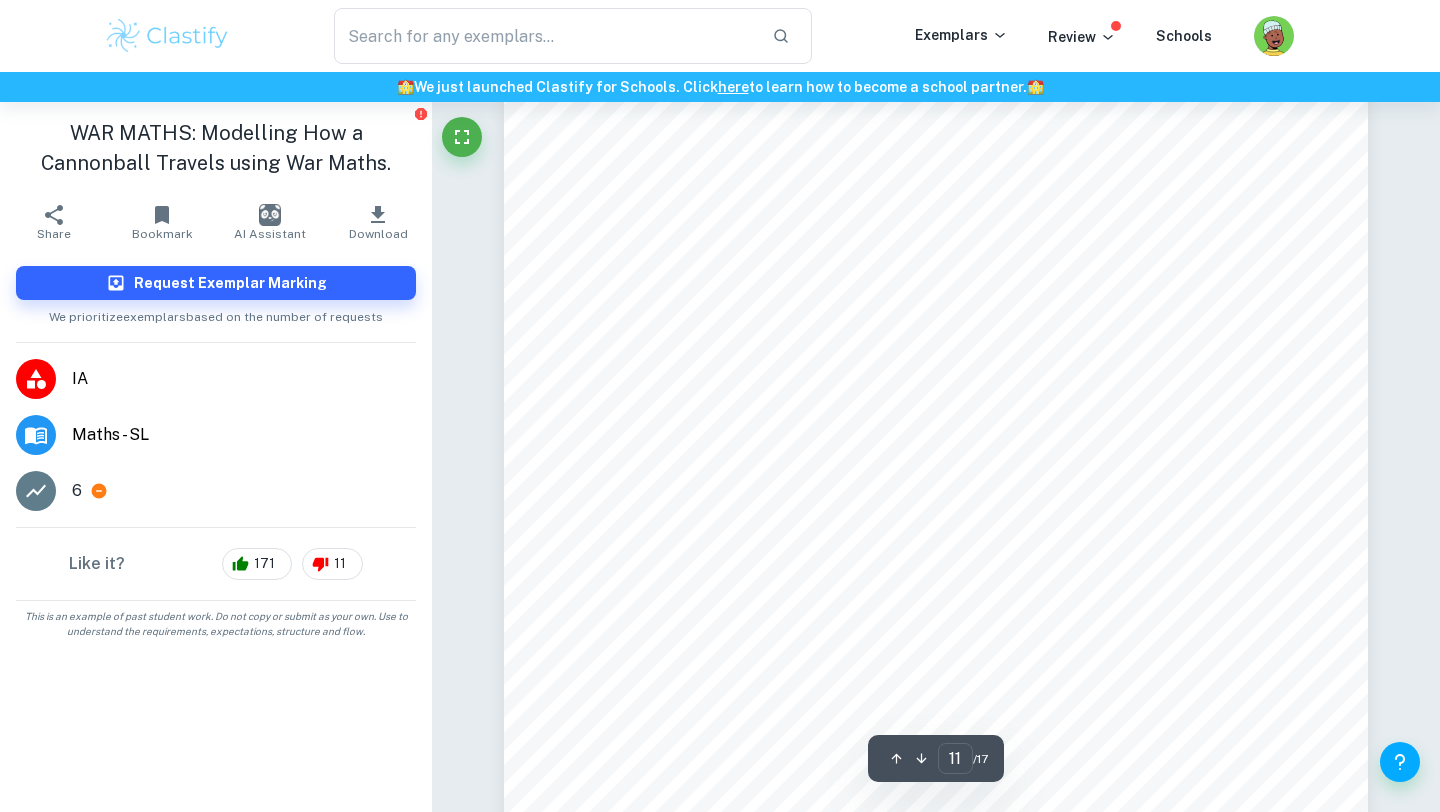 scroll, scrollTop: 11360, scrollLeft: 0, axis: vertical 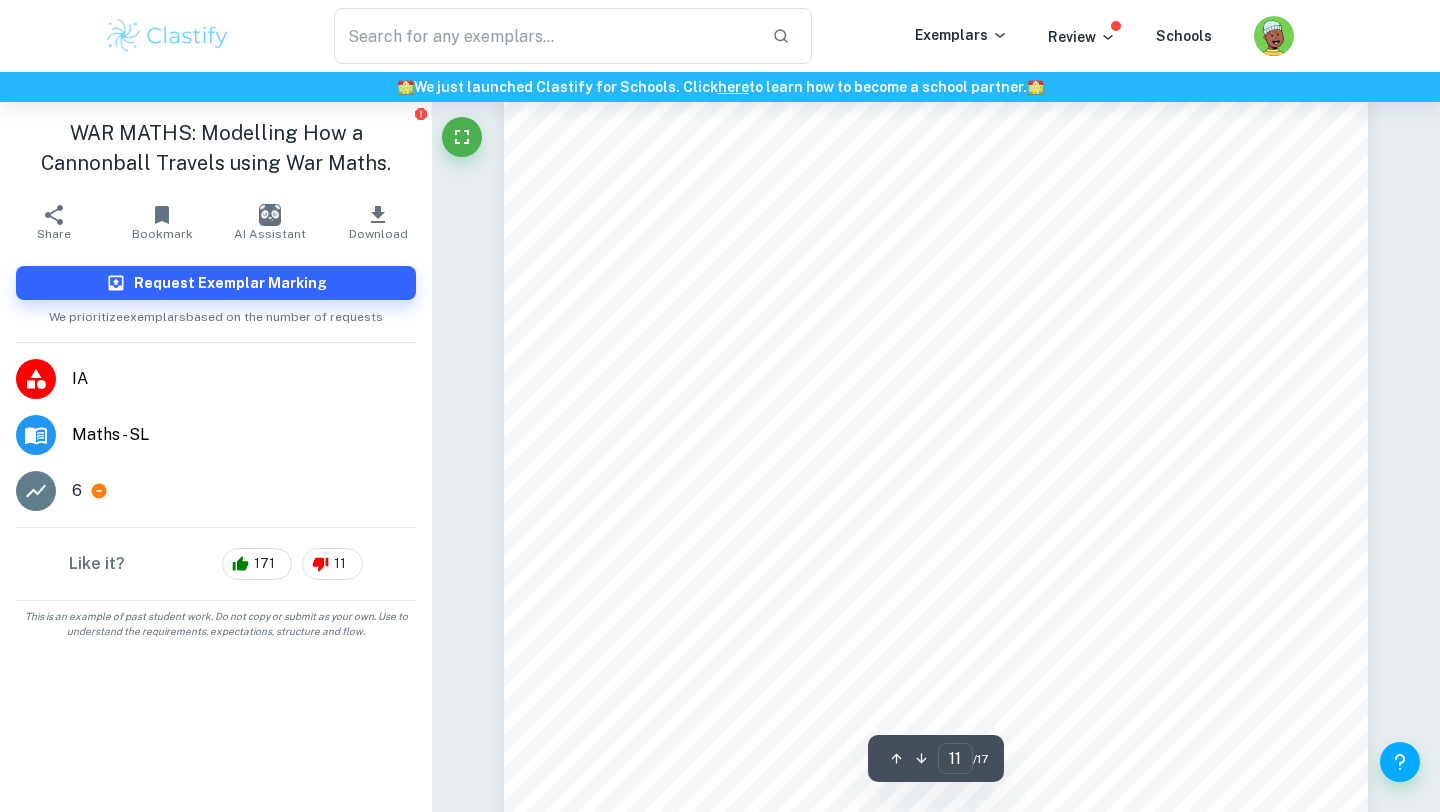 click on "V ix   = (100m/s)cos(45°) ≈ 52.53m/s ∴   V ix   ≈ 52.53m/s c.   To calculate Δt we can manipulate equation number 2 to set it equal to Δt. It is important to note that Δt is interchangeable between both the x and y-components. Δt in this equation will represent the cannonball’s change in time taking the maximum height as its final position. At maximum height, the time is exactly half of the total time the cannonball was in motion. Here is the equation: Δt ≈ 5.35sec 2(Δt) = 2(5.35) ≈ 10.71sec Therefore for this mathematical exploration the total time that the cannonball travels (Δt) is about 10.71 seconds. d.   This equation is using the x-component of the cannonball. This means that the acceleration will be 0 m/s 2   because the projectile is shot on a plane field 2.   Now that we have all the variables and information necessary we can substitute them into the equation. 11" at bounding box center [936, 601] 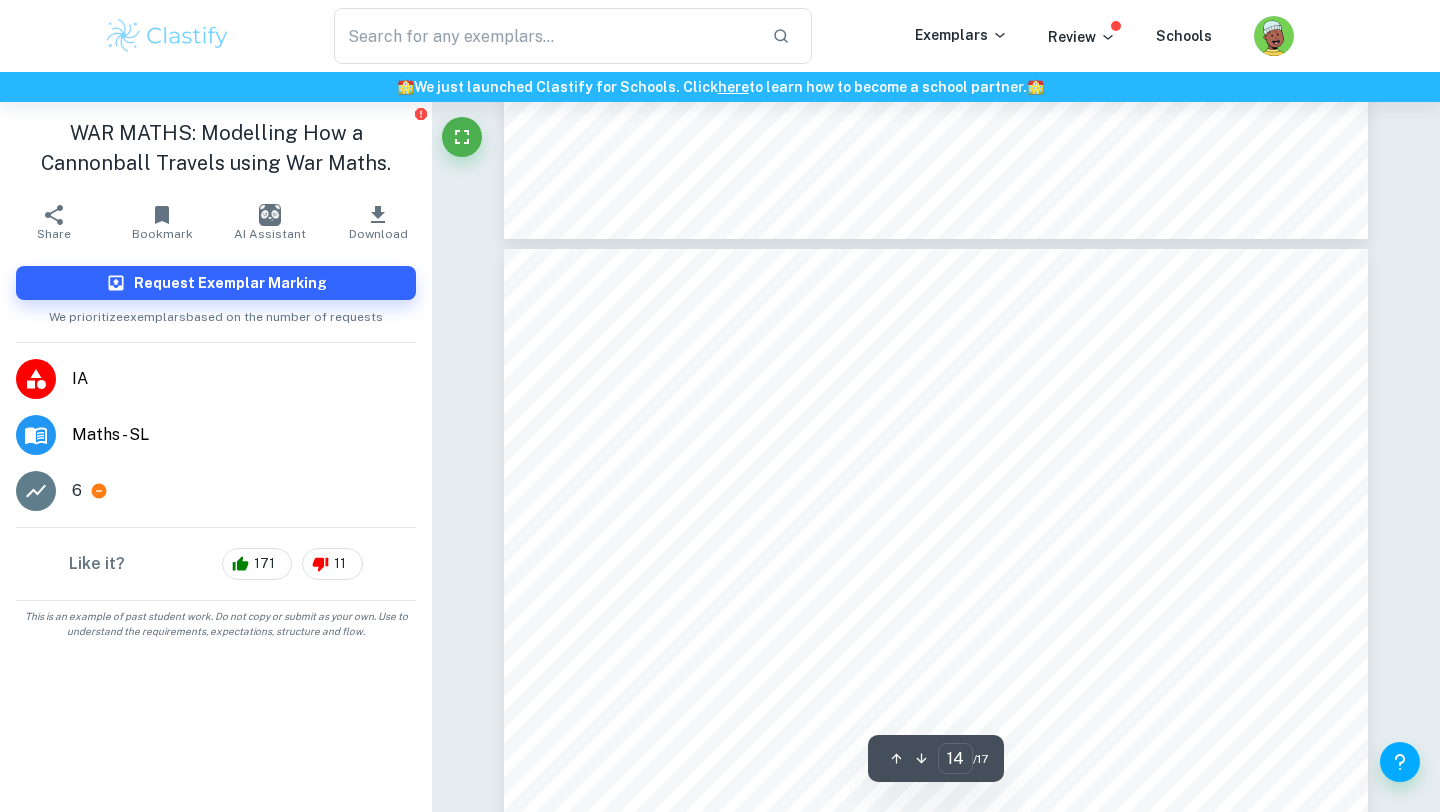 click on "Figure 1.5 Figure 1.5 is used to depict how the motion of the cannonball would have travelled using Desmos graphing software. We can see the x-intercepts of the motion on the graphs are at (0, 0) and (562.60, 0). The coordinate of the vertex on the graph is (281.3, 254.84). This information is consistent with the data that we have collected and solved for, therefore we know that our equation is accurate and models the motion of the cannonball. Limitations It is important to realize that this equation that we have derived has limitations, as in the real world we cannot have a negative height and distance value. For example, we cannot have a person who is   -1.5 meters tall. This is because height and distance are scalar quantities. It is not impossible to have negative displacement as it is a vector quantity and has direction. We have also found out the exact values of which the cannonball starts and stops and when it reaches maximum height, as a result, we now can set a domain and range to our equation. 14" at bounding box center (936, 808) 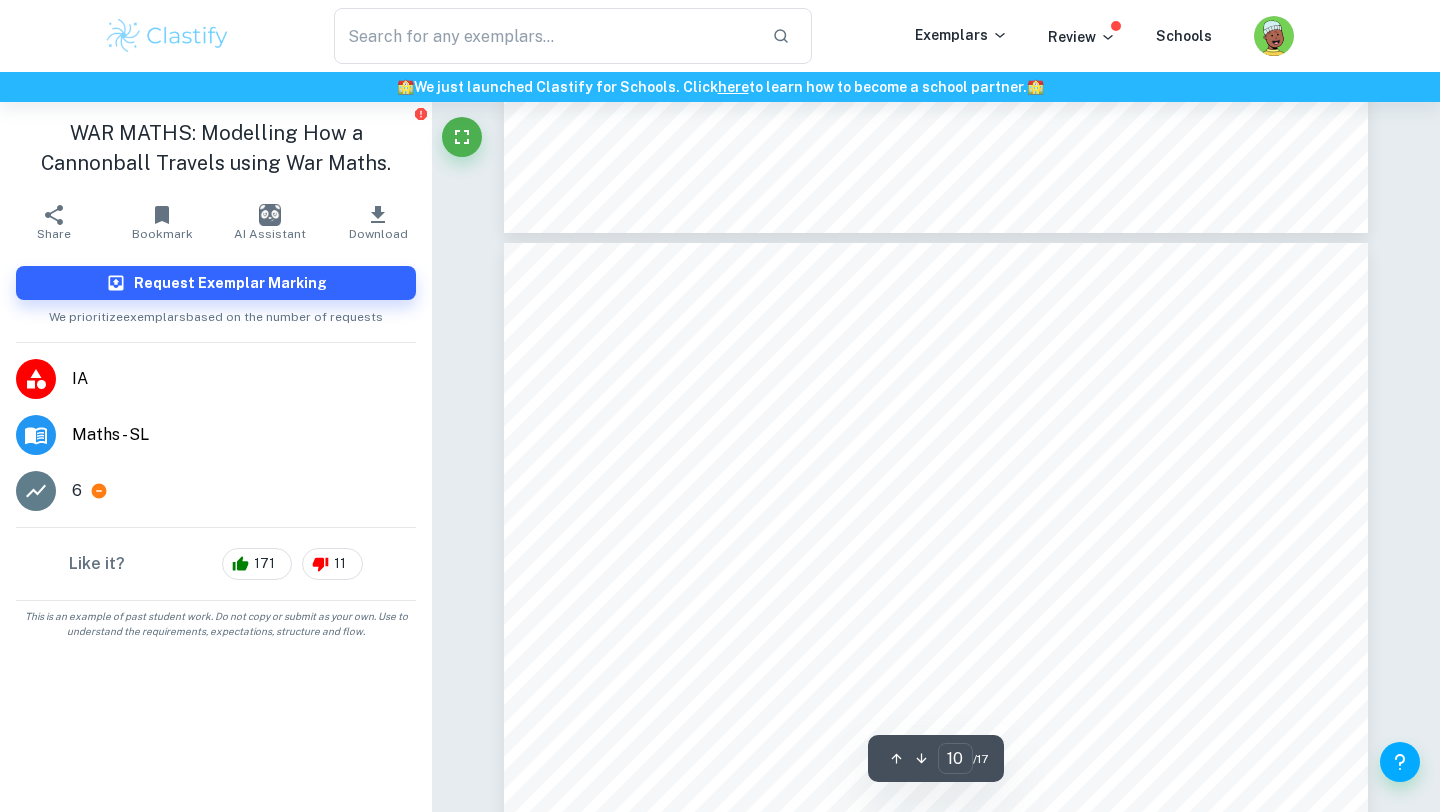 scroll, scrollTop: 10867, scrollLeft: 0, axis: vertical 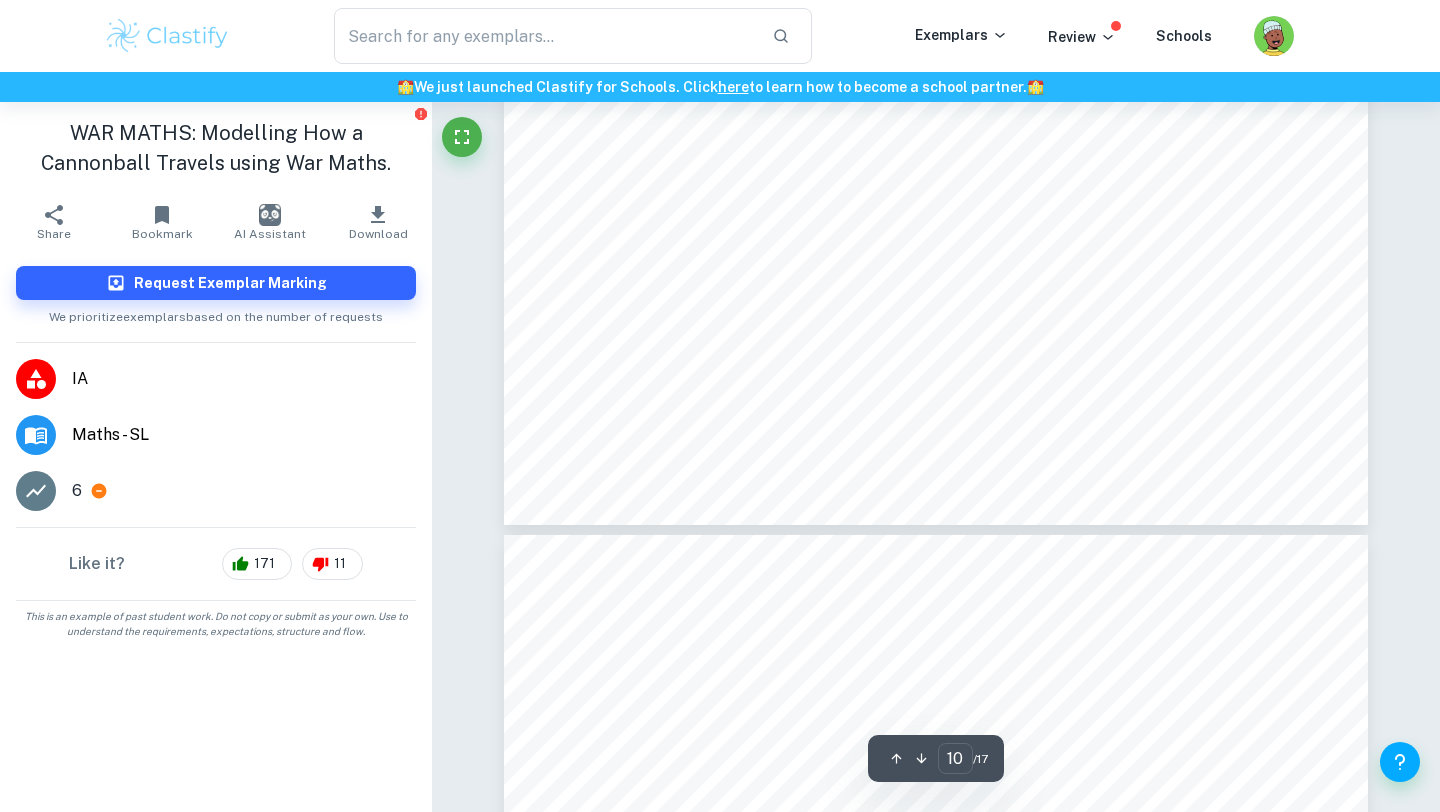 click on "V ix   = (100m/s)cos(45°) ≈ 52.53m/s ∴   V ix   ≈ 52.53m/s c.   To calculate Δt we can manipulate equation number 2 to set it equal to Δt. It is important to note that Δt is interchangeable between both the x and y-components. Δt in this equation will represent the cannonball’s change in time taking the maximum height as its final position. At maximum height, the time is exactly half of the total time the cannonball was in motion. Here is the equation: Δt ≈ 5.35sec 2(Δt) = 2(5.35) ≈ 10.71sec Therefore for this mathematical exploration the total time that the cannonball travels (Δt) is about 10.71 seconds. d.   This equation is using the x-component of the cannonball. This means that the acceleration will be 0 m/s 2   because the projectile is shot on a plane field 2.   Now that we have all the variables and information necessary we can substitute them into the equation. 11" at bounding box center [936, 1094] 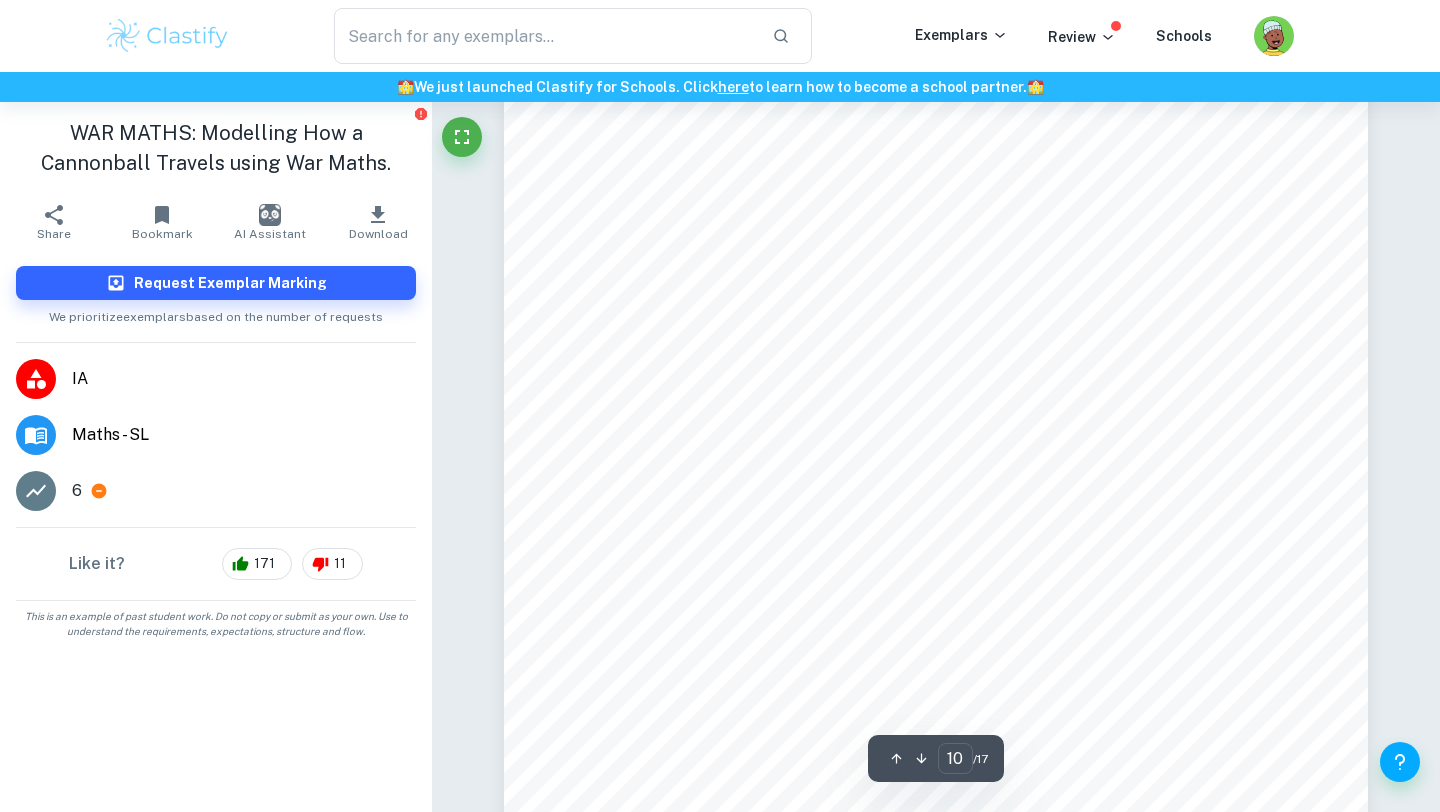 type on "9" 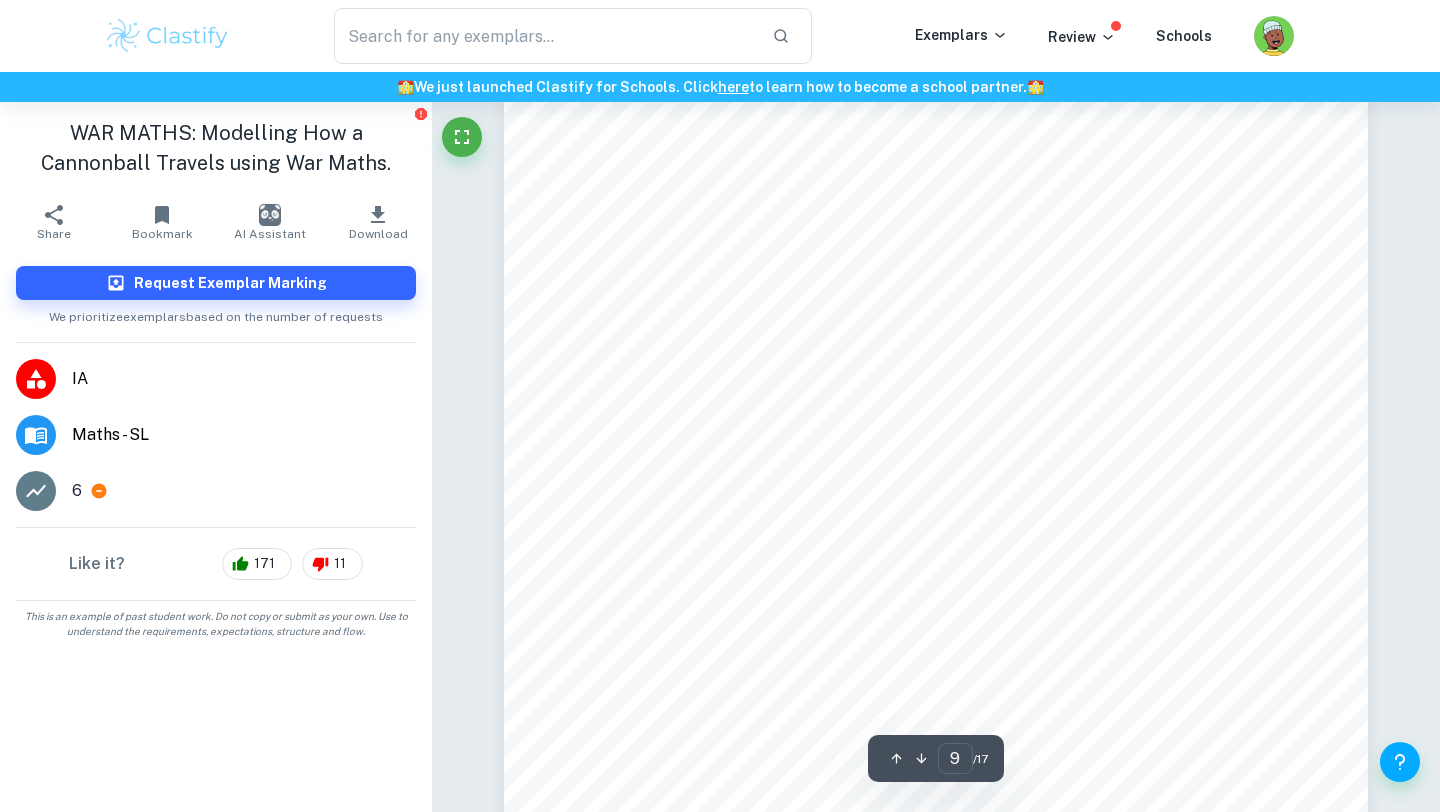 scroll, scrollTop: 9637, scrollLeft: 0, axis: vertical 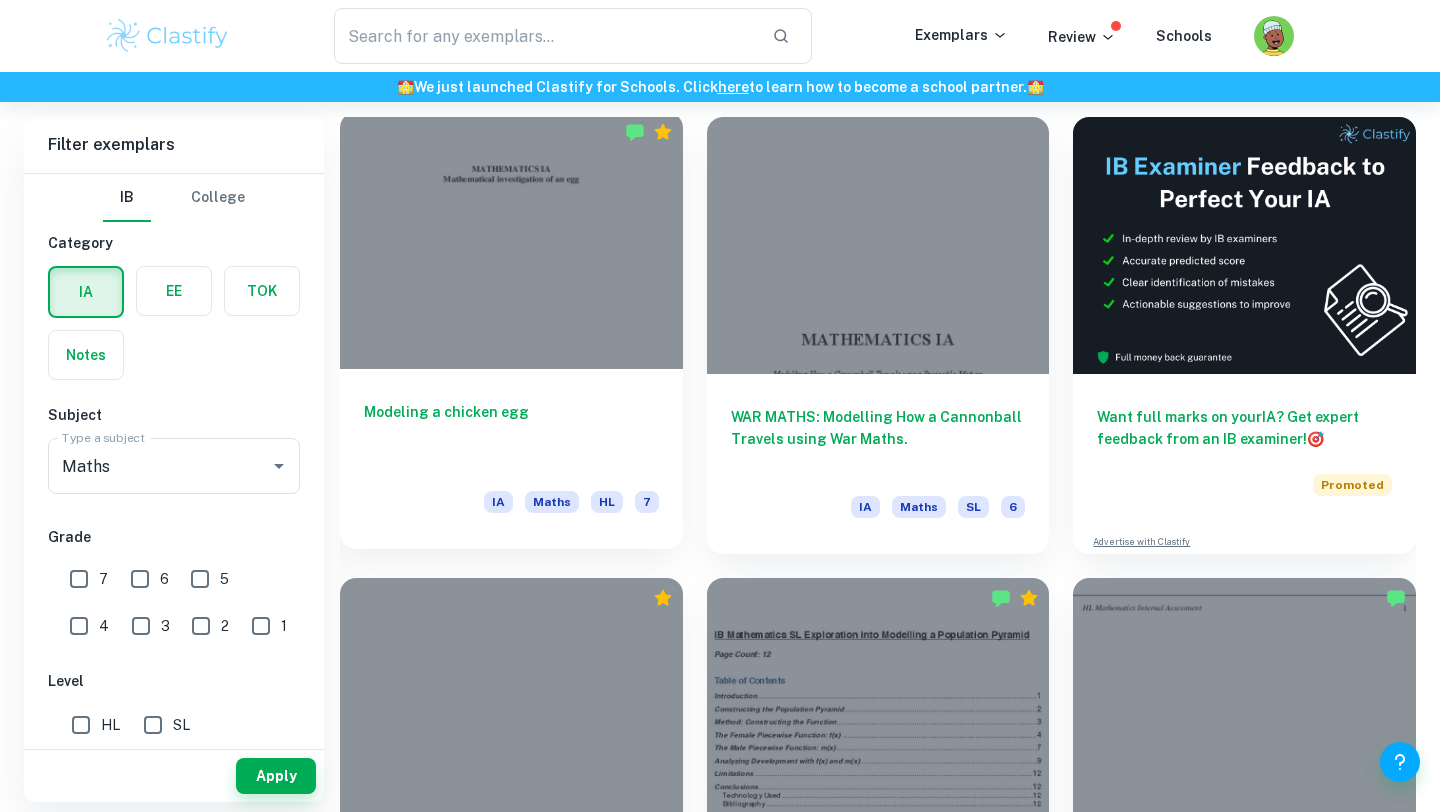 click at bounding box center (511, 240) 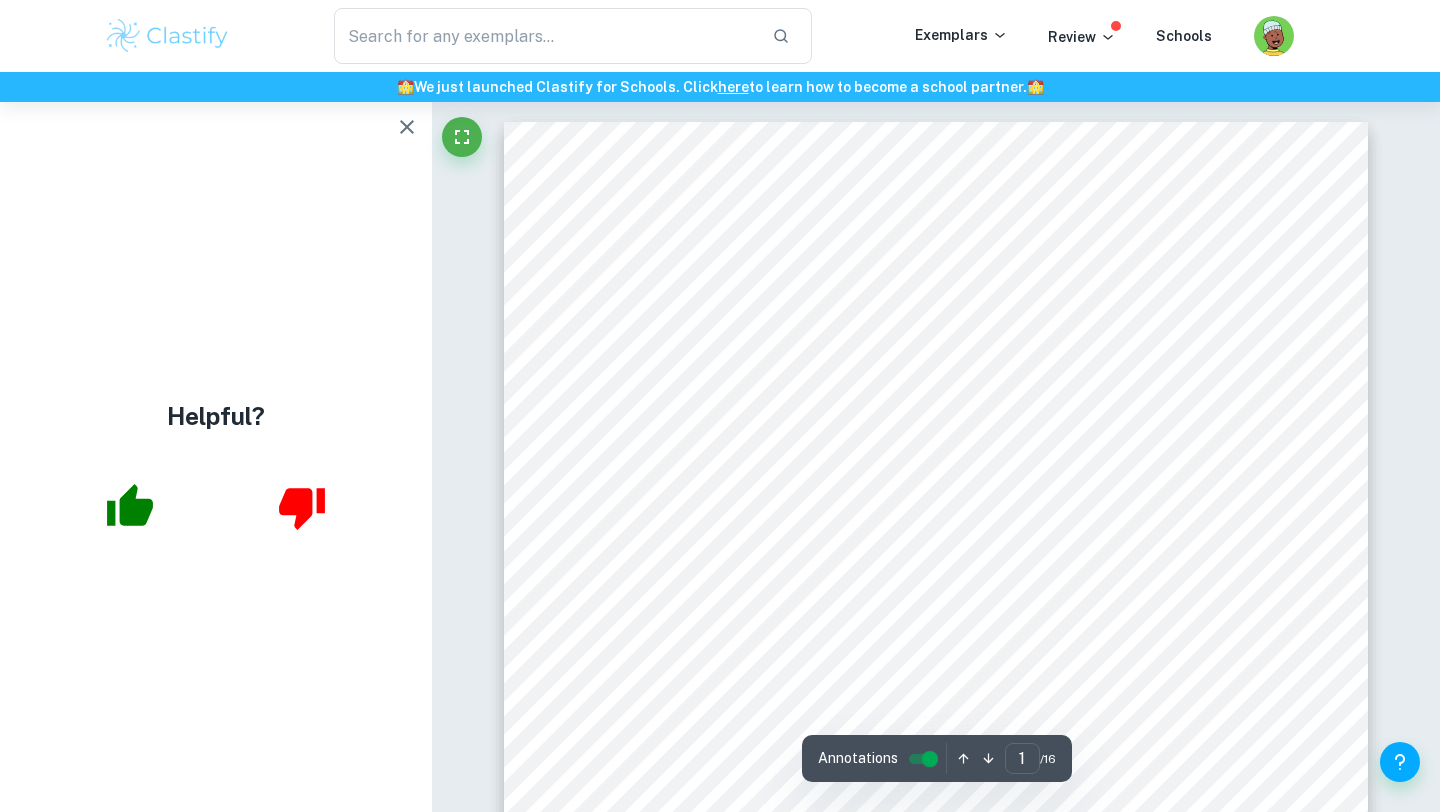 scroll, scrollTop: 840, scrollLeft: 0, axis: vertical 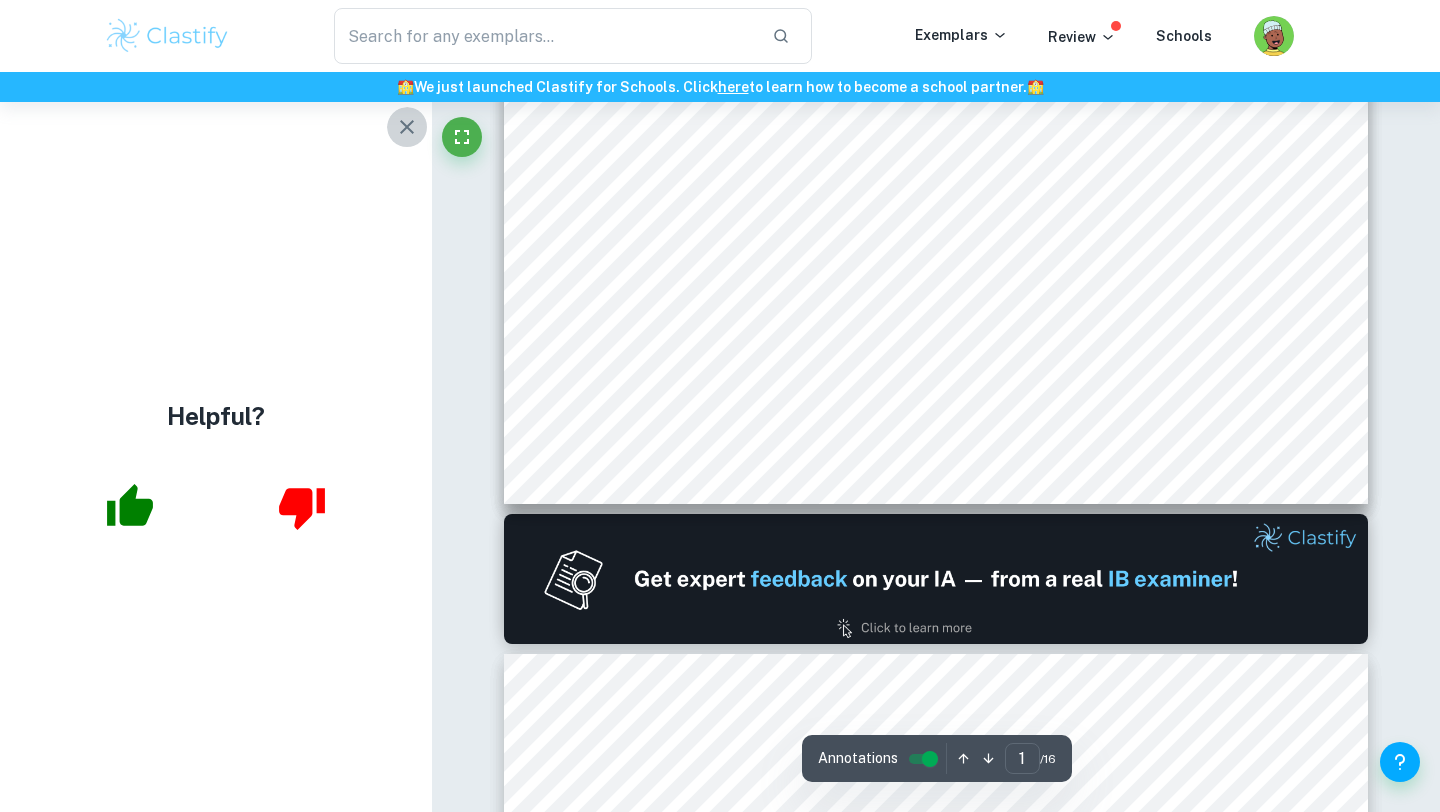 click 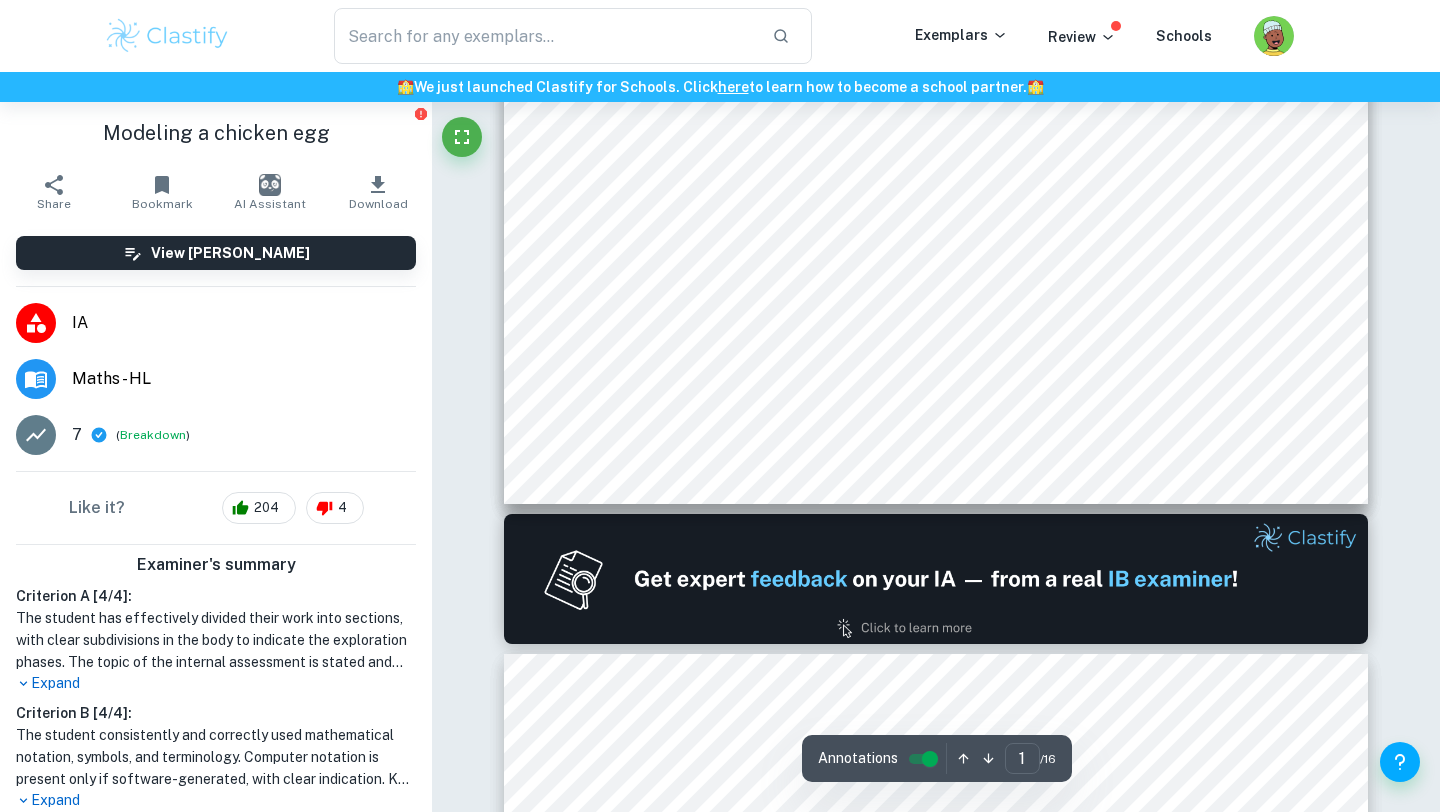 click on "MATHEMATICS IA Mathematical investigation of an egg Date of submission:   [DATE] Exam Session:   [DATE] Submitted by:   hxp707" at bounding box center (936, -107) 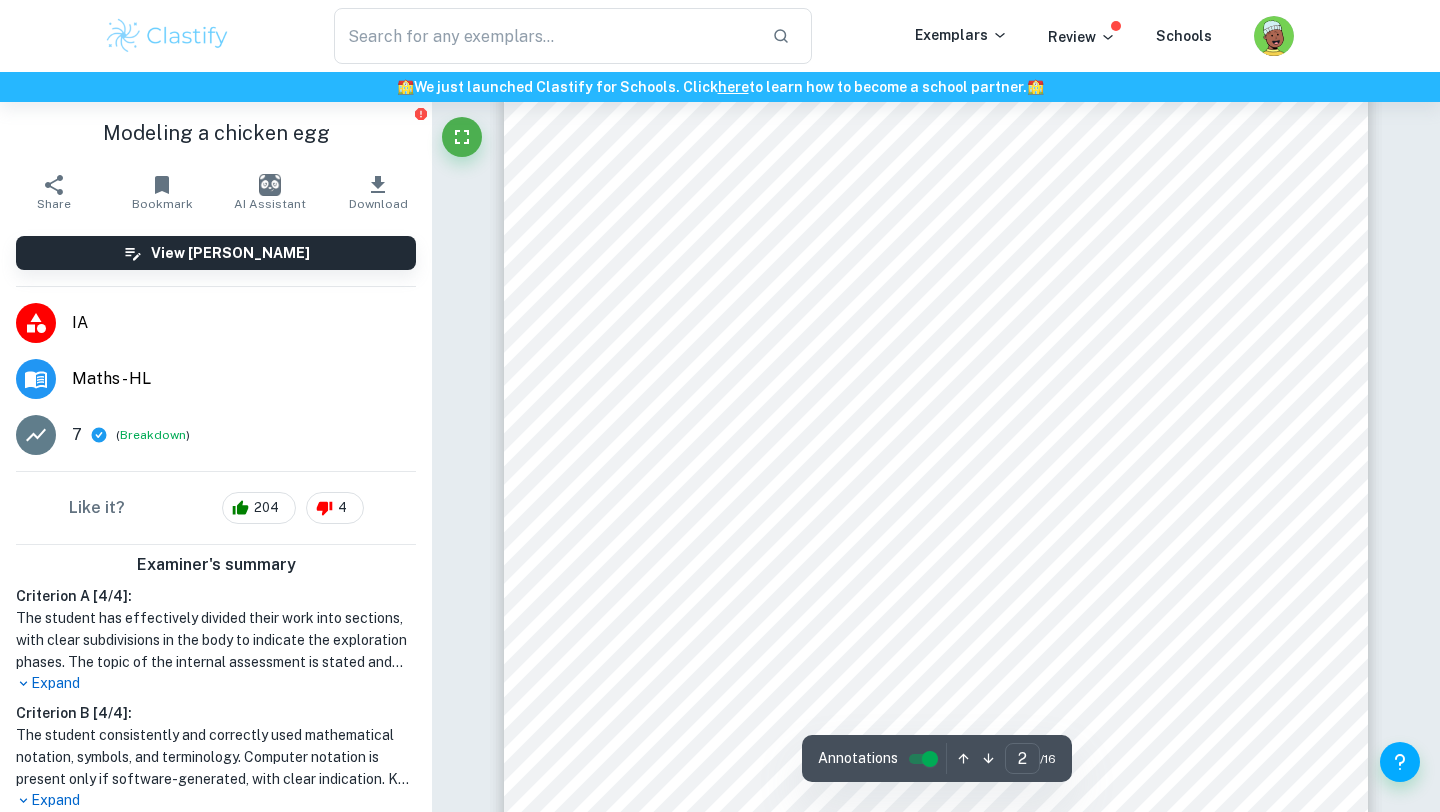 drag, startPoint x: 731, startPoint y: 270, endPoint x: 731, endPoint y: 321, distance: 51 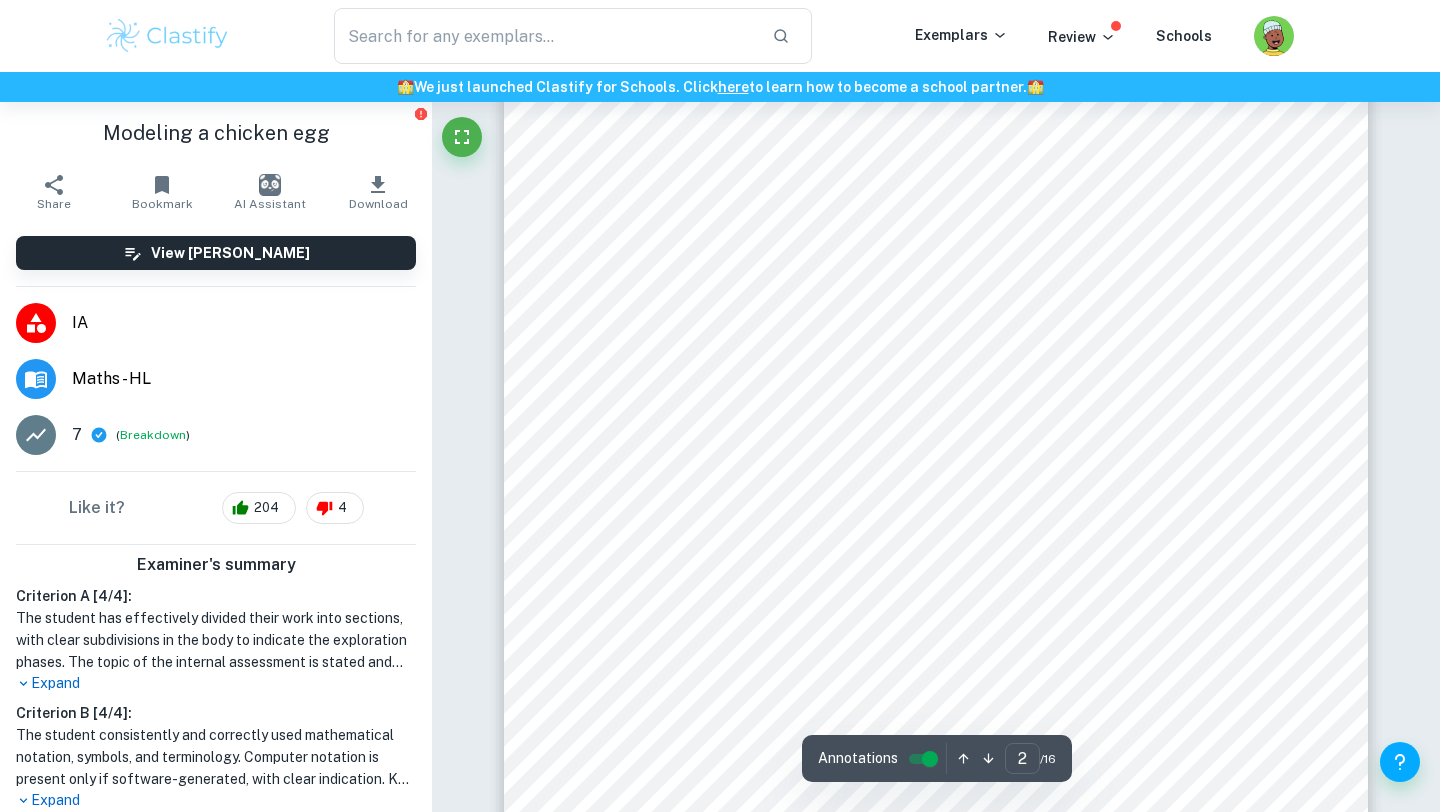scroll, scrollTop: 1390, scrollLeft: 0, axis: vertical 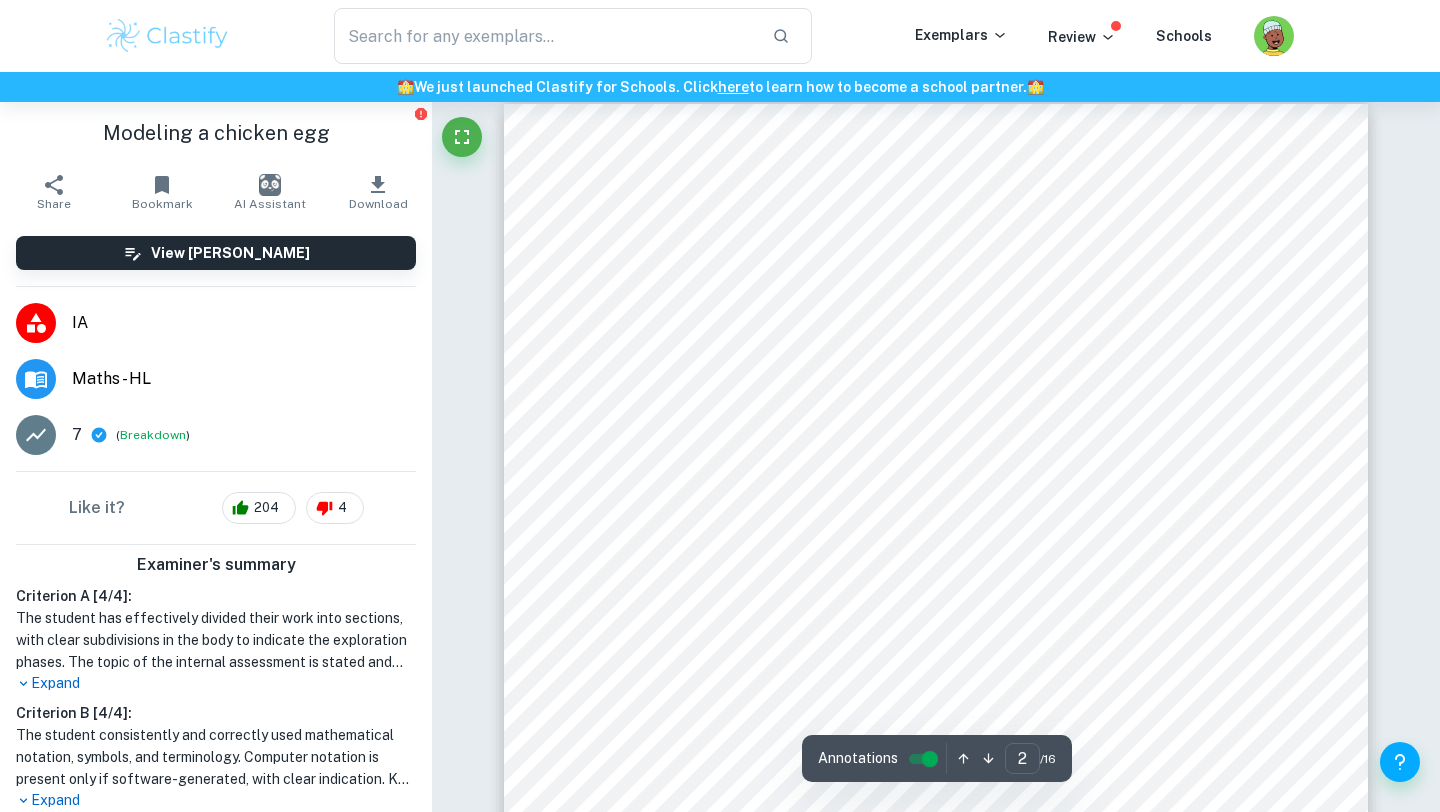 click on "1 1. INTRODUCTION Using knowledge and theories from the sciences and applying it to real-life situations in order to help with problem solving has always been intriguing to me; this is an important aspect of being an inquirer, one of the IB learner profile traits. For example, in HL Chemistry, we carried out a lab experiment involving titrations in order to calculate the mass of [MEDICAL_DATA] present in a sample of eggshell. I was able to use my existing knowledge of reactions and mole calculations in order to acquire new information which is of potential significance to the industry; studies have suggested that [MEDICAL_DATA] extracted from eggshell is a good pharmaceutical [MEDICAL_DATA] that can be used in a variety of products ([PERSON_NAME] et al., 2007). Similarly, I wanted to employ my mathematical knowledge to do something which I found interesting and provides useful information in contextual real-life situations. the farm animals. She would always ask me to go count how many eggs the chicken have laid" at bounding box center [936, 715] 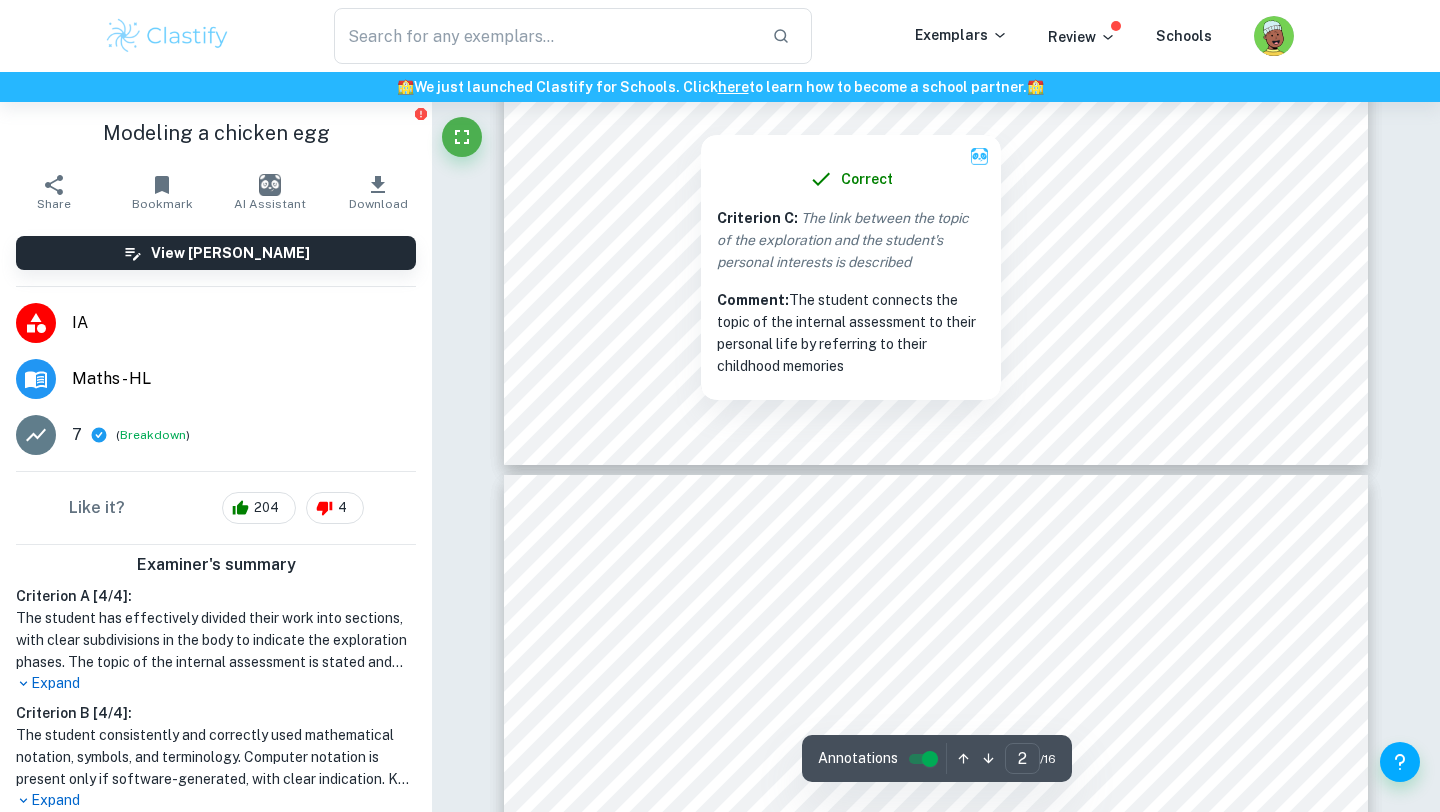 scroll, scrollTop: 2452, scrollLeft: 0, axis: vertical 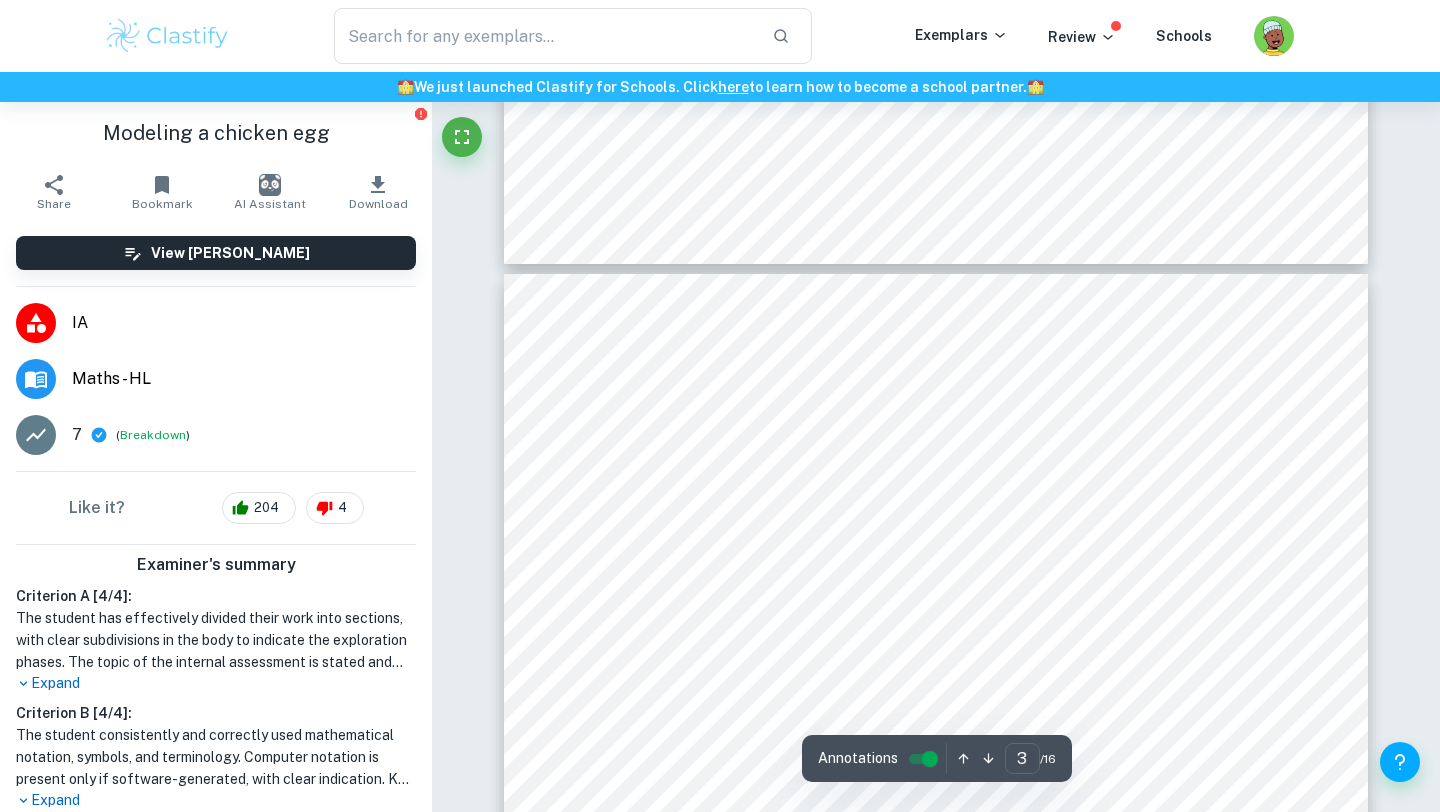 click on "2 2. MODELLING THE EGG In order to assist in finding a good model which serves as a good fit for the egg, it was cropped from Figure 1 using Abode Photoshop and then superimposed onto the graphing software Desmos, as illustrated in Figure 2. Furthermore, I needed a way to determine how the egg should be scaled, as that would have resulted in an accurate calculation for the volume and surface area, rather than providing values which are only proportional to the true values. As such, one dimension of the egg had to be measured. Deciding to measure the length, the egg was boiled and cut in half along its vertical axis of symmetry, i.e. the middle. I then used a 15cm ruler to find the distance between the top and the bottom and that was found to be 5.4cm, represented by the red line in Figure 2. It is important to note however that the axis of symmetry was judged subjectively; in other words, I was not able to accurately specify at which point to was 0.1cm, which means that there was an uncertainty of   ± 0.1" at bounding box center [936, 885] 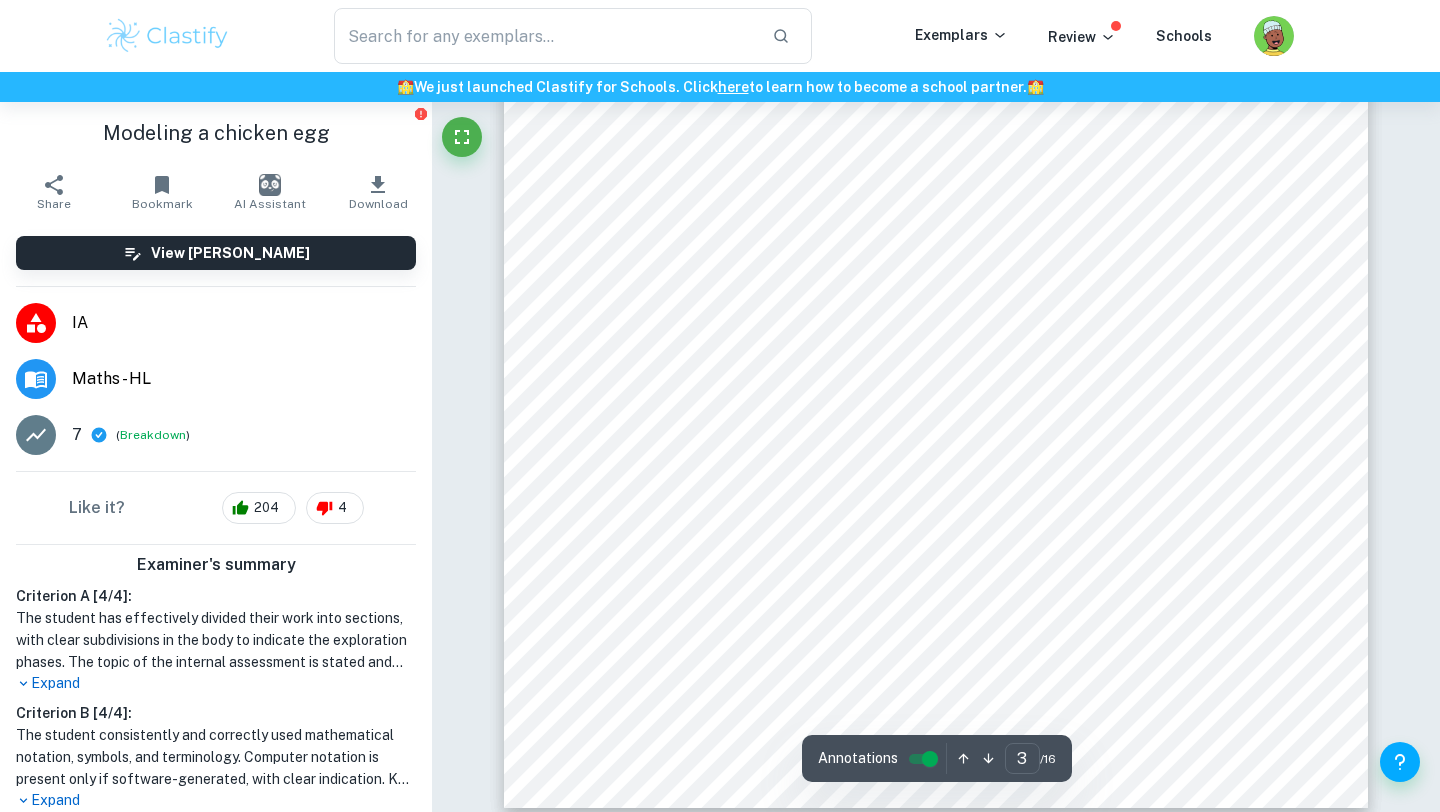 scroll, scrollTop: 3763, scrollLeft: 0, axis: vertical 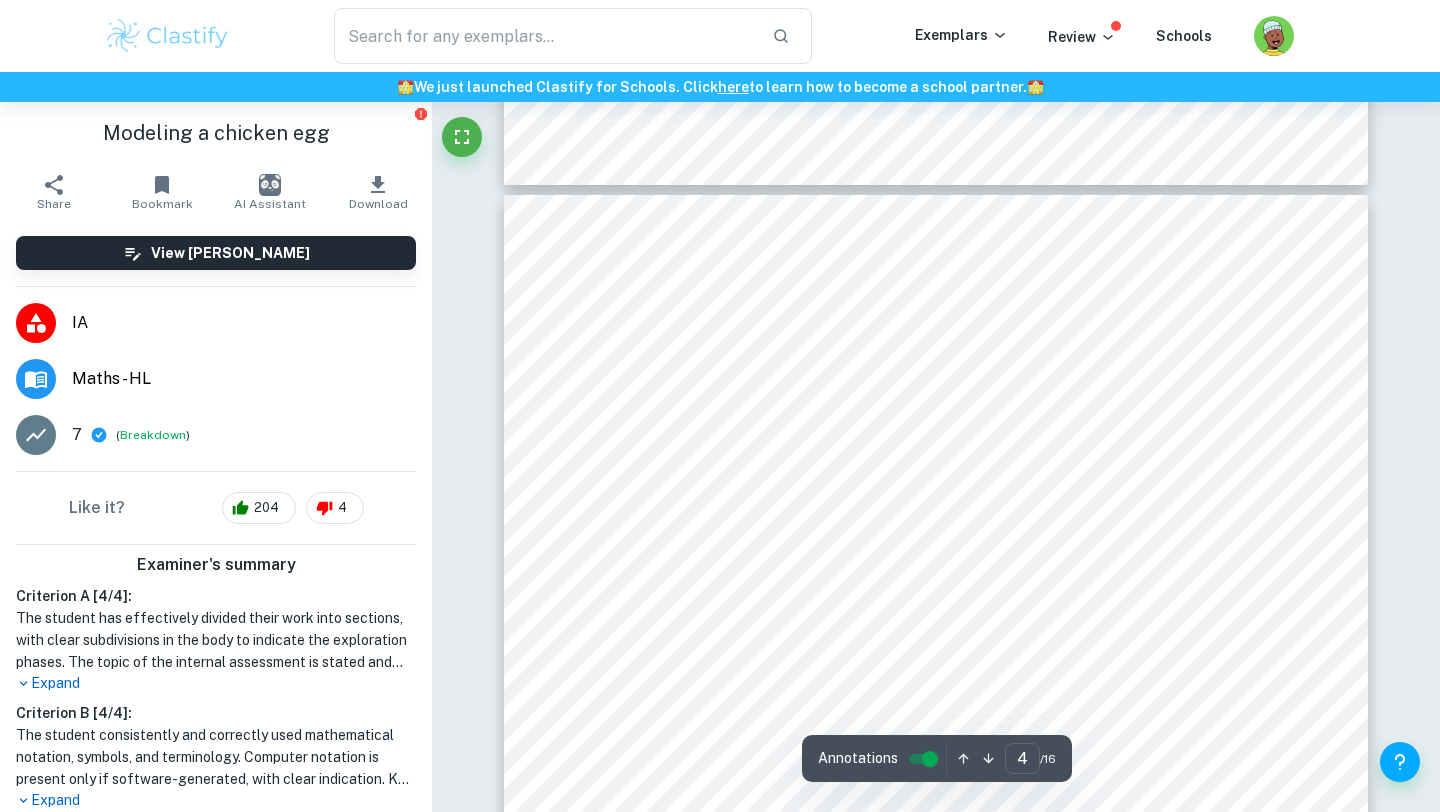 click on "3 2.1 Method A: Modifying the Ellipse Equation The shape of an egg is somewhat similar to that of an ellipse, therefore it could be used as a good starting point. An ellipse has two different   “ radi i” , defined as the major axis and the minor axis. The equation of a general ellipse is as follows: 𝑥 2 𝑟 𝑥 2   +  𝑦 2 𝑟 𝑦 2   = 1 ,   (1) where   ±𝑟 𝑥   and   ±𝑟 𝑦   represent the   𝑥   and   𝑦   axes-intercepts respectively. They could also be thought of as the horizontal and vertical radii. The one with the greater magnitude represents the major axis, while the other is the minor axis. The magnitude of either of the axes is simply twice the value of   𝑟 𝑥   or   𝑟 𝑦 , i.e. the distance between the two vertical or horizontal intercepts. In order to simplify upcoming calculations, the denominators in (1) will be replaced with   𝑎   and 𝑏 , as follows: 𝑥 2 𝑎   +  𝑦 2 𝑏   = 1   (2) By composing (2) with a function, either in terms of   𝑥" at bounding box center [936, 806] 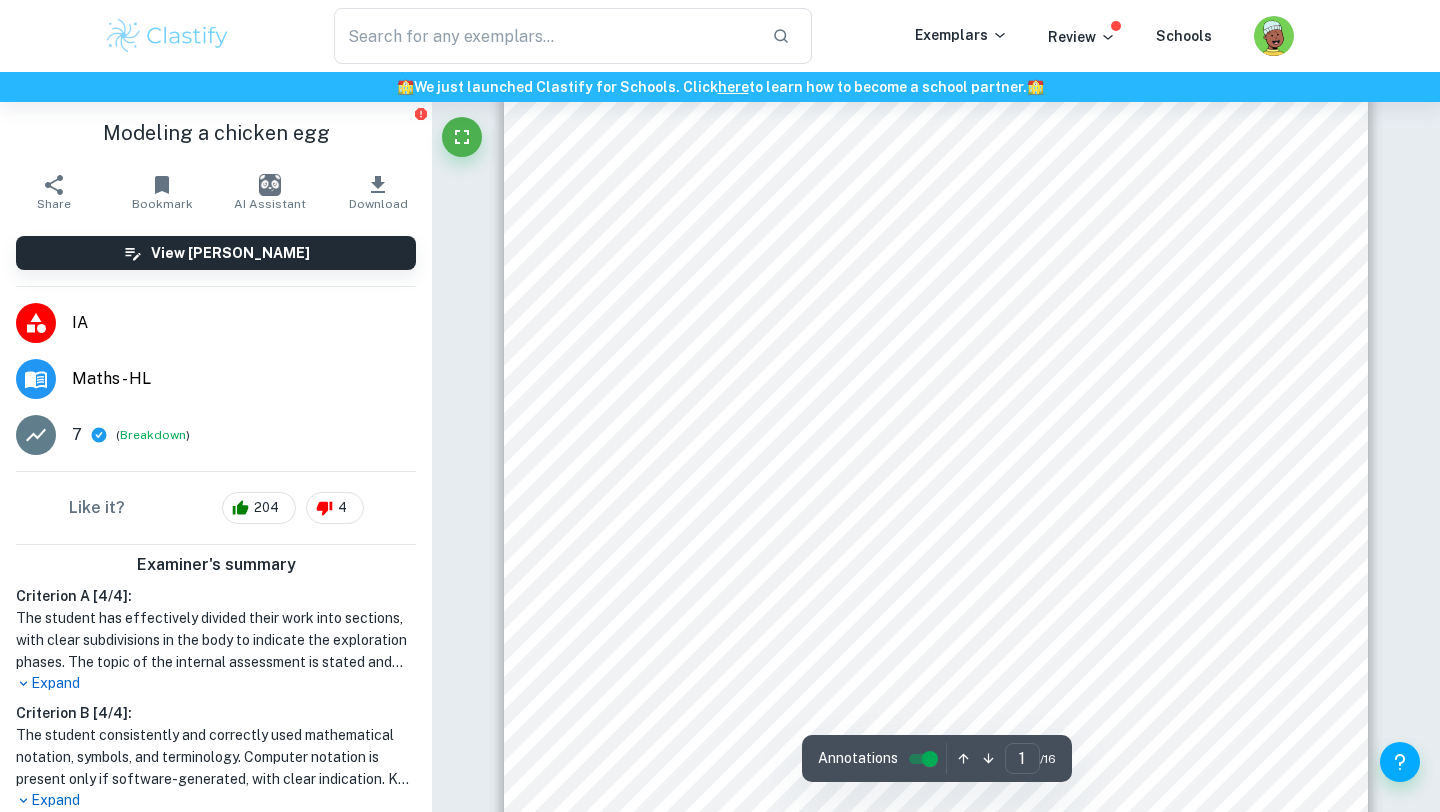 scroll, scrollTop: 0, scrollLeft: 0, axis: both 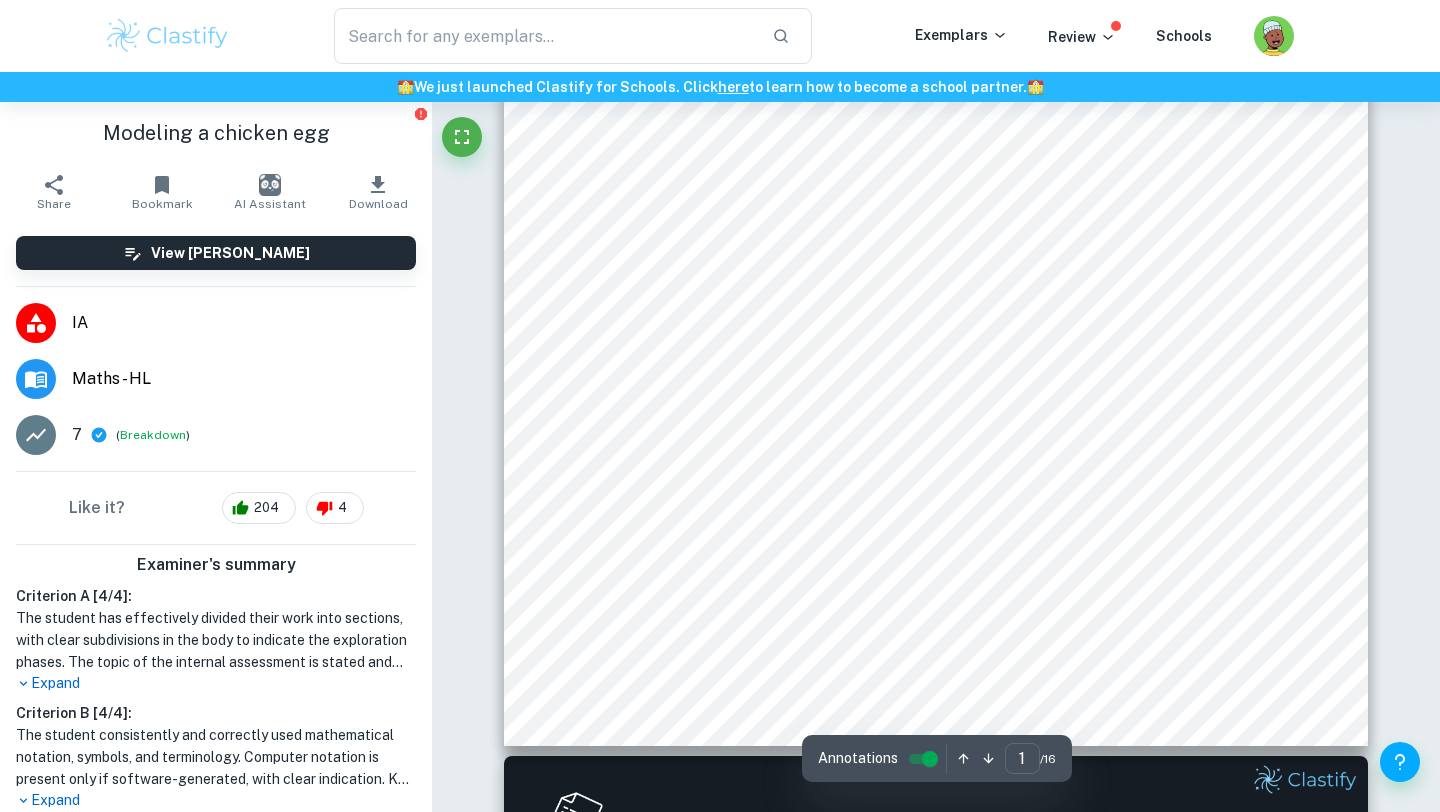 drag, startPoint x: 744, startPoint y: 350, endPoint x: 744, endPoint y: 409, distance: 59 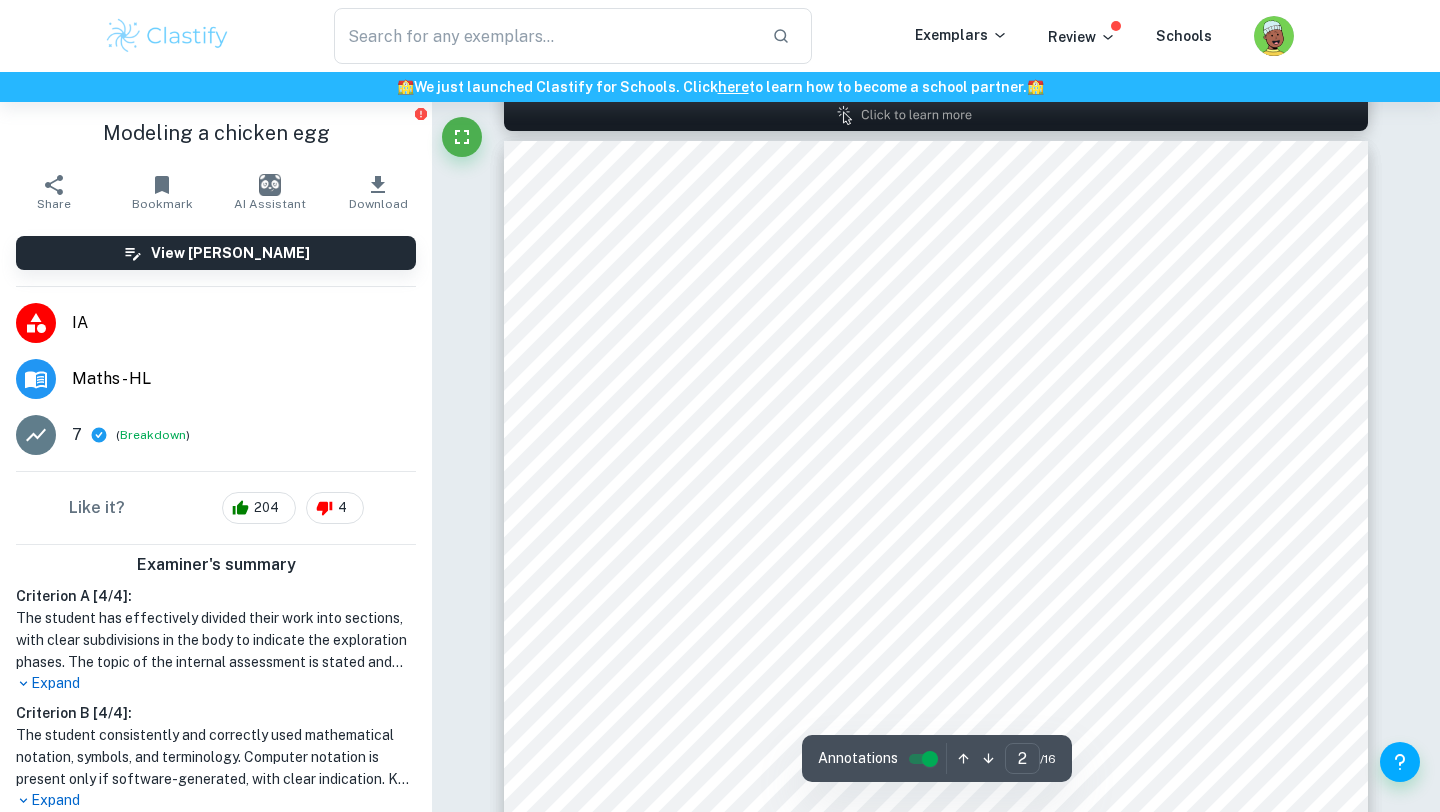 scroll, scrollTop: 1354, scrollLeft: 0, axis: vertical 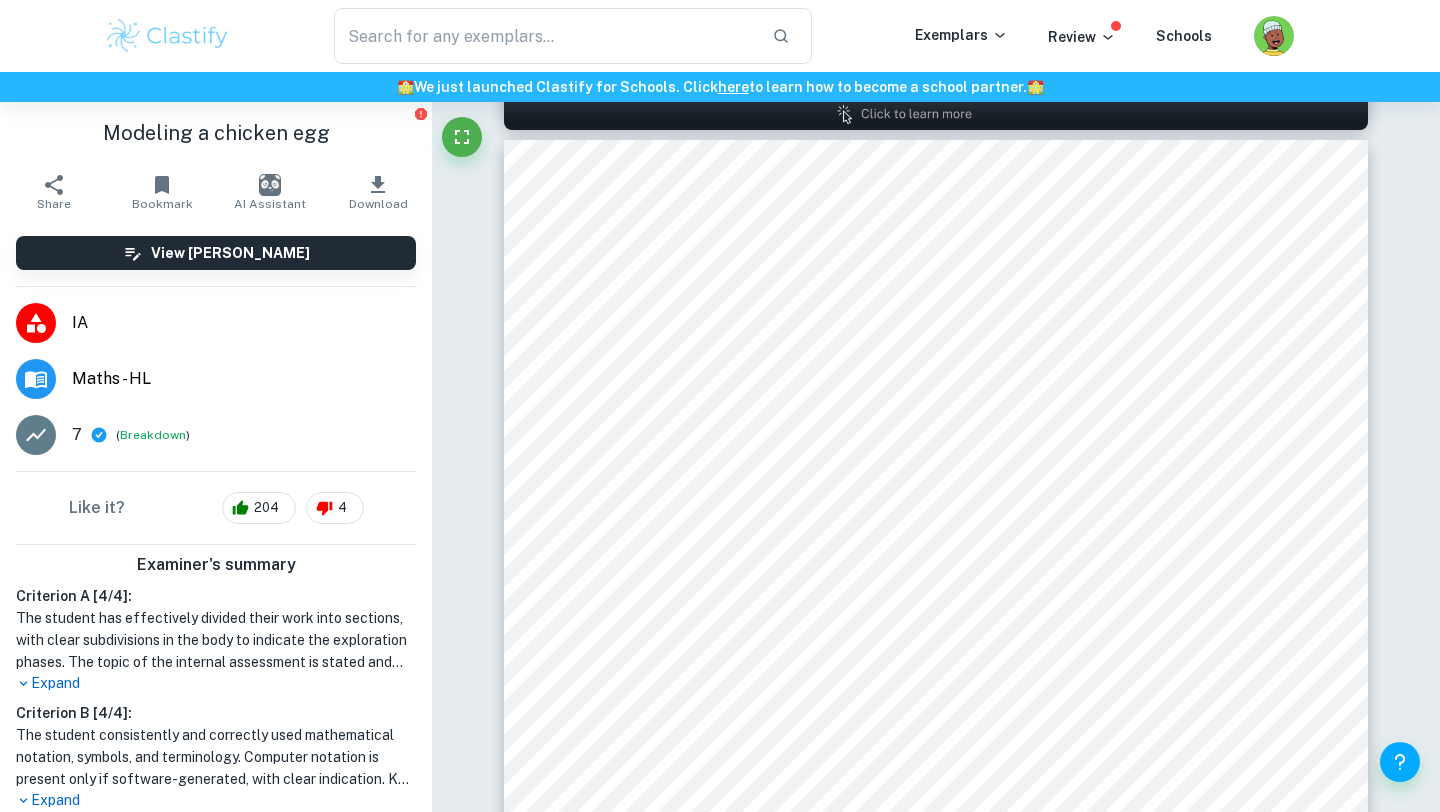 click on "Correct Criterion A :   The topic of the Internal assessment is stated clearly and explained in the introduction Comment:  The student clearly states the topic of the investigation which is to find suitable mathematical models for a chicken egg and comparing them, and further, calculating the volume and surface area of the egg from those models Incorrect Criterion A :   The introduction includes a general description of the student's approach to the topic and what area of the math curriculum the exploration focuses on Comment:  The student should include an outline of the exploration before the section on modeling the egg. The student should explain the mathematical concepts included in the investigation such as modeling the ellipse, using polynomials, etc. Correct Criterion A :   The conclusion is a summary of the outcomes and a response to the aim of the exploration stated in the introduction Comment:  The conclusion should include a reference to two different models constructed by the student Correct :   :" at bounding box center [936, 8689] 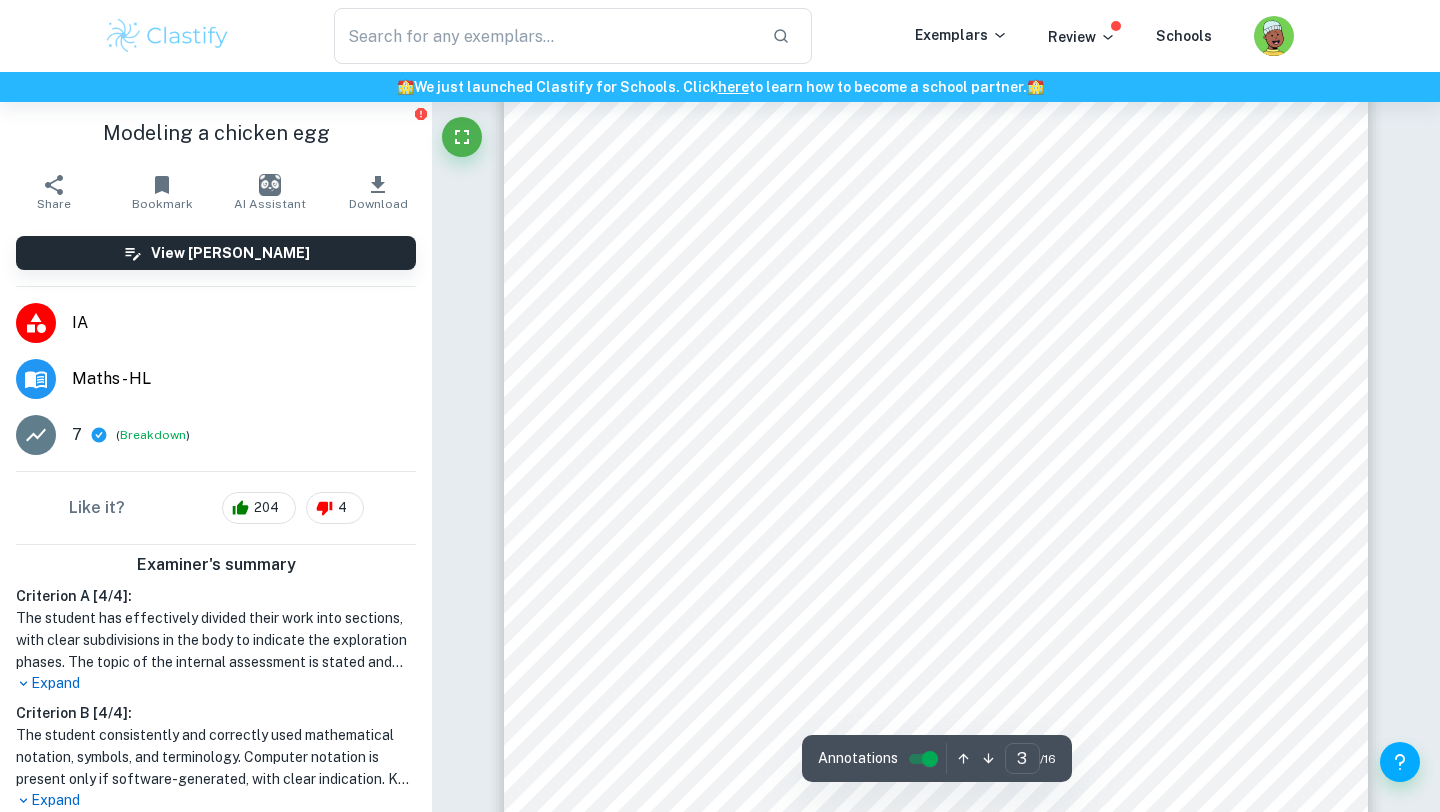 type on "2" 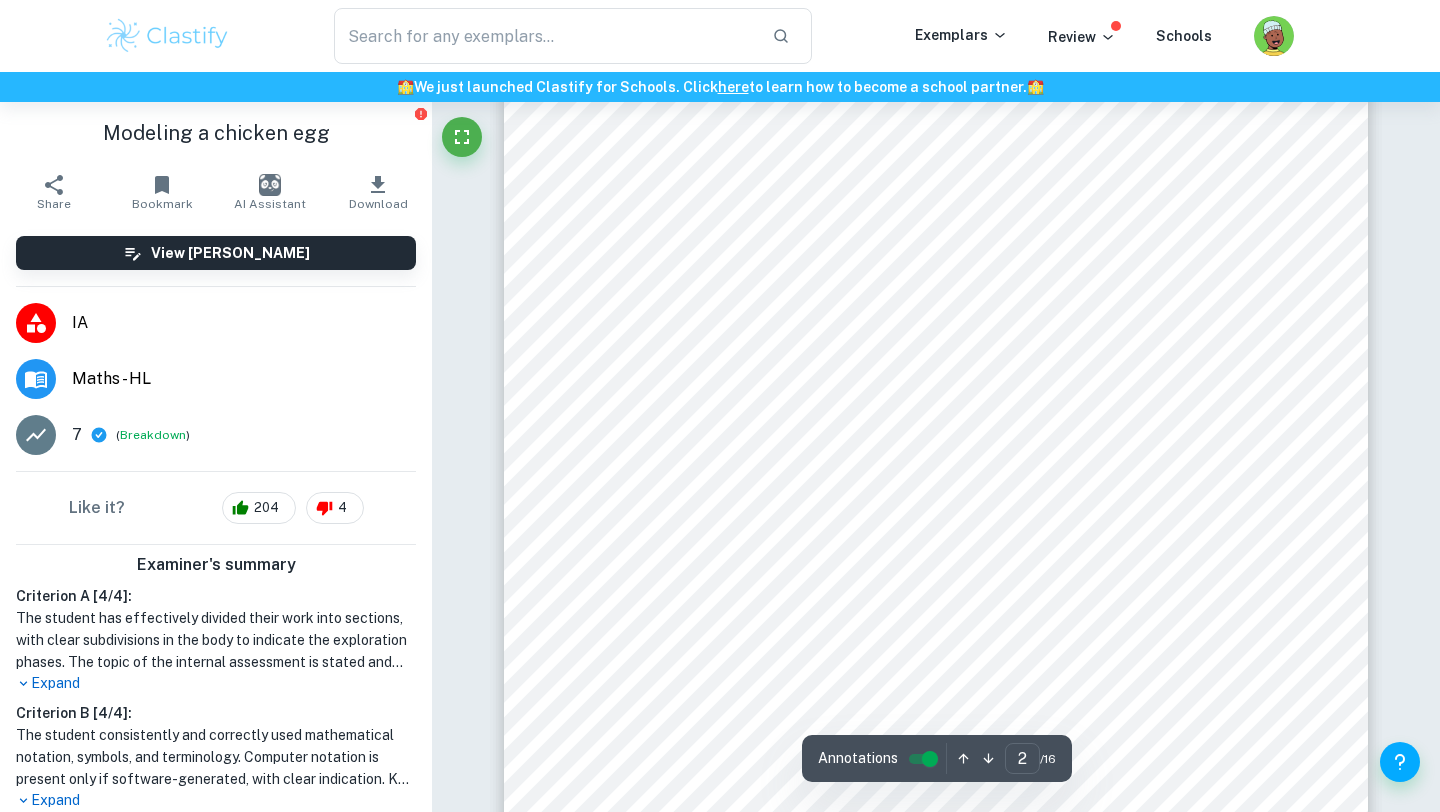 scroll, scrollTop: 1405, scrollLeft: 0, axis: vertical 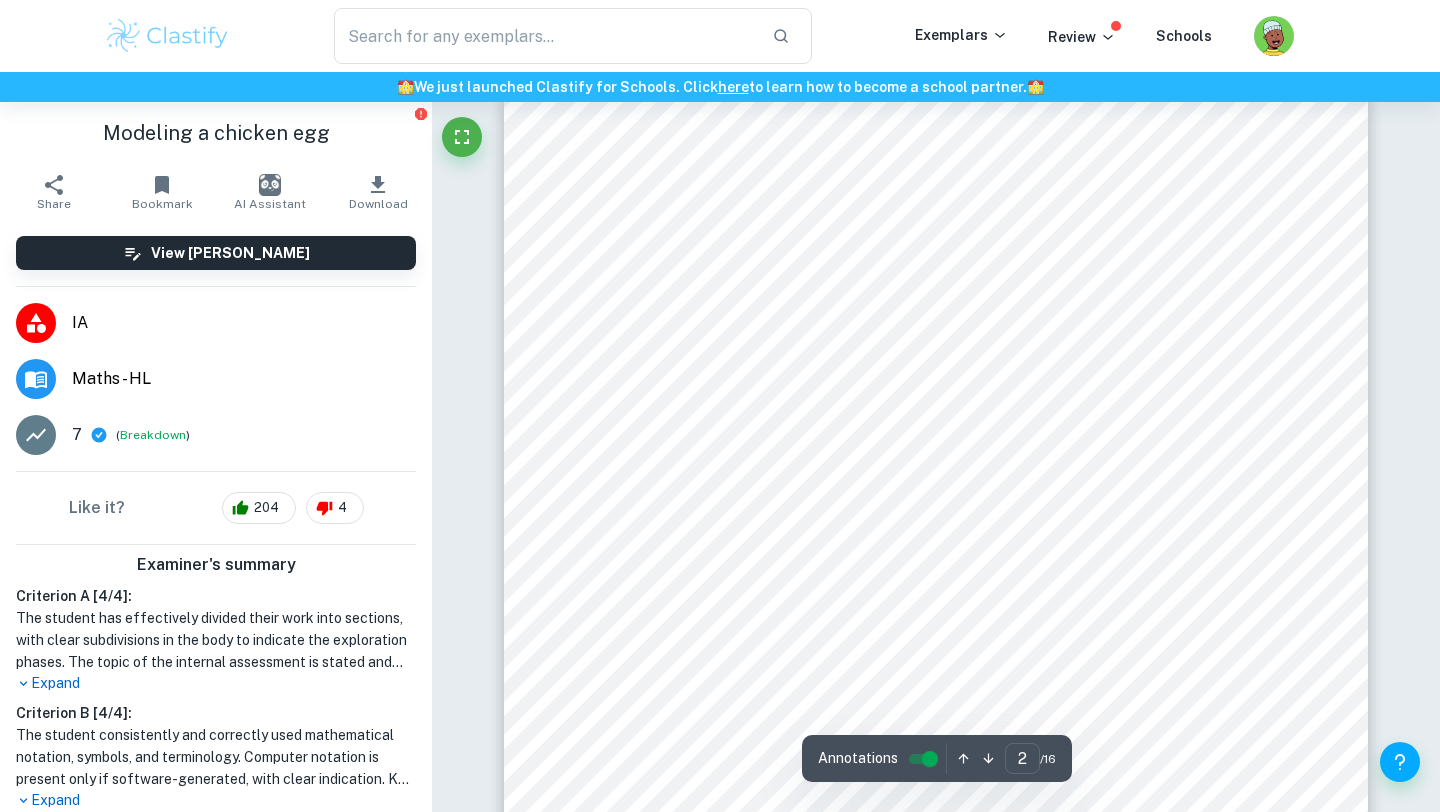 click on "1 1. INTRODUCTION Using knowledge and theories from the sciences and applying it to real-life situations in order to help with problem solving has always been intriguing to me; this is an important aspect of being an inquirer, one of the IB learner profile traits. For example, in HL Chemistry, we carried out a lab experiment involving titrations in order to calculate the mass of [MEDICAL_DATA] present in a sample of eggshell. I was able to use my existing knowledge of reactions and mole calculations in order to acquire new information which is of potential significance to the industry; studies have suggested that [MEDICAL_DATA] extracted from eggshell is a good pharmaceutical [MEDICAL_DATA] that can be used in a variety of products ([PERSON_NAME] et al., 2007). Similarly, I wanted to employ my mathematical knowledge to do something which I found interesting and provides useful information in contextual real-life situations. the farm animals. She would always ask me to go count how many eggs the chicken have laid" at bounding box center [936, 700] 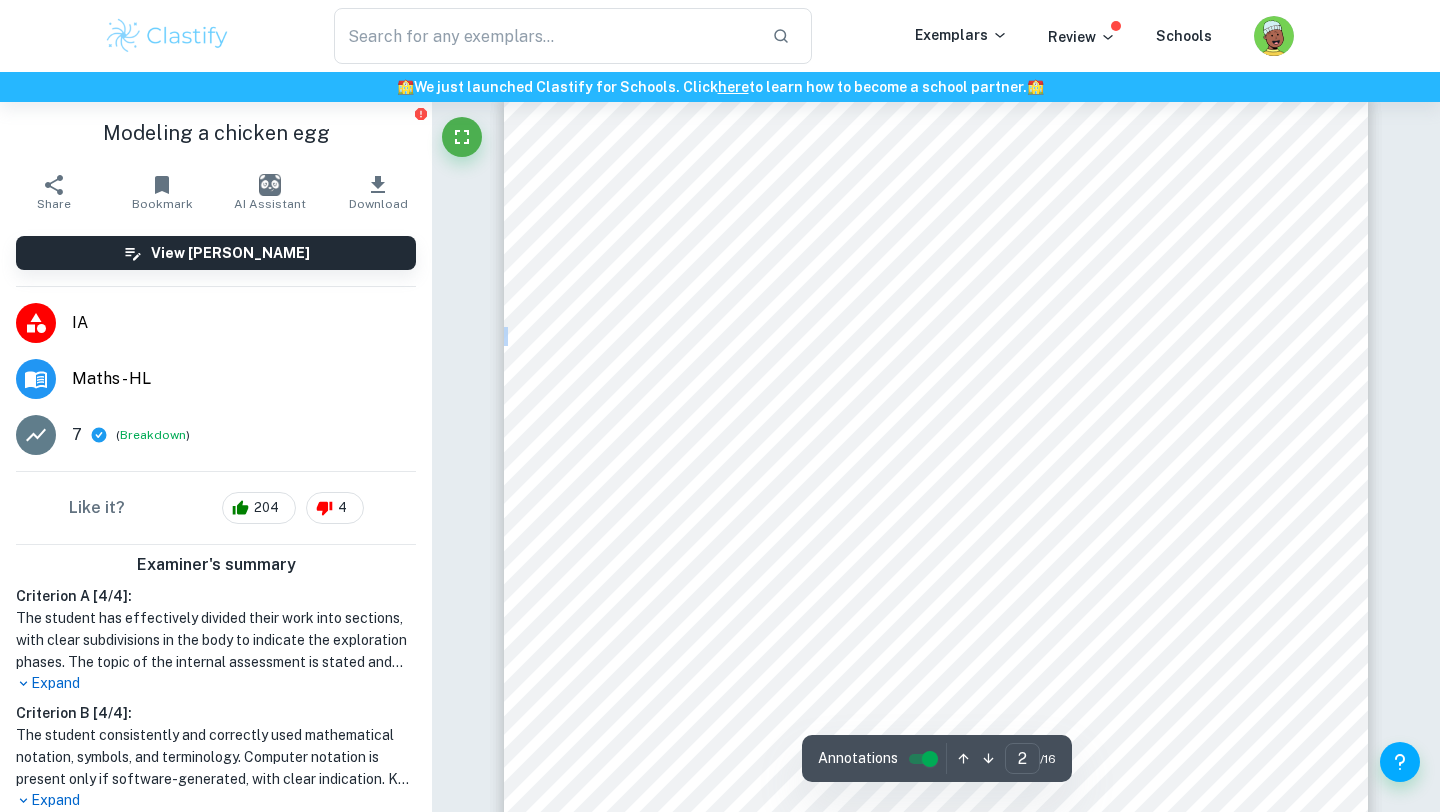 click on "1 1. INTRODUCTION Using knowledge and theories from the sciences and applying it to real-life situations in order to help with problem solving has always been intriguing to me; this is an important aspect of being an inquirer, one of the IB learner profile traits. For example, in HL Chemistry, we carried out a lab experiment involving titrations in order to calculate the mass of [MEDICAL_DATA] present in a sample of eggshell. I was able to use my existing knowledge of reactions and mole calculations in order to acquire new information which is of potential significance to the industry; studies have suggested that [MEDICAL_DATA] extracted from eggshell is a good pharmaceutical [MEDICAL_DATA] that can be used in a variety of products ([PERSON_NAME] et al., 2007). Similarly, I wanted to employ my mathematical knowledge to do something which I found interesting and provides useful information in contextual real-life situations. the farm animals. She would always ask me to go count how many eggs the chicken have laid" at bounding box center (936, 700) 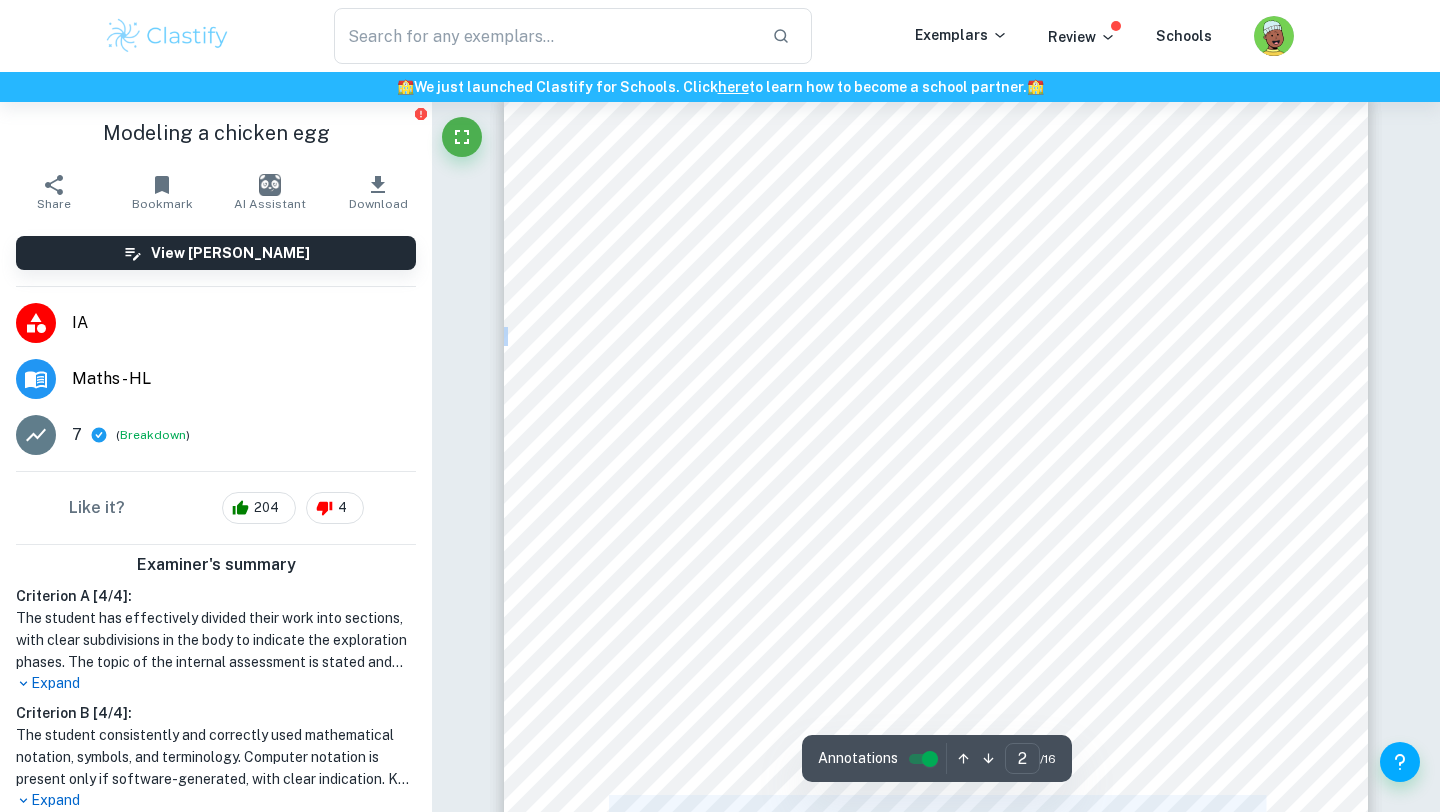 click on "1 1. INTRODUCTION Using knowledge and theories from the sciences and applying it to real-life situations in order to help with problem solving has always been intriguing to me; this is an important aspect of being an inquirer, one of the IB learner profile traits. For example, in HL Chemistry, we carried out a lab experiment involving titrations in order to calculate the mass of [MEDICAL_DATA] present in a sample of eggshell. I was able to use my existing knowledge of reactions and mole calculations in order to acquire new information which is of potential significance to the industry; studies have suggested that [MEDICAL_DATA] extracted from eggshell is a good pharmaceutical [MEDICAL_DATA] that can be used in a variety of products ([PERSON_NAME] et al., 2007). Similarly, I wanted to employ my mathematical knowledge to do something which I found interesting and provides useful information in contextual real-life situations. the farm animals. She would always ask me to go count how many eggs the chicken have laid" at bounding box center [936, 700] 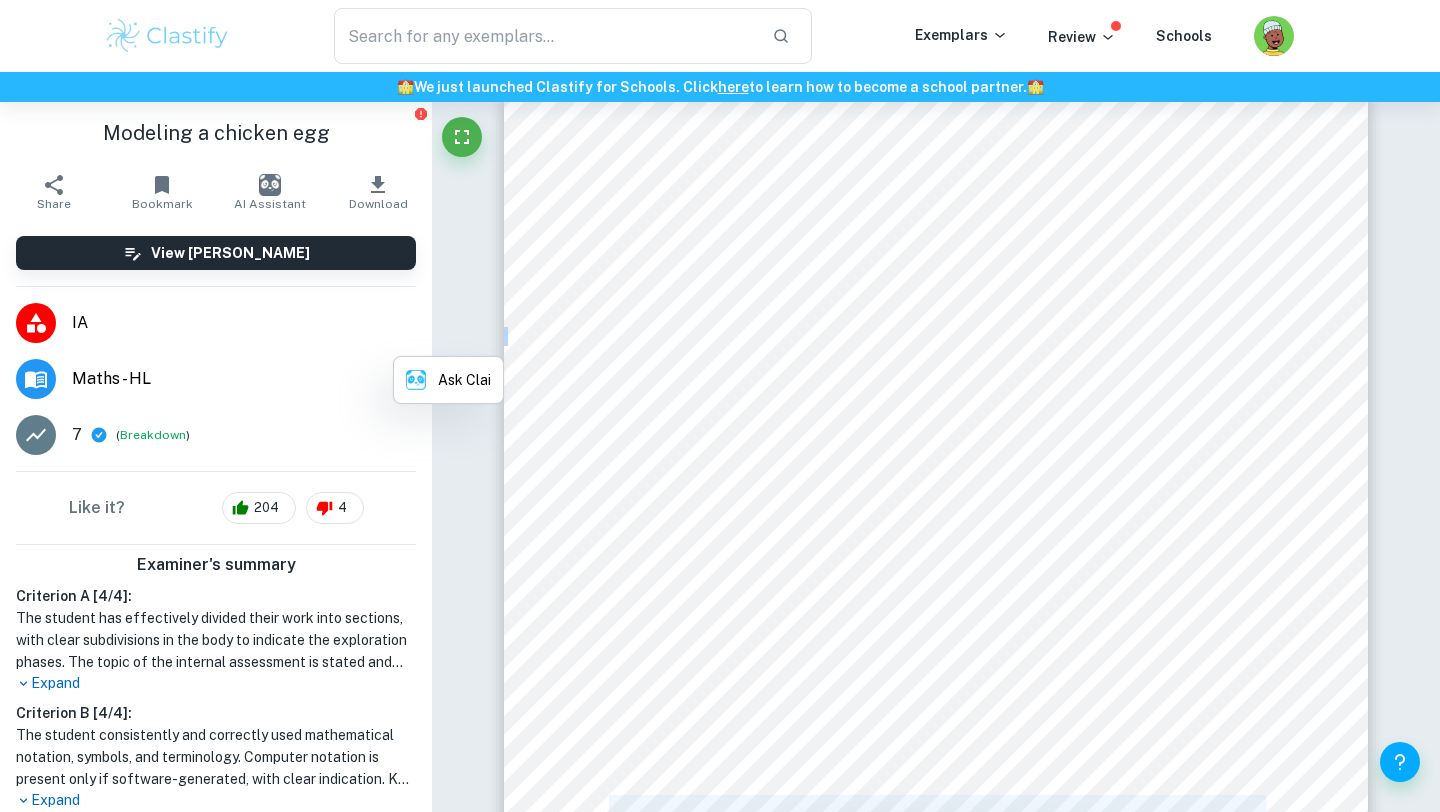 click on "1 1. INTRODUCTION Using knowledge and theories from the sciences and applying it to real-life situations in order to help with problem solving has always been intriguing to me; this is an important aspect of being an inquirer, one of the IB learner profile traits. For example, in HL Chemistry, we carried out a lab experiment involving titrations in order to calculate the mass of [MEDICAL_DATA] present in a sample of eggshell. I was able to use my existing knowledge of reactions and mole calculations in order to acquire new information which is of potential significance to the industry; studies have suggested that [MEDICAL_DATA] extracted from eggshell is a good pharmaceutical [MEDICAL_DATA] that can be used in a variety of products ([PERSON_NAME] et al., 2007). Similarly, I wanted to employ my mathematical knowledge to do something which I found interesting and provides useful information in contextual real-life situations. the farm animals. She would always ask me to go count how many eggs the chicken have laid" at bounding box center [936, 700] 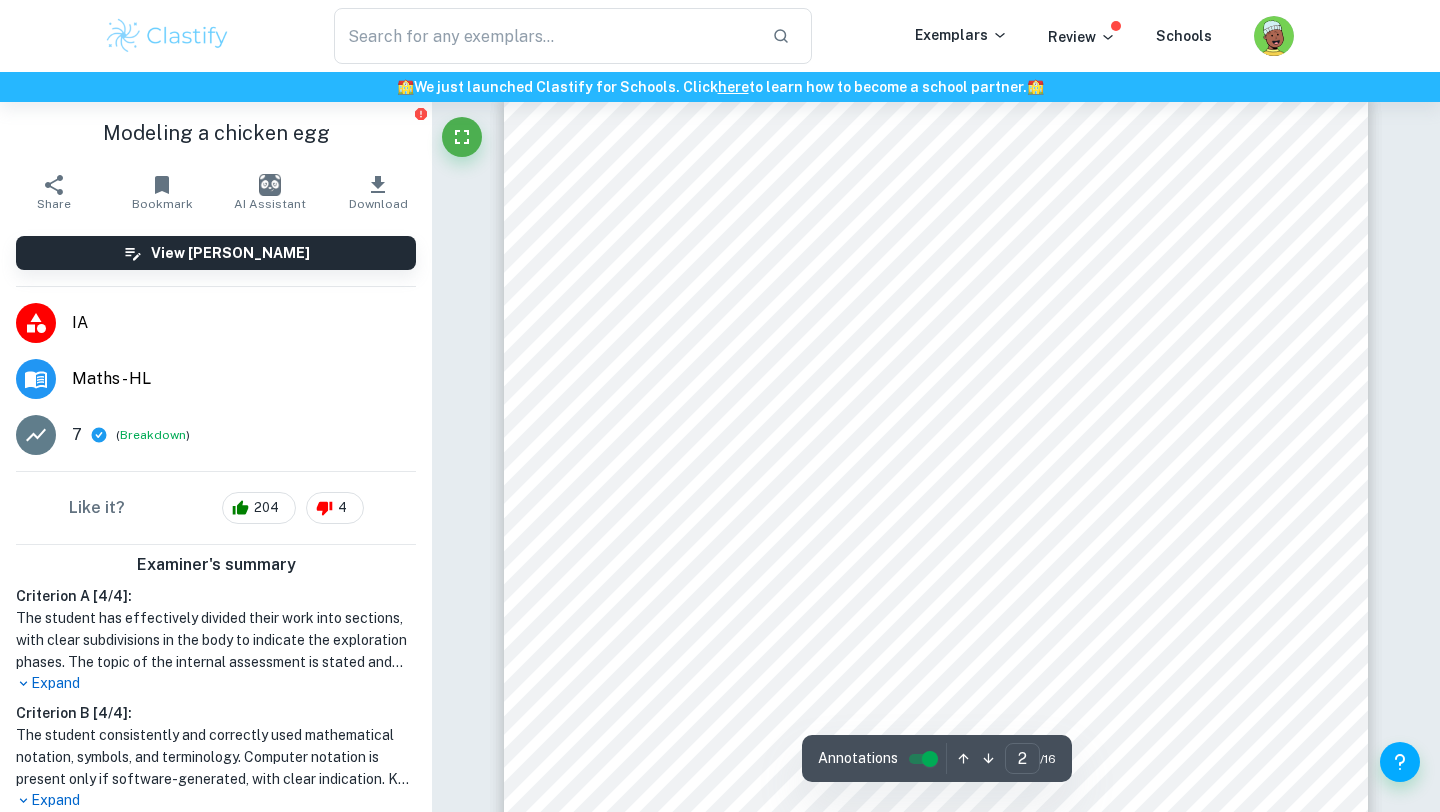 click on "1 1. INTRODUCTION Using knowledge and theories from the sciences and applying it to real-life situations in order to help with problem solving has always been intriguing to me; this is an important aspect of being an inquirer, one of the IB learner profile traits. For example, in HL Chemistry, we carried out a lab experiment involving titrations in order to calculate the mass of [MEDICAL_DATA] present in a sample of eggshell. I was able to use my existing knowledge of reactions and mole calculations in order to acquire new information which is of potential significance to the industry; studies have suggested that [MEDICAL_DATA] extracted from eggshell is a good pharmaceutical [MEDICAL_DATA] that can be used in a variety of products ([PERSON_NAME] et al., 2007). Similarly, I wanted to employ my mathematical knowledge to do something which I found interesting and provides useful information in contextual real-life situations. the farm animals. She would always ask me to go count how many eggs the chicken have laid" at bounding box center (936, 700) 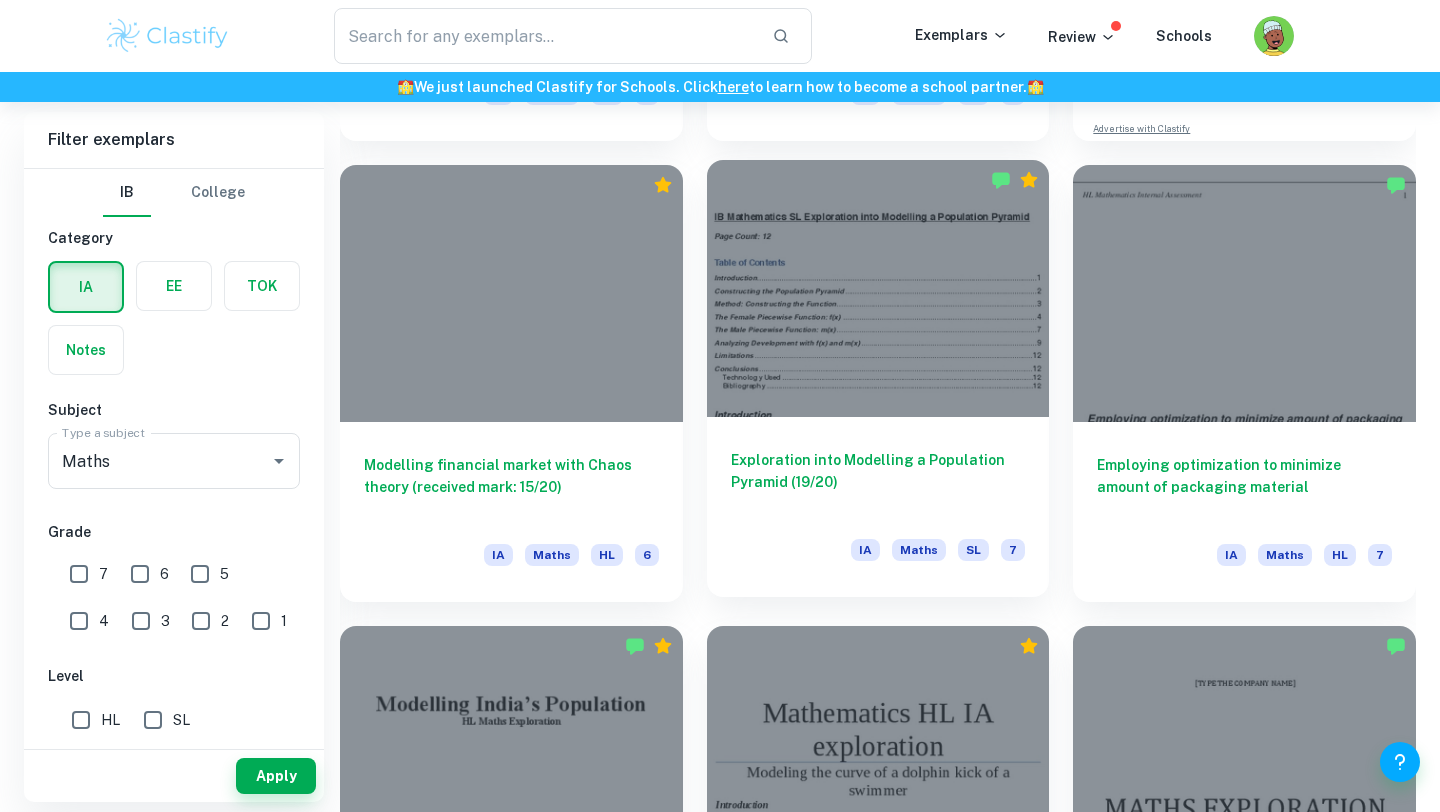 scroll, scrollTop: 859, scrollLeft: 0, axis: vertical 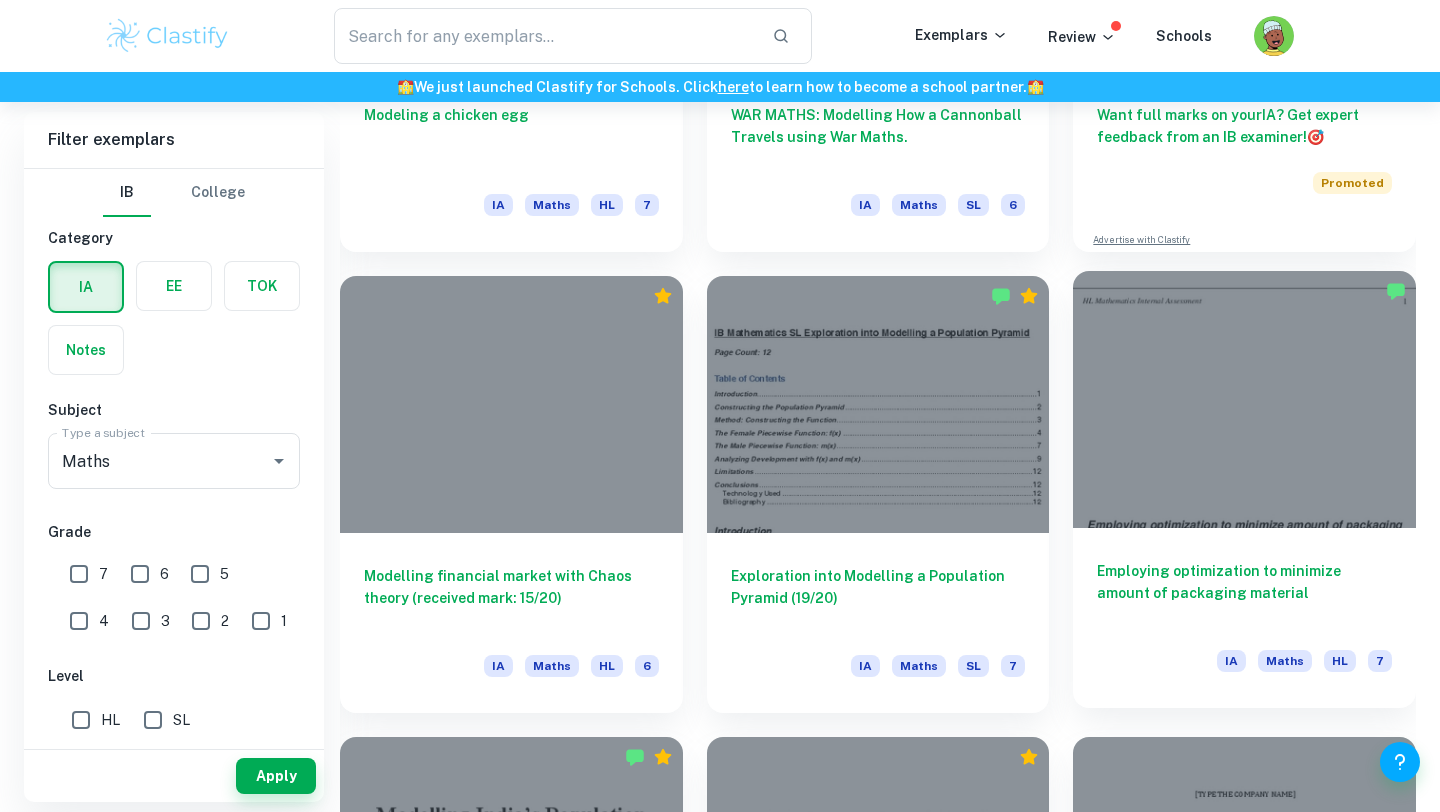 click at bounding box center [1244, 399] 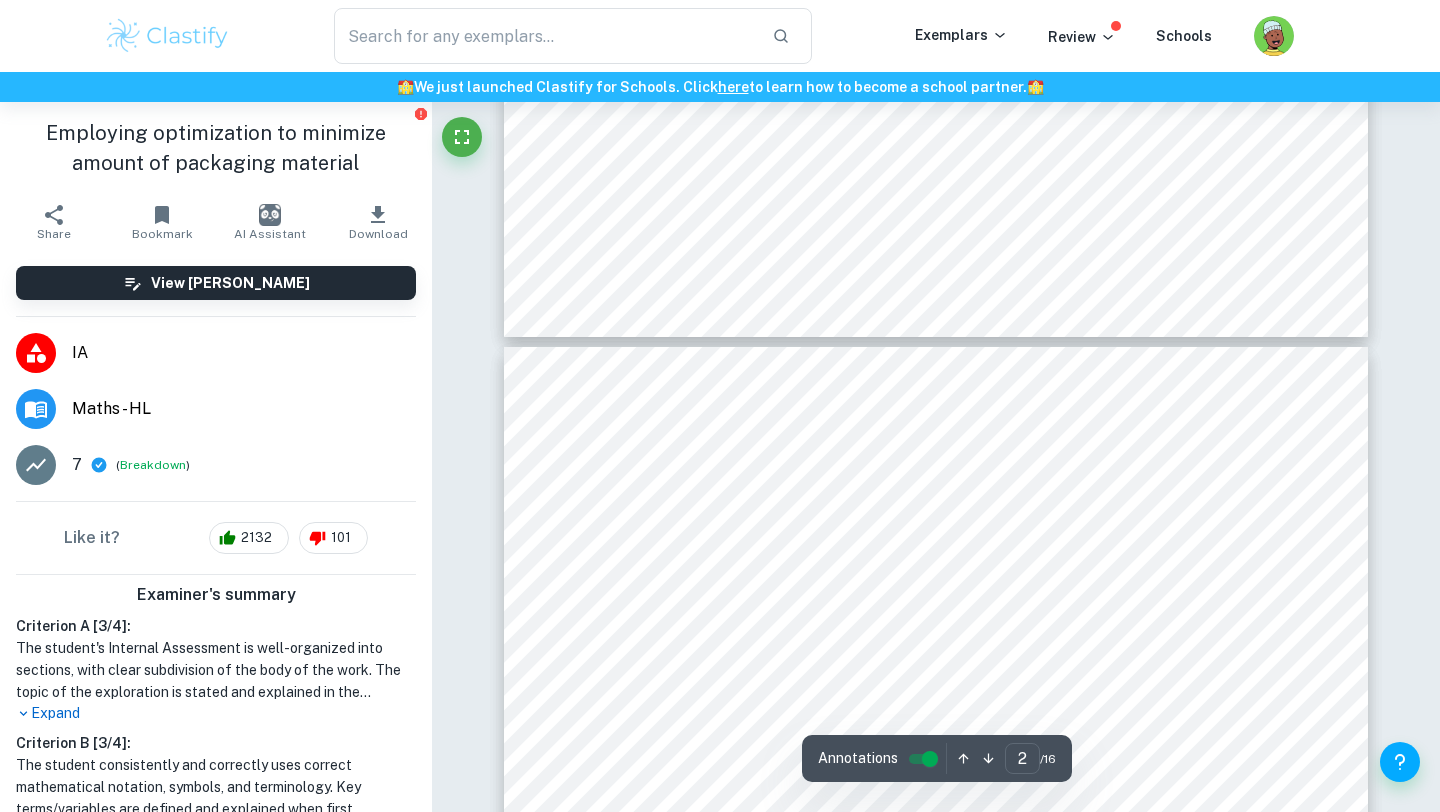 type on "3" 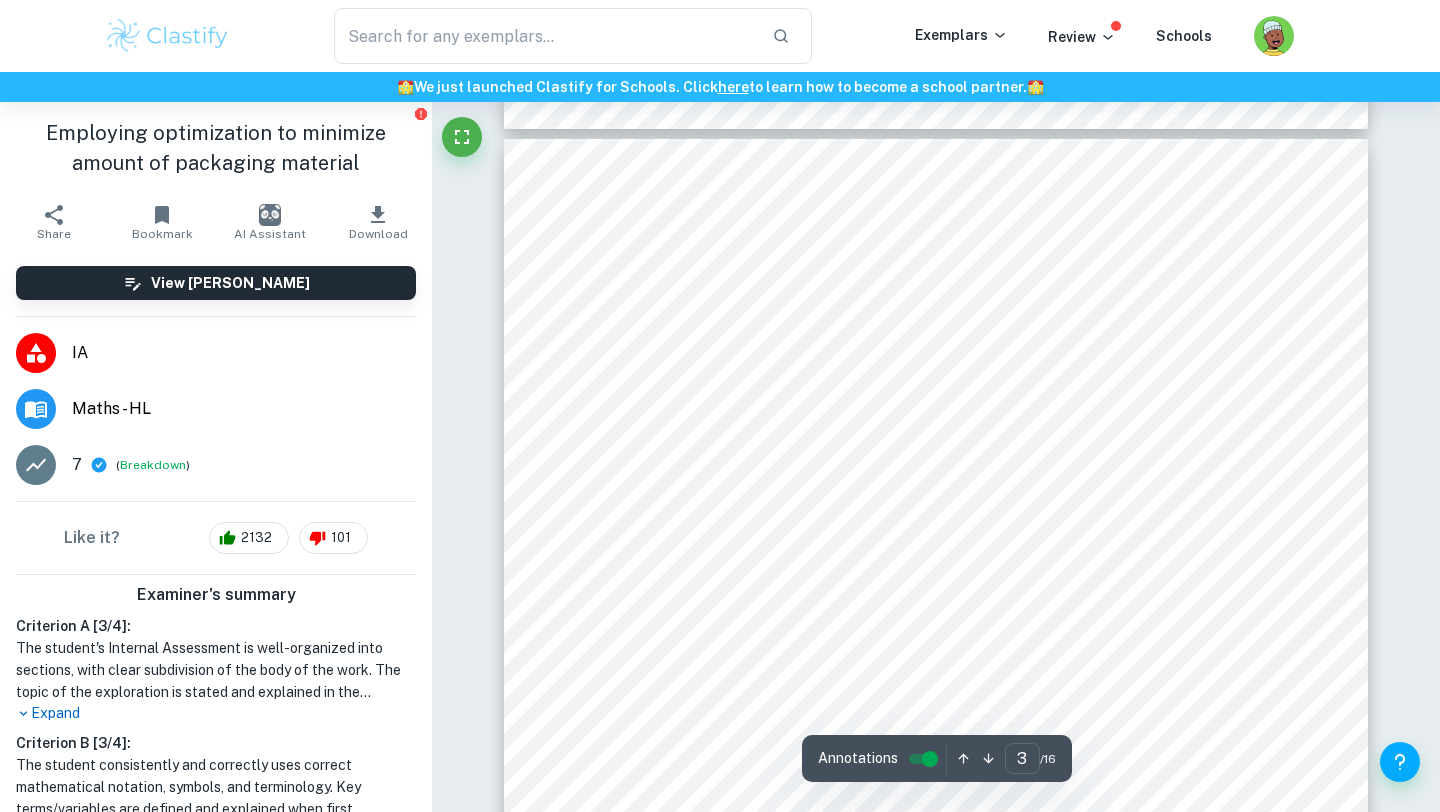 scroll, scrollTop: 2567, scrollLeft: 0, axis: vertical 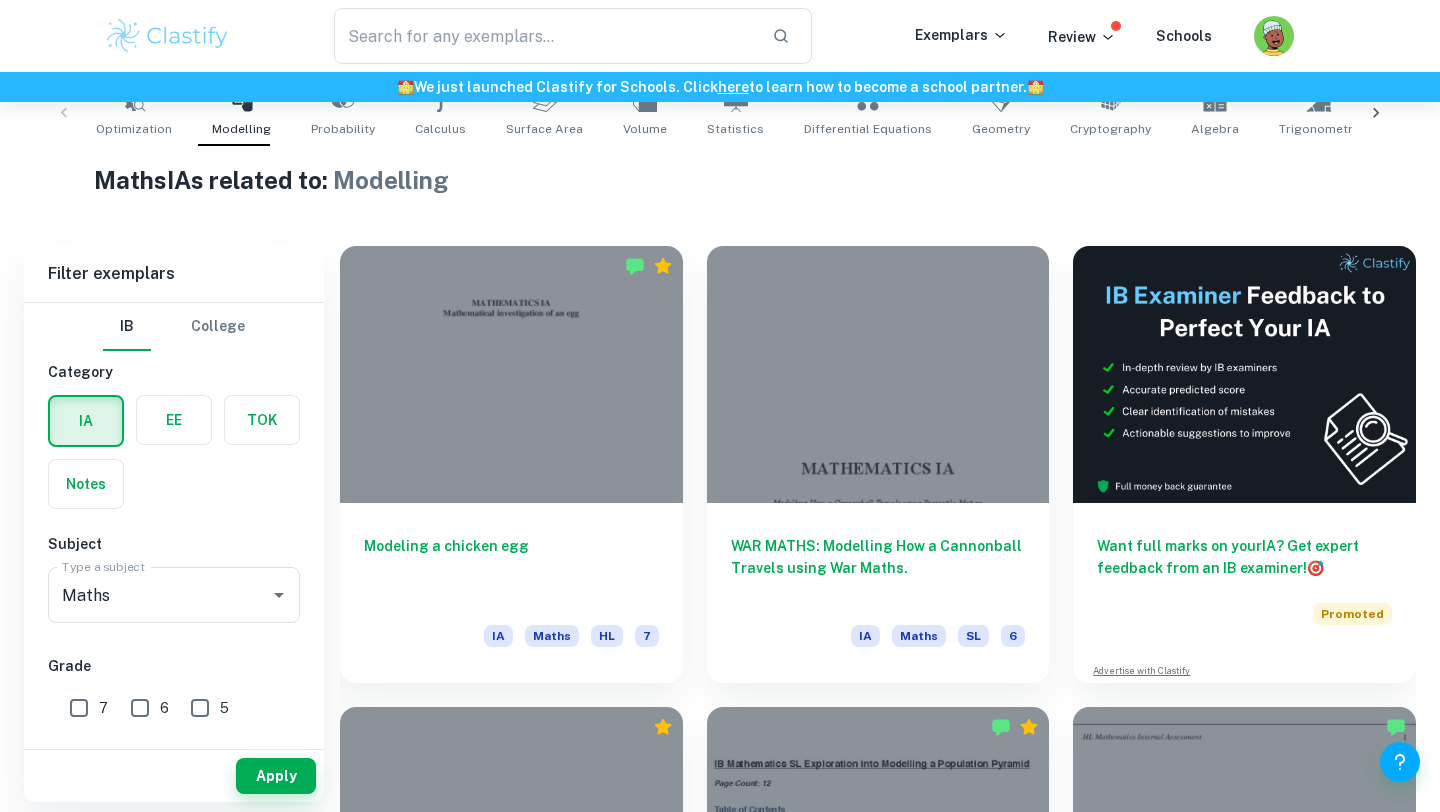 click on "Home IA Maths IB Maths IA examples Type a search phrase to find the most relevant  Maths   IA    examples for you Modelling ​ Not sure what to search for? You can always look through our example Internal Assessments below for inspiration. Optimization Modelling Probability Calculus Surface Area Volume Statistics Differential Equations Geometry Cryptography Algebra Trigonometry Complex Numbers Kinematics Functions Correlation Maths  IAs related to:    Modelling Filter Filter exemplars IB College Category IA EE TOK Notes Subject Type a subject Maths Type a subject Grade 7 6 5 4 3 2 1 Level HL SL Session [DATE] [DATE] [DATE] [DATE] [DATE] [DATE] [DATE] [DATE] [DATE] [DATE] Other   Apply Filter exemplars IB College Category IA EE TOK Notes Subject Type a subject Maths Type a subject Grade 7 6 5 4 3 2 1 Level HL SL Session [DATE] [DATE] [DATE] [DATE] [DATE] [DATE] [DATE] [DATE] [DATE] [DATE] Other   Apply   Modeling a chicken egg IA" at bounding box center [720, 5710] 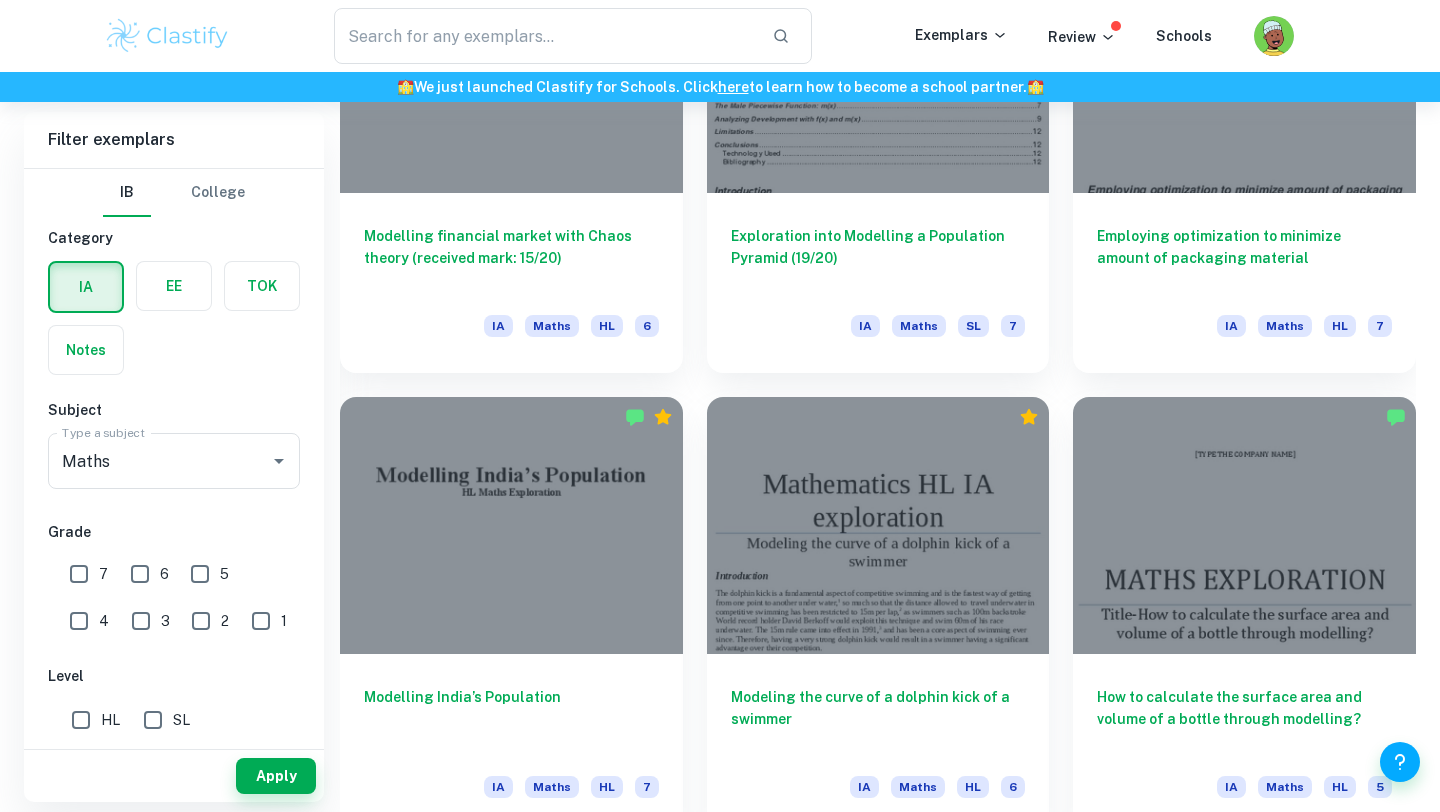 scroll, scrollTop: 1004, scrollLeft: 0, axis: vertical 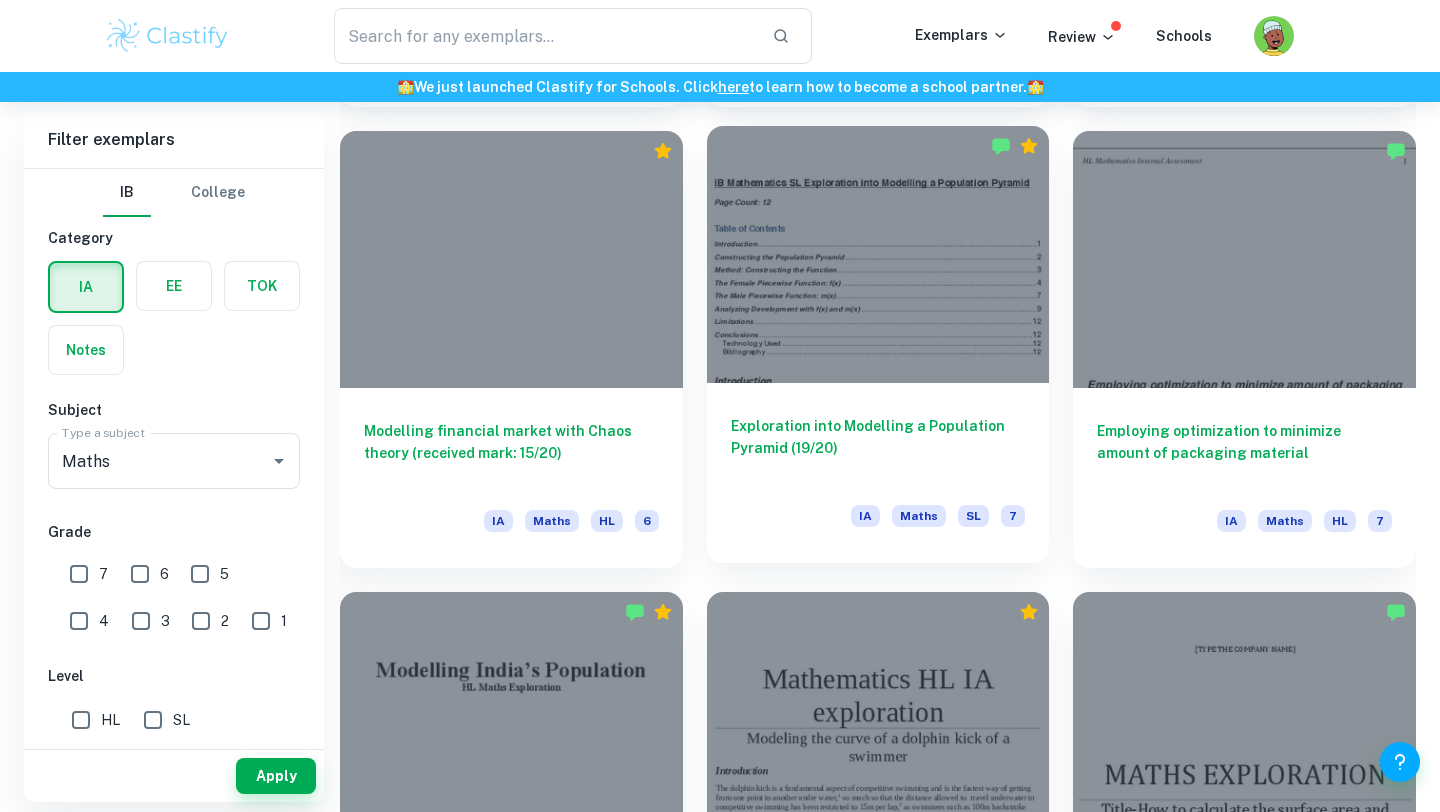 click at bounding box center [878, 254] 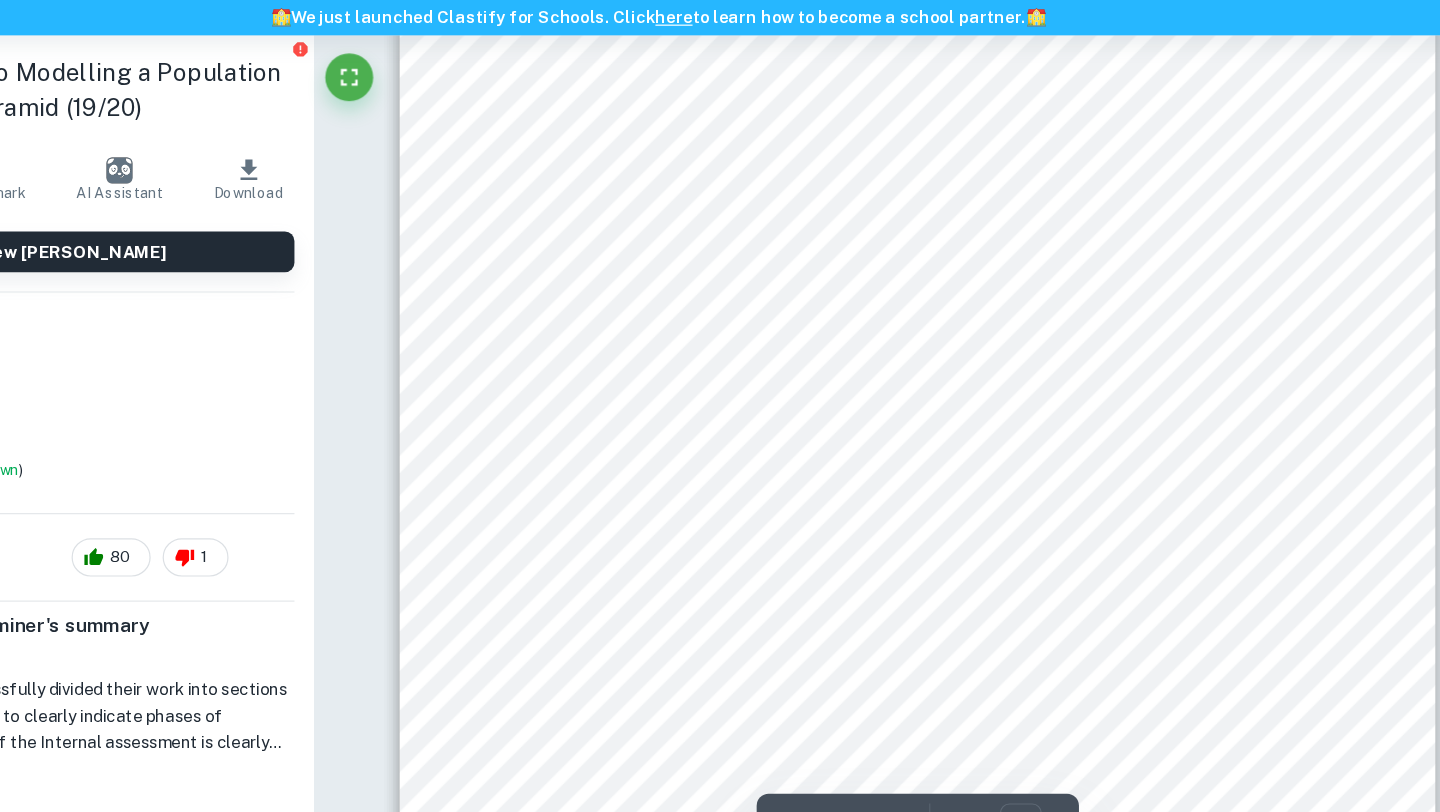 scroll, scrollTop: 353, scrollLeft: 0, axis: vertical 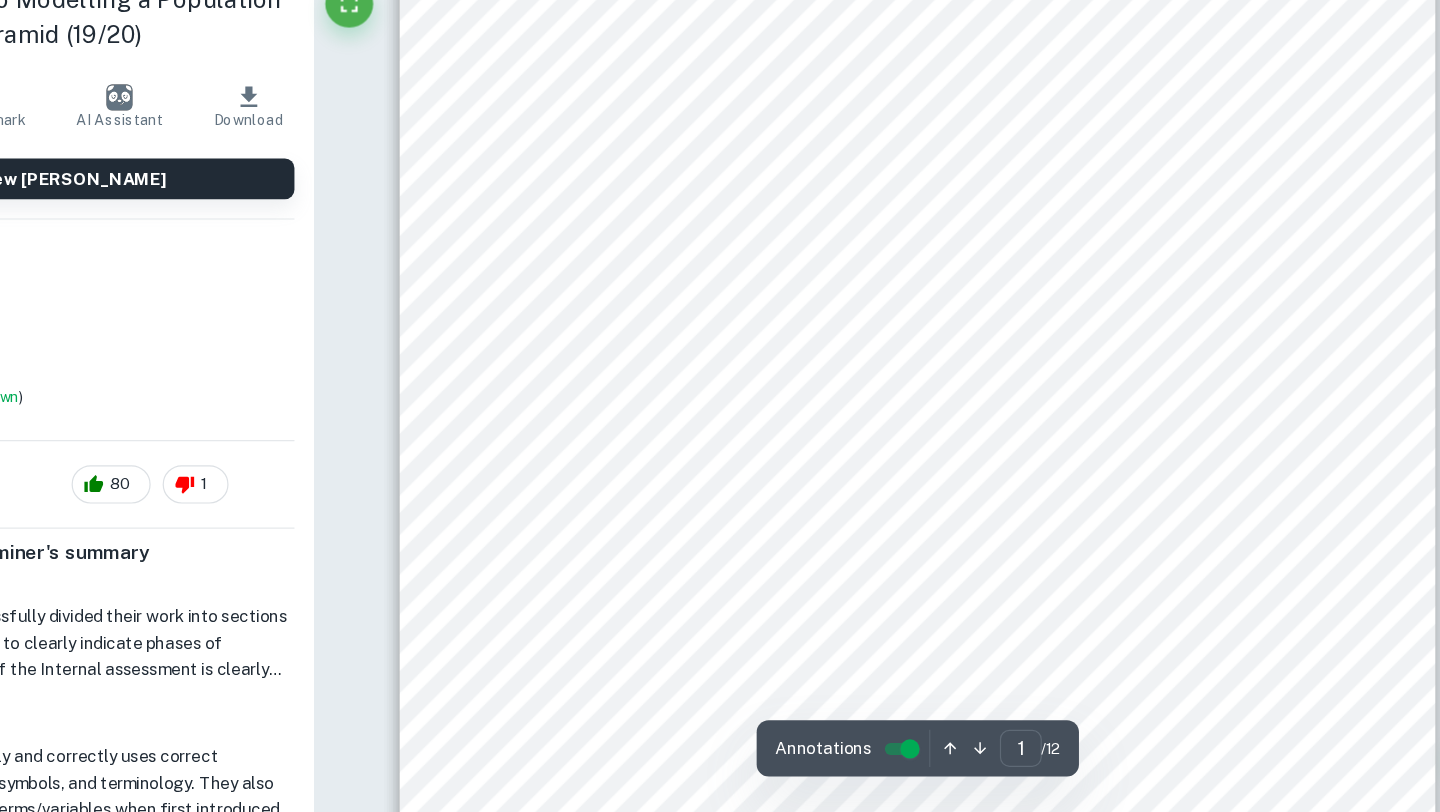 click on "1 IB Mathematics SL Exploration into Modelling a Population Pyramid Page Count: 12 Table of Contents Introduction .........................................................................................................................................   1 Constructing the Population Pyramid   ..............................................................................................   2 Method: Constructing the Function ..................................................................................................   3 The [DEMOGRAPHIC_DATA] Piecewise Function: f(x)   ...............................................................................................   4 The [DEMOGRAPHIC_DATA] Piecewise Function: m(x)   ..................................................................................................   7 Analyzing Development with f(x) and m(x)   ......................................................................................   9 Limitations     12 Conclusions     12   12   12 Introduction" at bounding box center (936, 328) 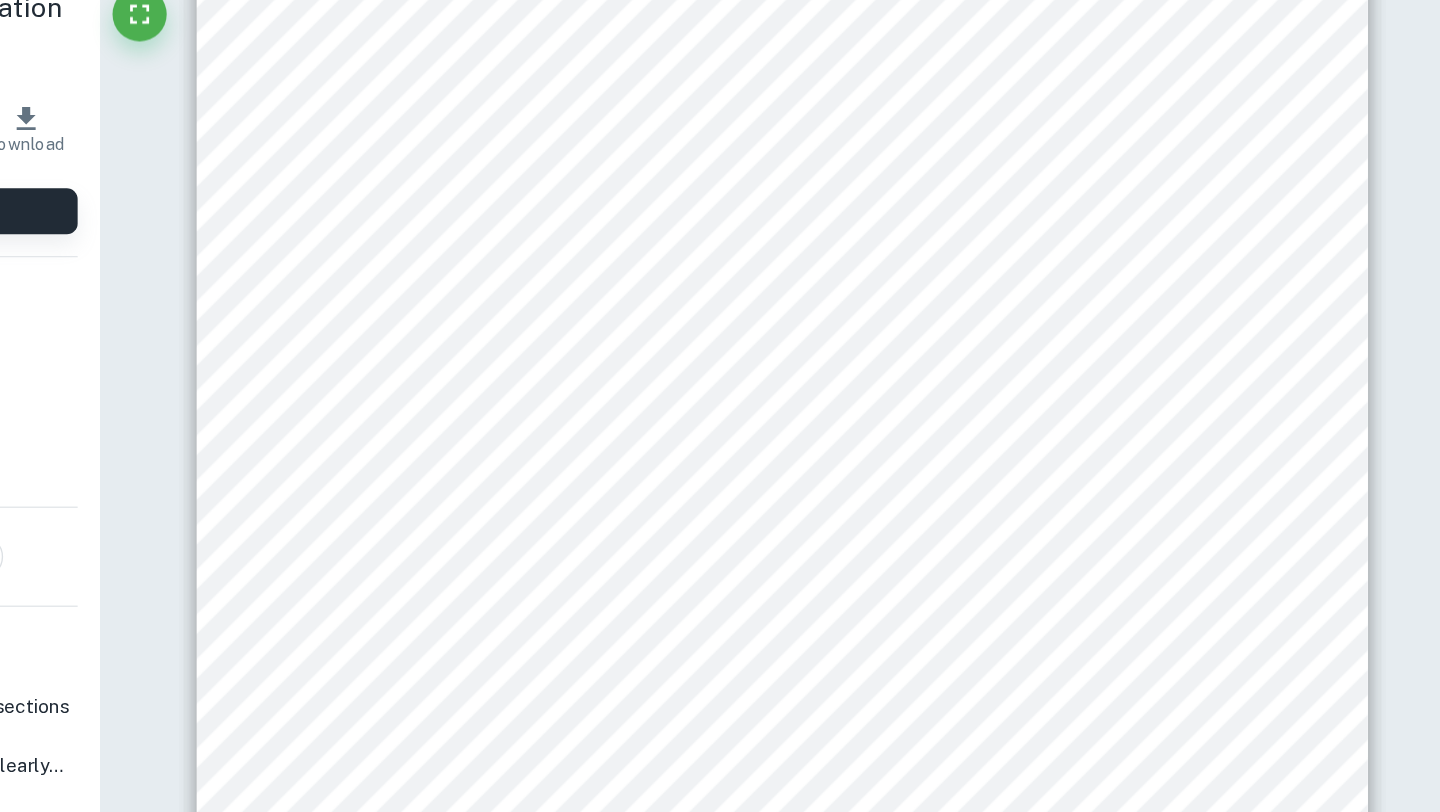 drag, startPoint x: 1370, startPoint y: 397, endPoint x: 1370, endPoint y: 417, distance: 20 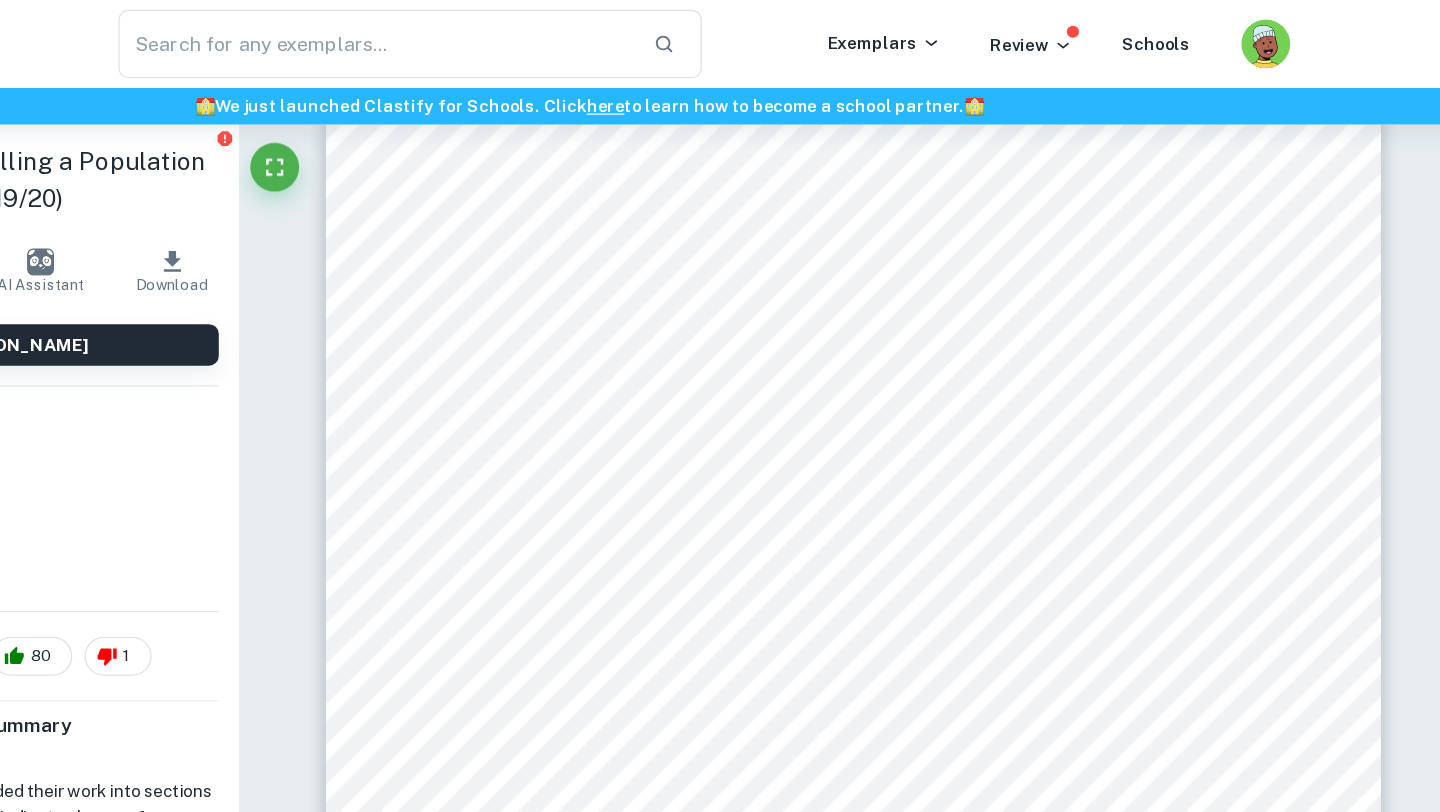scroll, scrollTop: 2564, scrollLeft: 0, axis: vertical 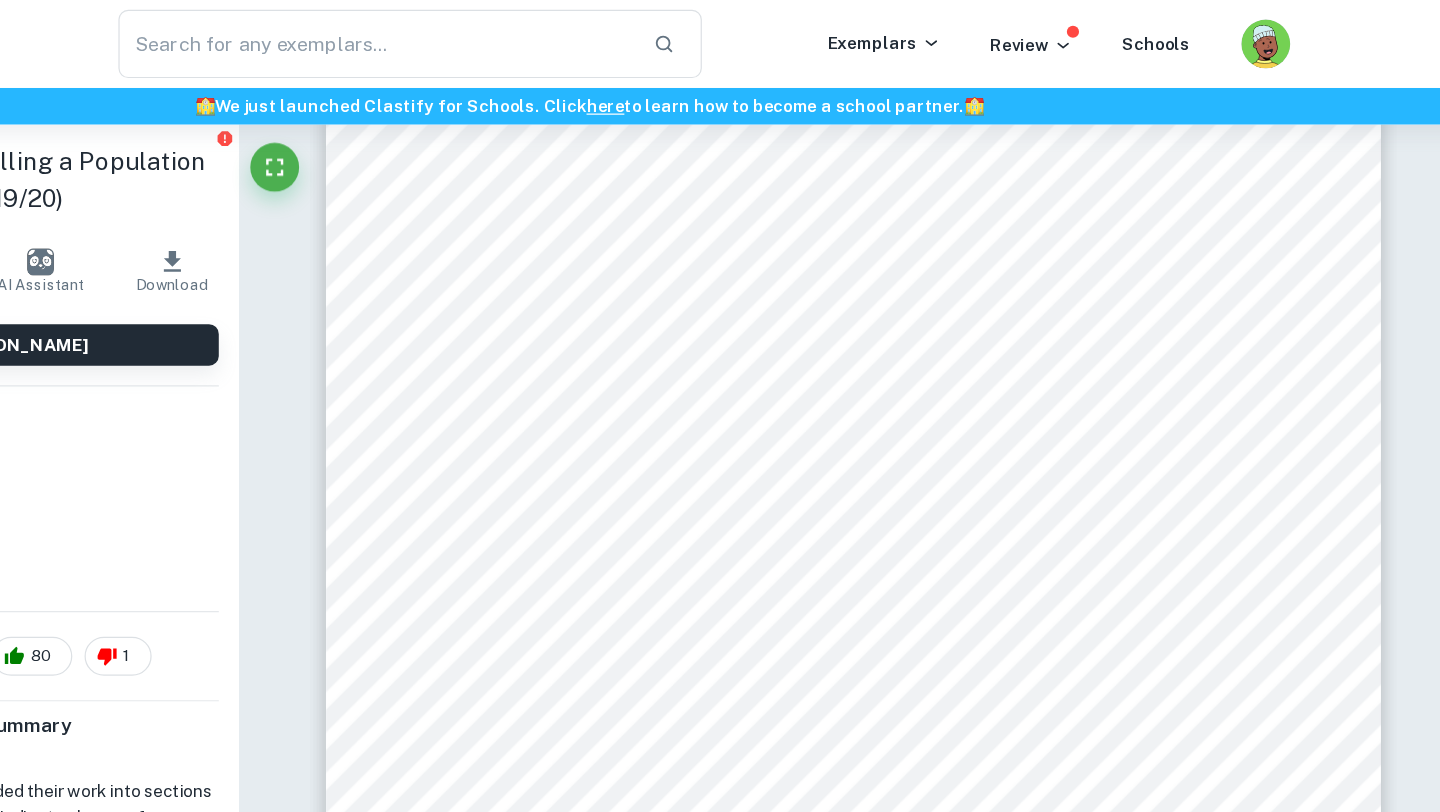 drag, startPoint x: 1370, startPoint y: 417, endPoint x: 1359, endPoint y: 321, distance: 96.62815 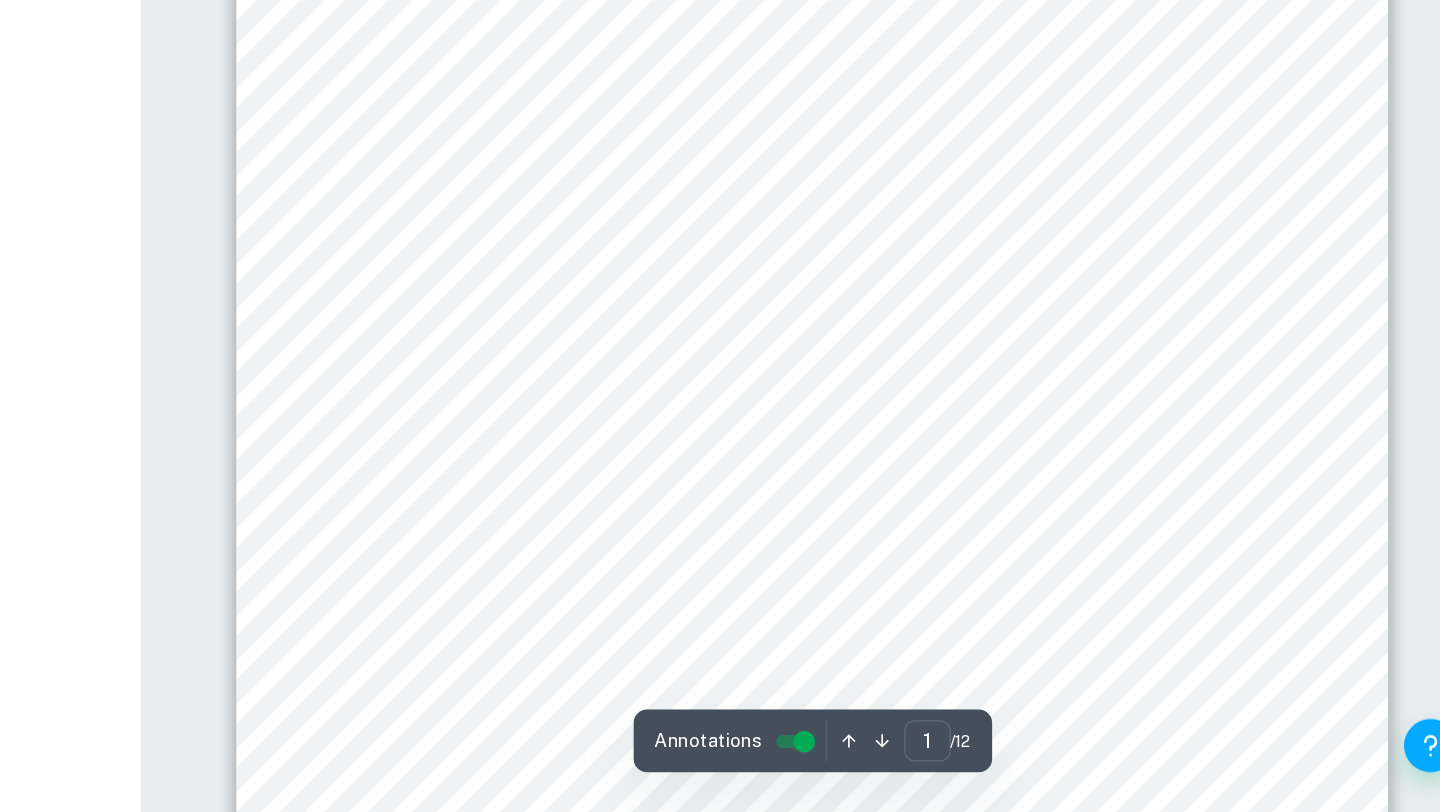 scroll, scrollTop: 337, scrollLeft: 0, axis: vertical 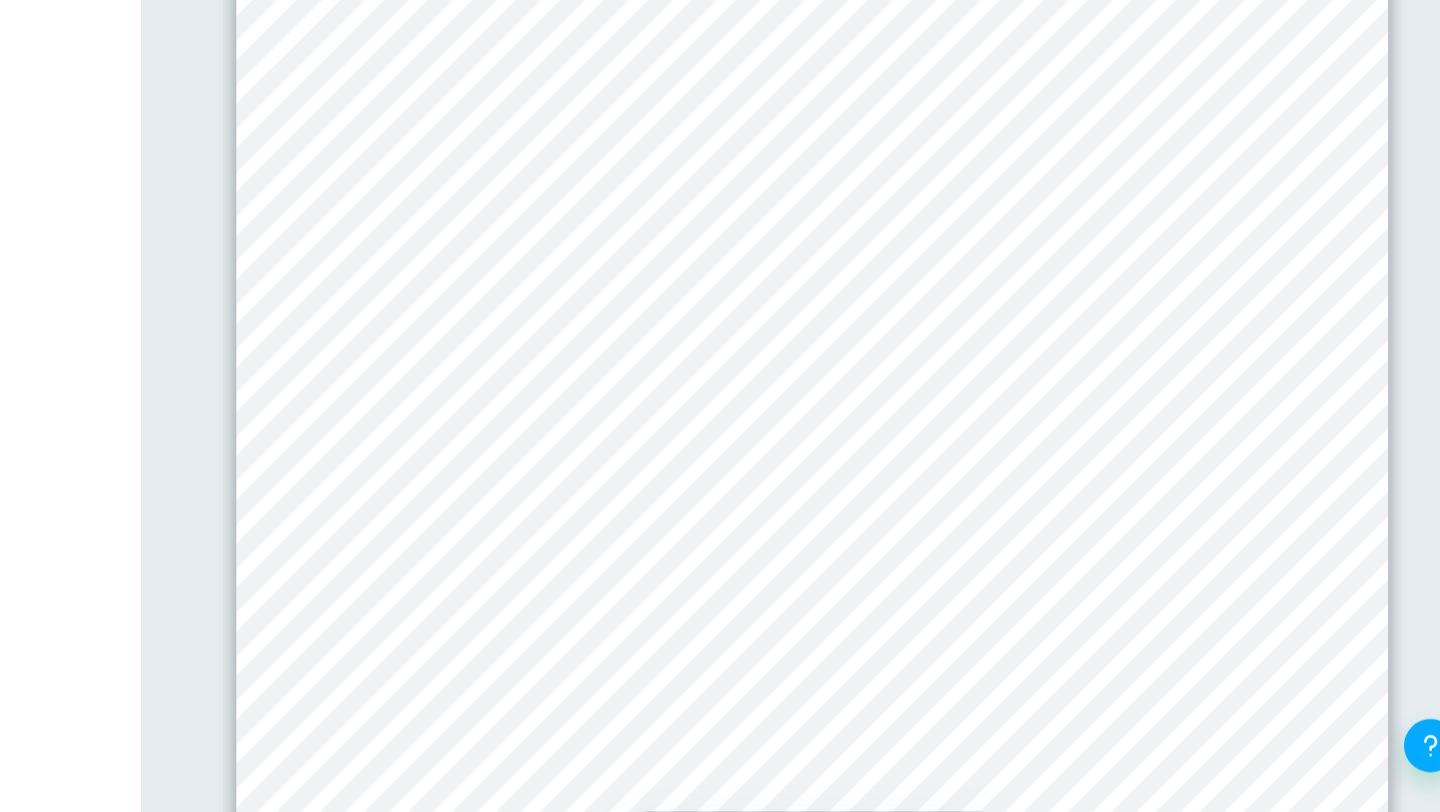 drag, startPoint x: 1300, startPoint y: 576, endPoint x: 1300, endPoint y: 595, distance: 19 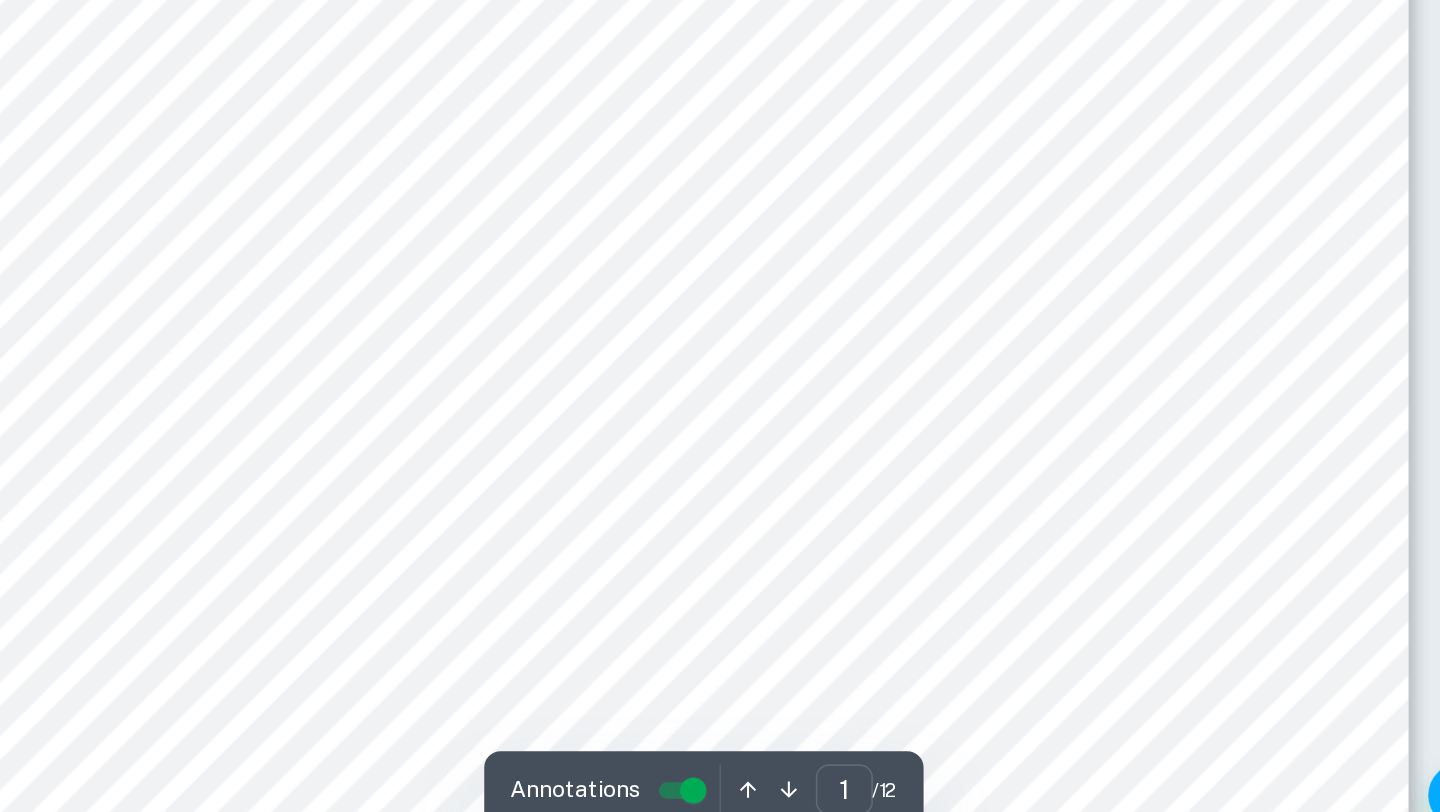 click on "1 IB Mathematics SL Exploration into Modelling a Population Pyramid Page Count: 12 Table of Contents Introduction .........................................................................................................................................   1 Constructing the Population Pyramid   ..............................................................................................   2 Method: Constructing the Function ..................................................................................................   3 The [DEMOGRAPHIC_DATA] Piecewise Function: f(x)   ...............................................................................................   4 The [DEMOGRAPHIC_DATA] Piecewise Function: m(x)   ..................................................................................................   7 Analyzing Development with f(x) and m(x)   ......................................................................................   9 Limitations     12 Conclusions     12   12   12 Introduction" at bounding box center [936, 344] 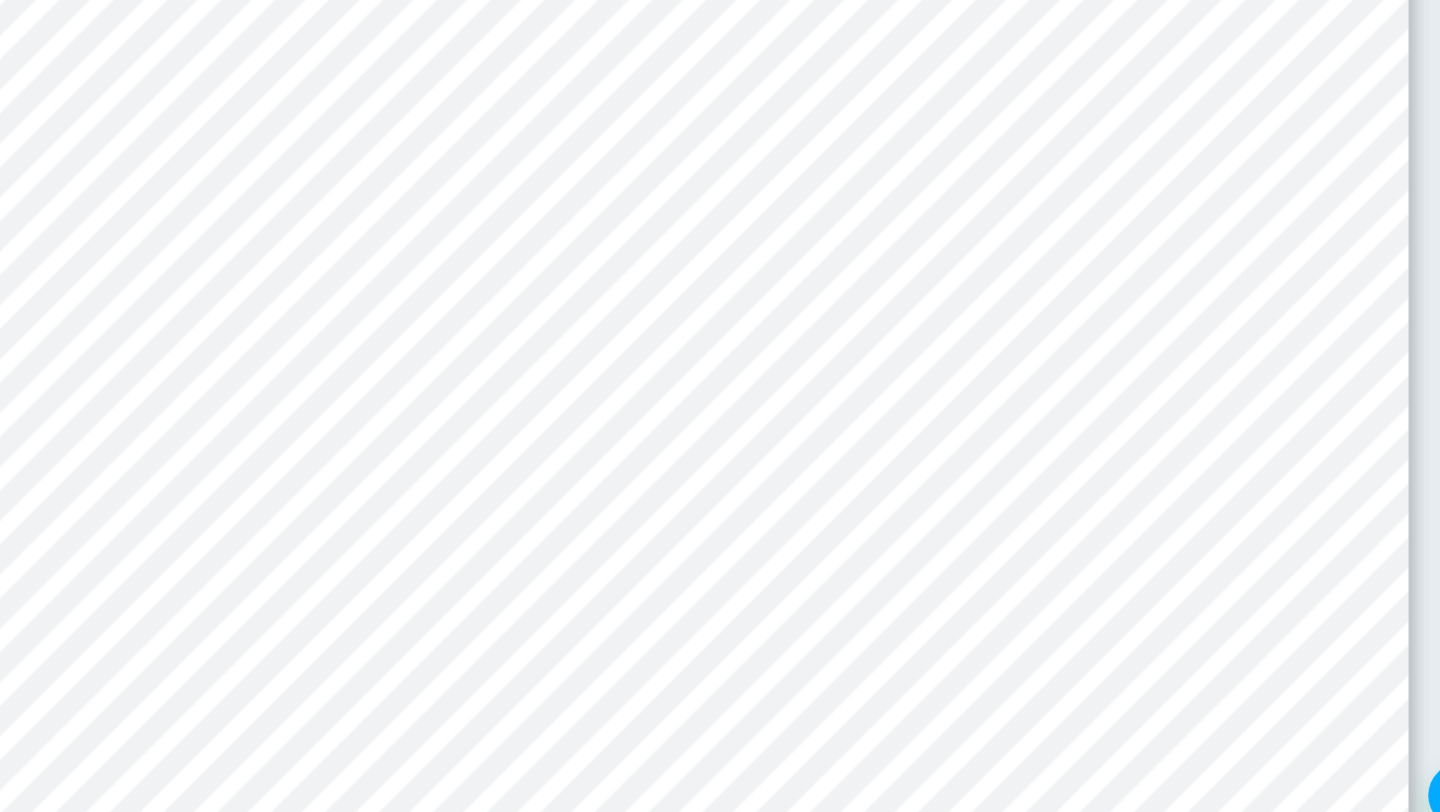 click on "1 IB Mathematics SL Exploration into Modelling a Population Pyramid Page Count: 12 Table of Contents Introduction .........................................................................................................................................   1 Constructing the Population Pyramid   ..............................................................................................   2 Method: Constructing the Function ..................................................................................................   3 The [DEMOGRAPHIC_DATA] Piecewise Function: f(x)   ...............................................................................................   4 The [DEMOGRAPHIC_DATA] Piecewise Function: m(x)   ..................................................................................................   7 Analyzing Development with f(x) and m(x)   ......................................................................................   9 Limitations     12 Conclusions     12   12   12 Introduction" at bounding box center [936, 344] 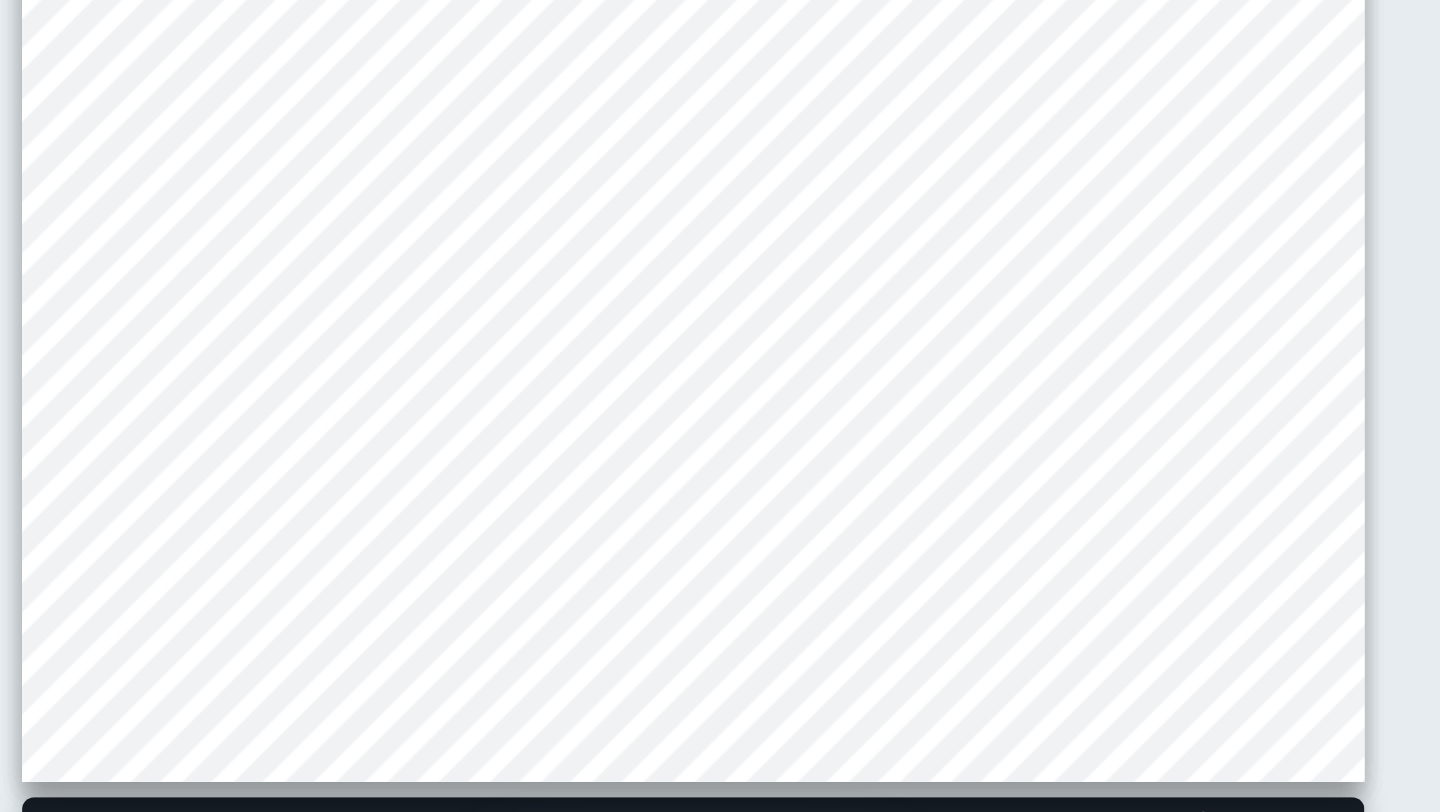 scroll, scrollTop: 944, scrollLeft: 0, axis: vertical 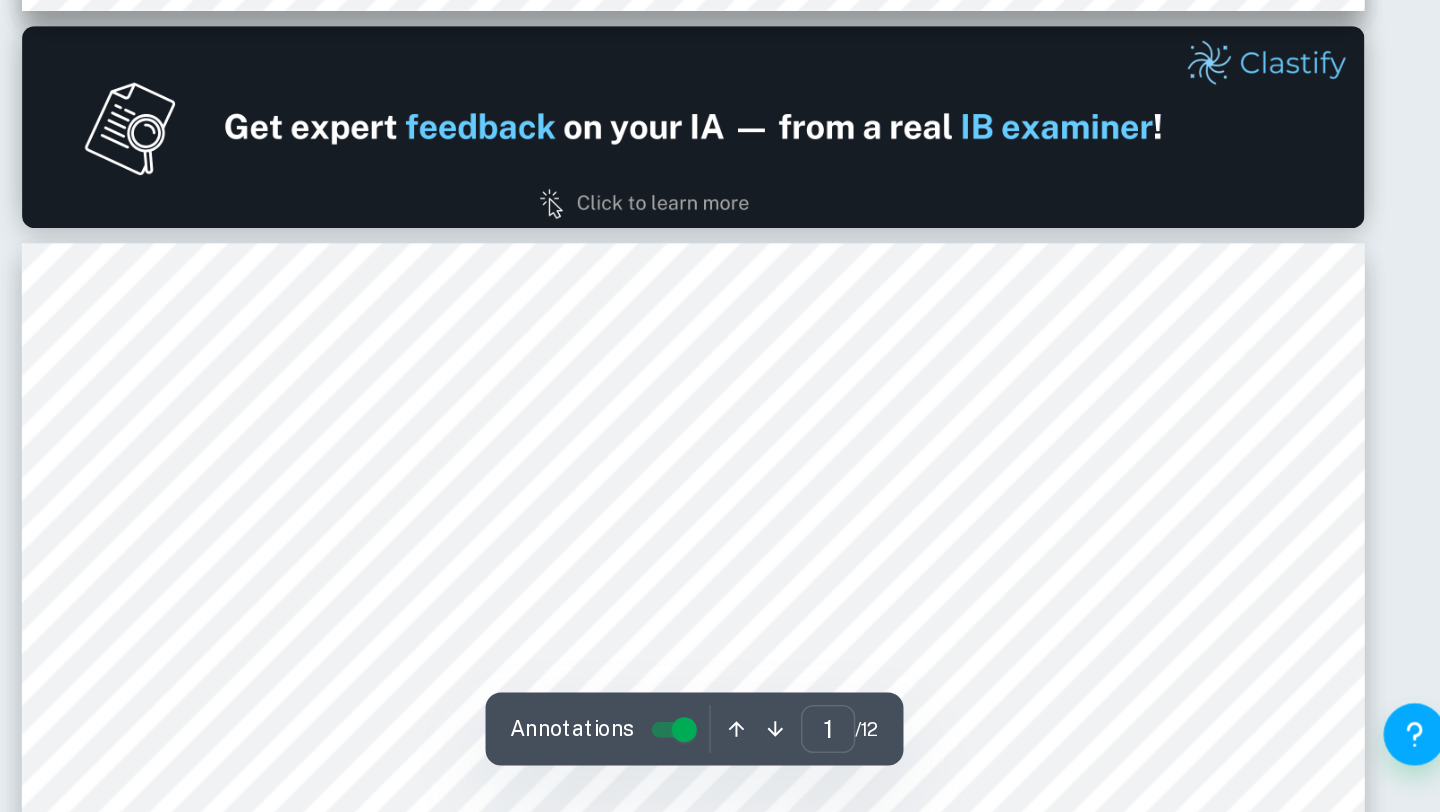 click on "2 Constructing the Population Pyramid The   first   challenge   I   had   to   undertake   was converting a table of numbers from the Canadian 2016   Census [1]   into   a   population   pyramid.   To separate the populations by gender, the [DEMOGRAPHIC_DATA] population is generally converted into negative numbers, while the [DEMOGRAPHIC_DATA] remains positive. Traditional population pyramid pyramids, having the x-axis being the percent of the population and the y-axis being the age group. This creates a couple problems; typically, in mathematics and science, the independent variable is presented upon the x-axis, while the dependent variable counters it upon the y-axis. However, in the case of the traditional population pyramid, the age is on the y-axis, despite it being a measurement of the independent variable, while the percentage of the population is on the x-axis, despite it being the dependent variable. The other problem is that I planned to model the population pyramid with a two different Cartesian graphs.   .   This means [1]" at bounding box center [936, 1005] 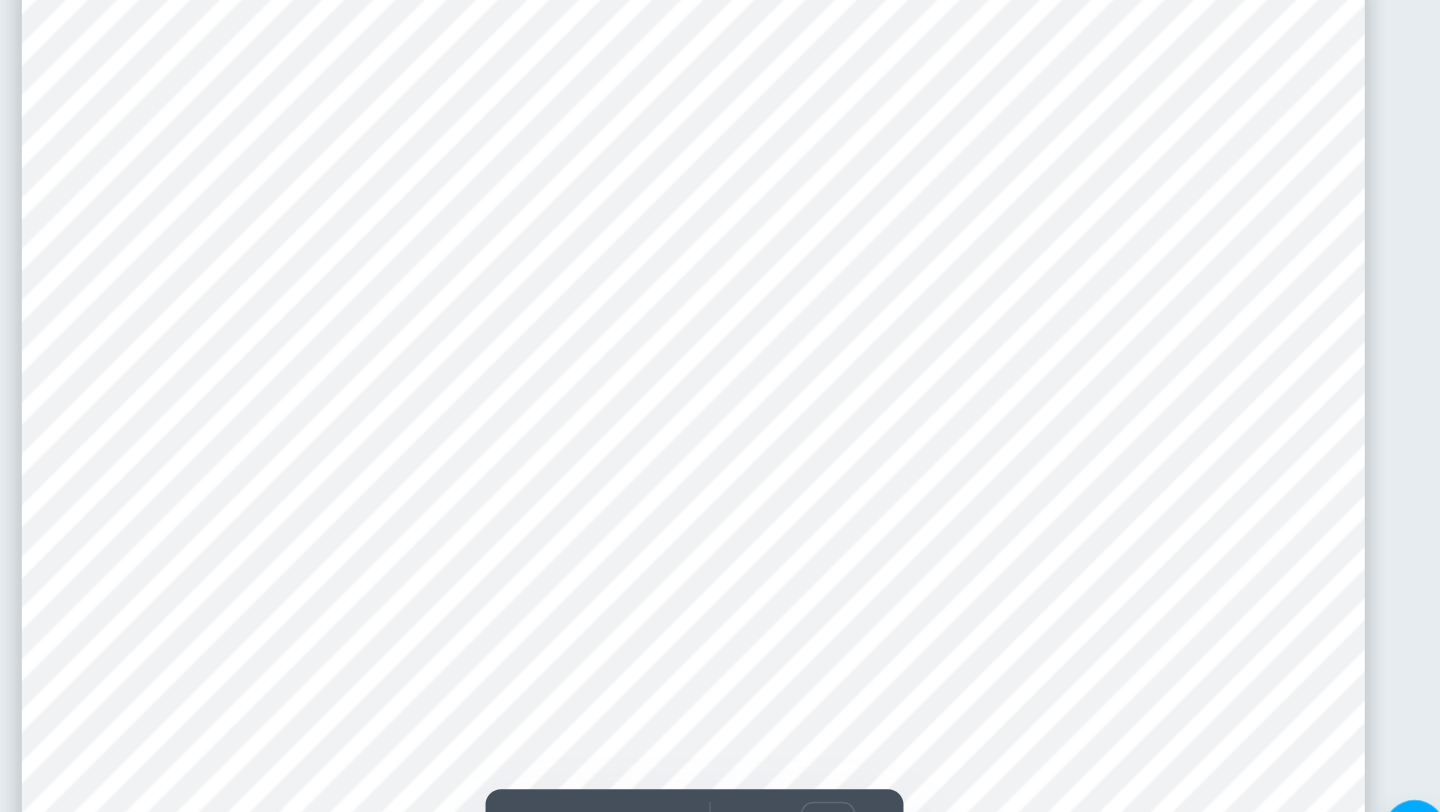 scroll, scrollTop: 1441, scrollLeft: 0, axis: vertical 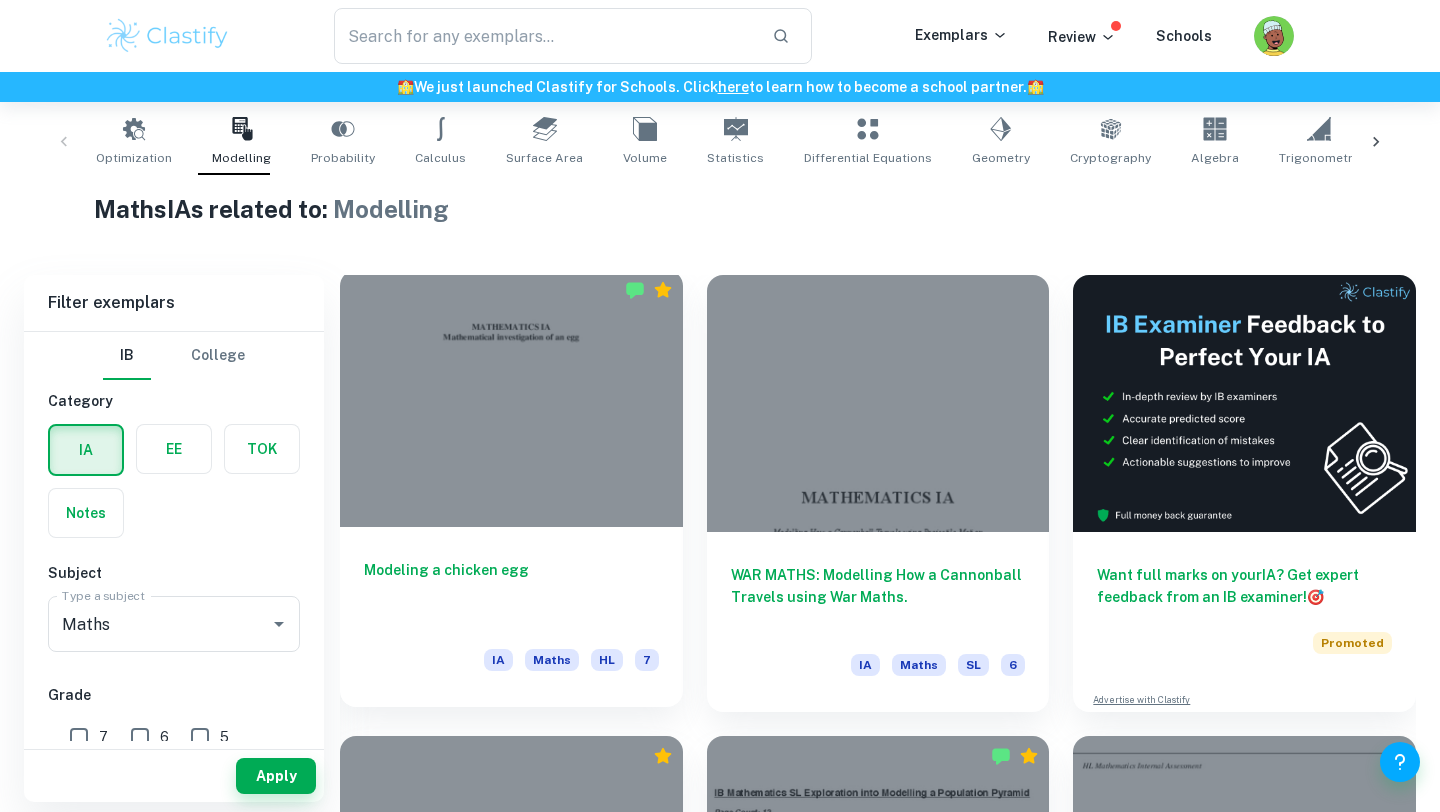 click at bounding box center (511, 398) 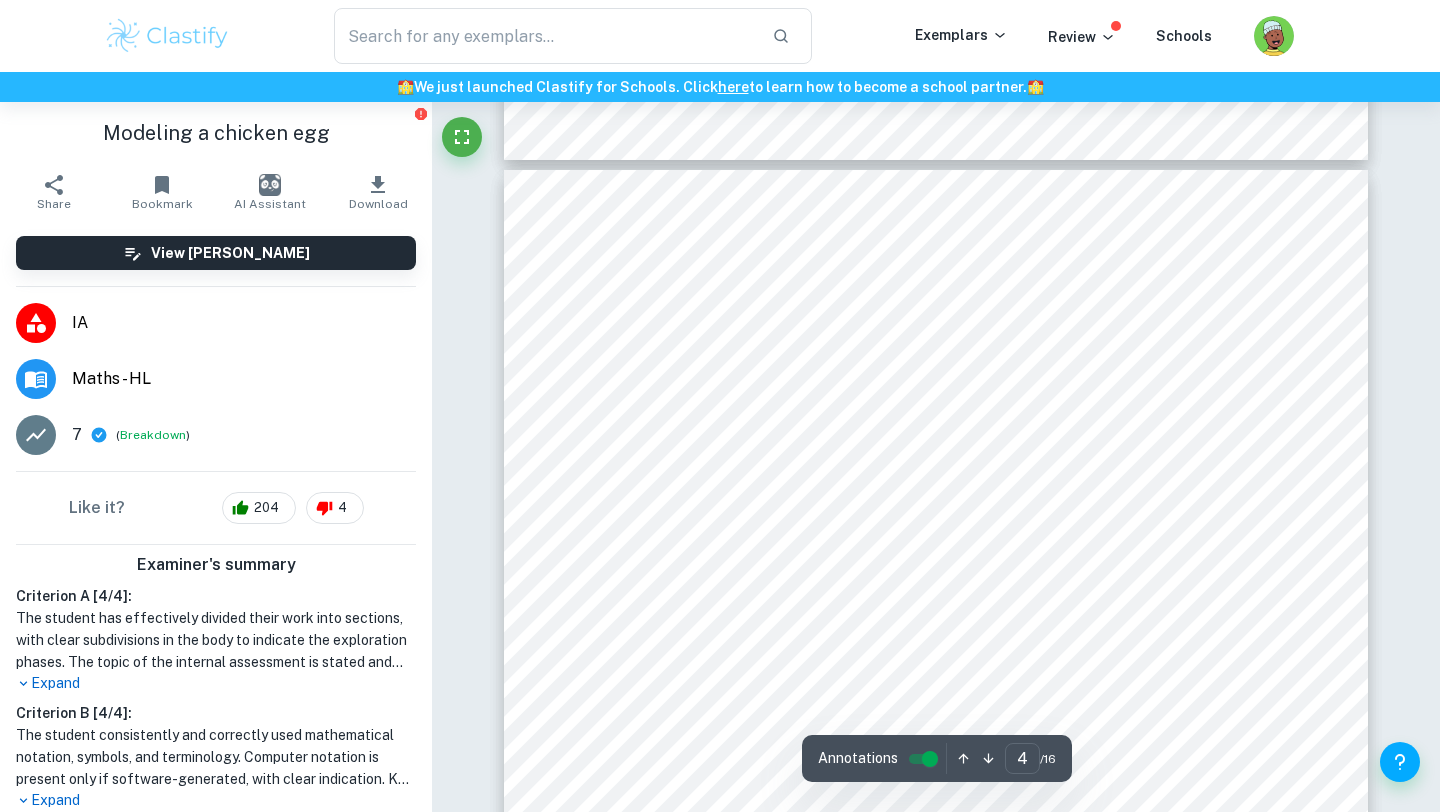 click on "3 2.1 Method A: Modifying the Ellipse Equation The shape of an egg is somewhat similar to that of an ellipse, therefore it could be used as a good starting point. An ellipse has two different   “ radi i” , defined as the major axis and the minor axis. The equation of a general ellipse is as follows: 𝑥 2 𝑟 𝑥 2   +  𝑦 2 𝑟 𝑦 2   = 1 ,   (1) where   ±𝑟 𝑥   and   ±𝑟 𝑦   represent the   𝑥   and   𝑦   axes-intercepts respectively. They could also be thought of as the horizontal and vertical radii. The one with the greater magnitude represents the major axis, while the other is the minor axis. The magnitude of either of the axes is simply twice the value of   𝑟 𝑥   or   𝑟 𝑦 , i.e. the distance between the two vertical or horizontal intercepts. In order to simplify upcoming calculations, the denominators in (1) will be replaced with   𝑎   and 𝑏 , as follows: 𝑥 2 𝑎   +  𝑦 2 𝑏   = 1   (2) By composing (2) with a function, either in terms of   𝑥" at bounding box center (936, 781) 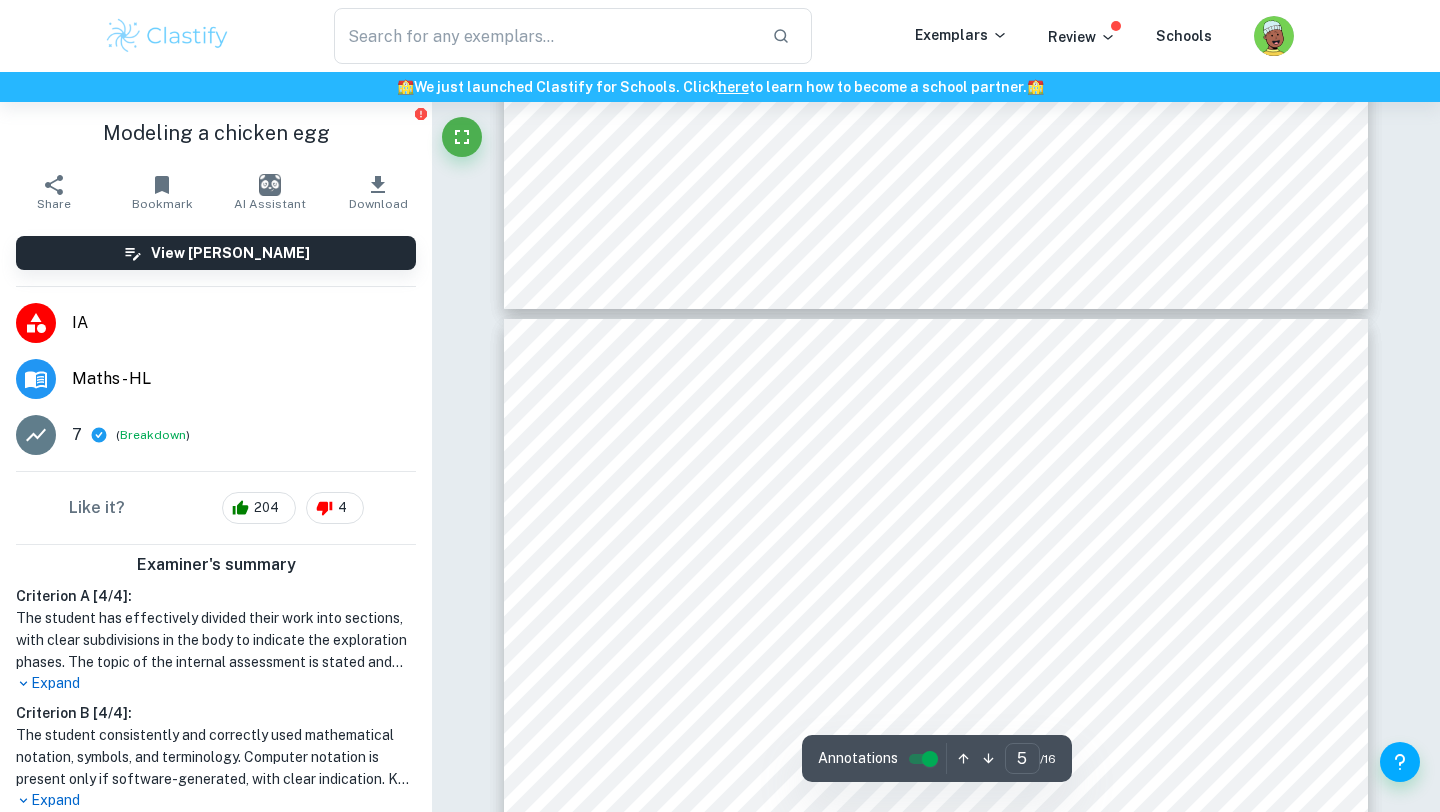 type on "4" 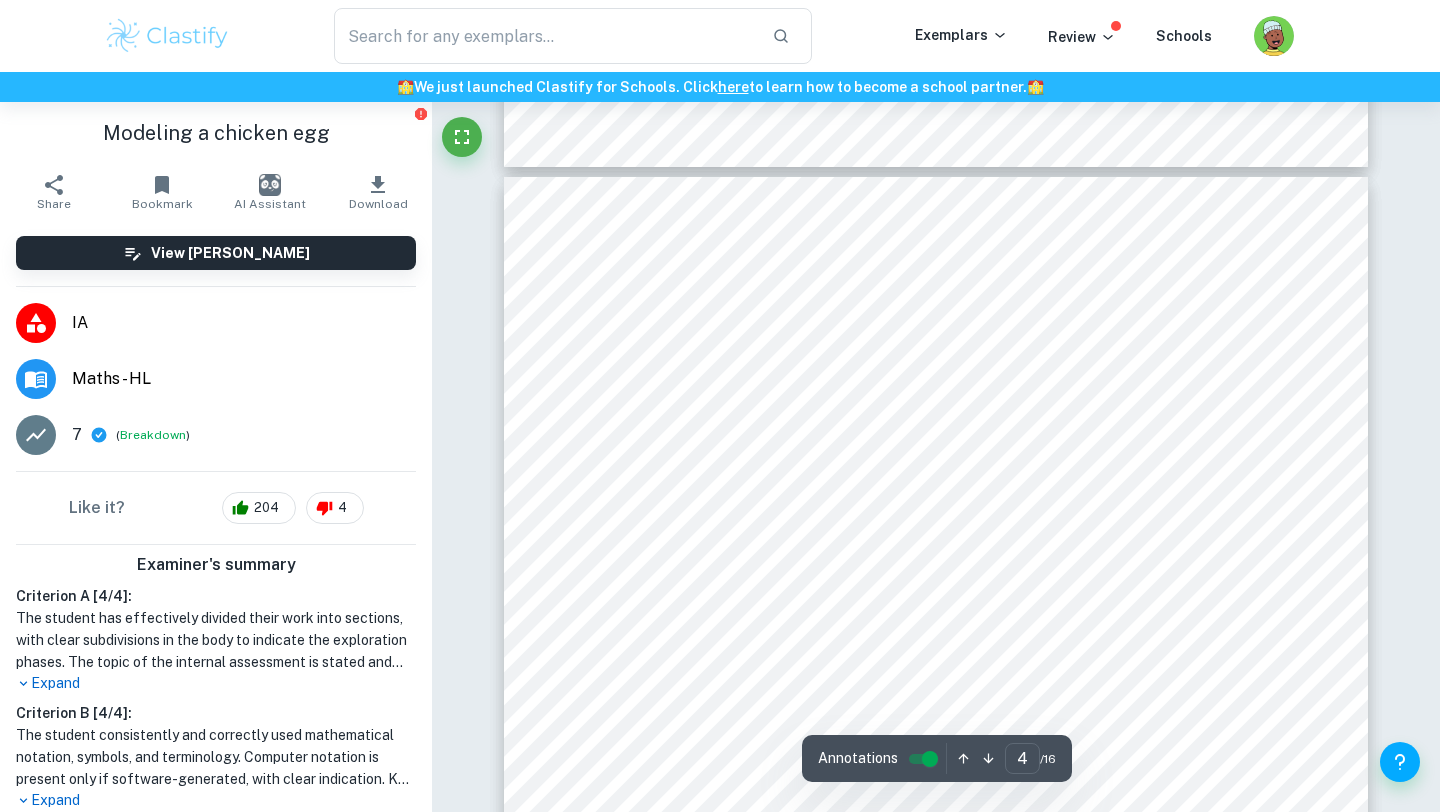 scroll, scrollTop: 3782, scrollLeft: 0, axis: vertical 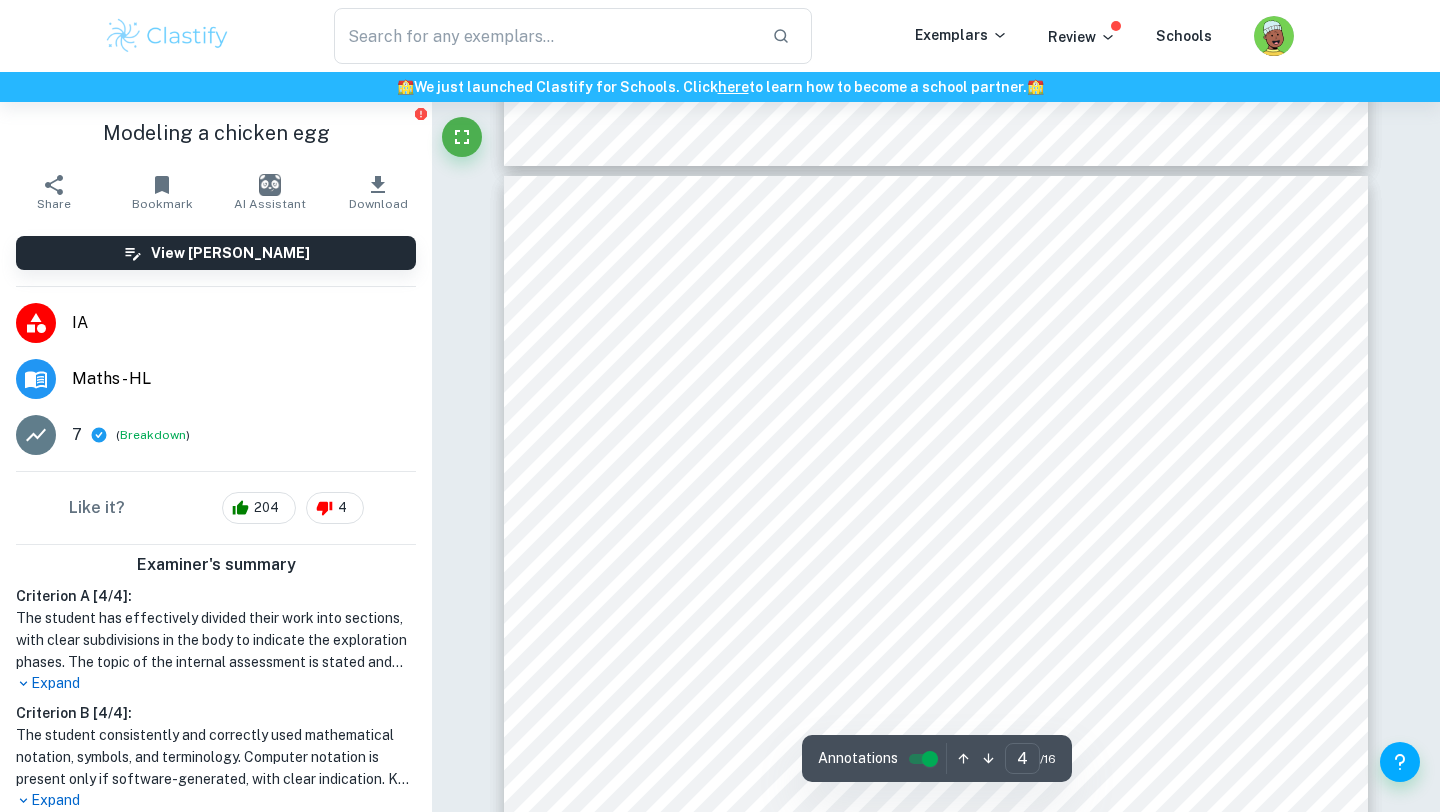 click on "3 2.1 Method A: Modifying the Ellipse Equation The shape of an egg is somewhat similar to that of an ellipse, therefore it could be used as a good starting point. An ellipse has two different   “ radi i” , defined as the major axis and the minor axis. The equation of a general ellipse is as follows: 𝑥 2 𝑟 𝑥 2   +  𝑦 2 𝑟 𝑦 2   = 1 ,   (1) where   ±𝑟 𝑥   and   ±𝑟 𝑦   represent the   𝑥   and   𝑦   axes-intercepts respectively. They could also be thought of as the horizontal and vertical radii. The one with the greater magnitude represents the major axis, while the other is the minor axis. The magnitude of either of the axes is simply twice the value of   𝑟 𝑥   or   𝑟 𝑦 , i.e. the distance between the two vertical or horizontal intercepts. In order to simplify upcoming calculations, the denominators in (1) will be replaced with   𝑎   and 𝑏 , as follows: 𝑥 2 𝑎   +  𝑦 2 𝑏   = 1   (2) By composing (2) with a function, either in terms of   𝑥" at bounding box center (936, 787) 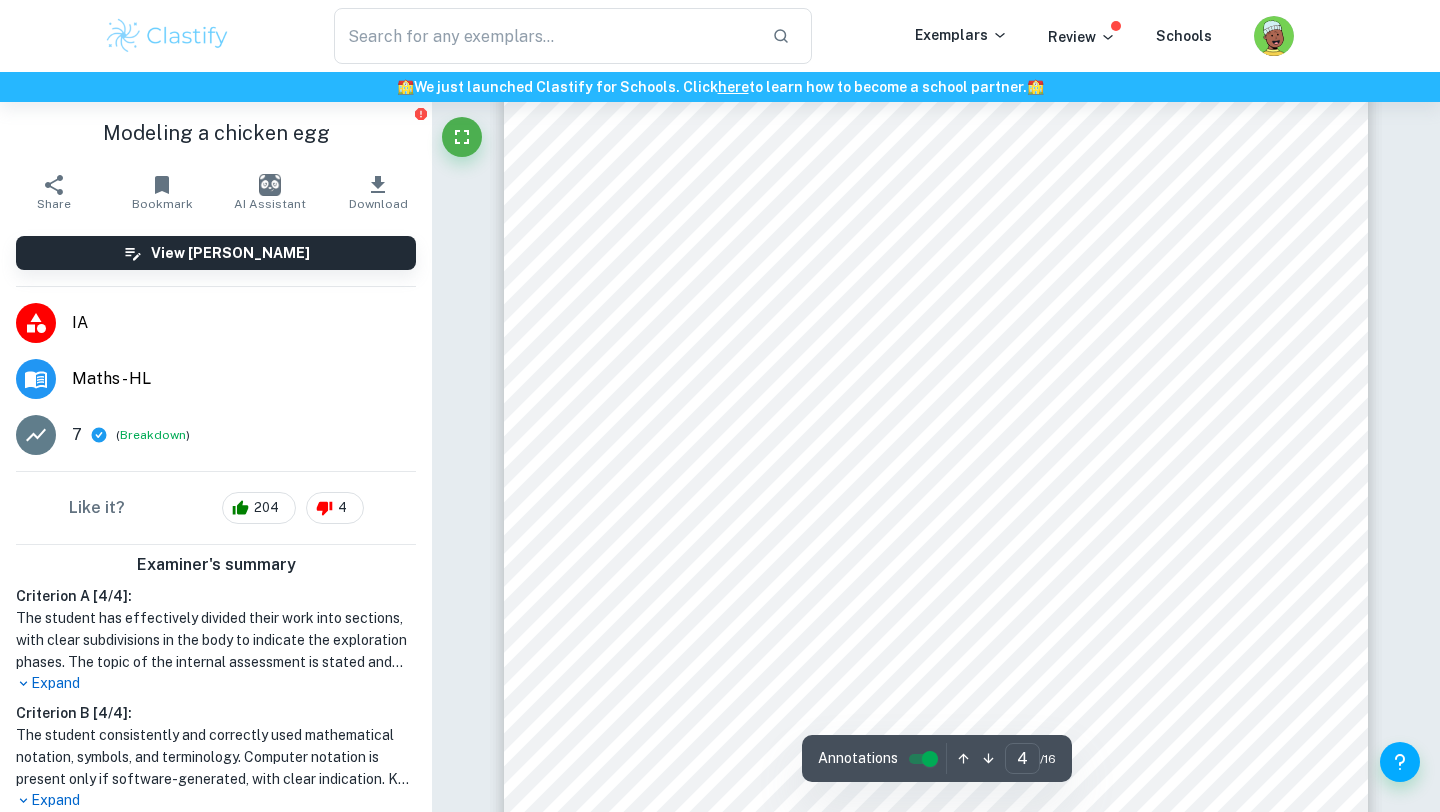 scroll, scrollTop: 4142, scrollLeft: 0, axis: vertical 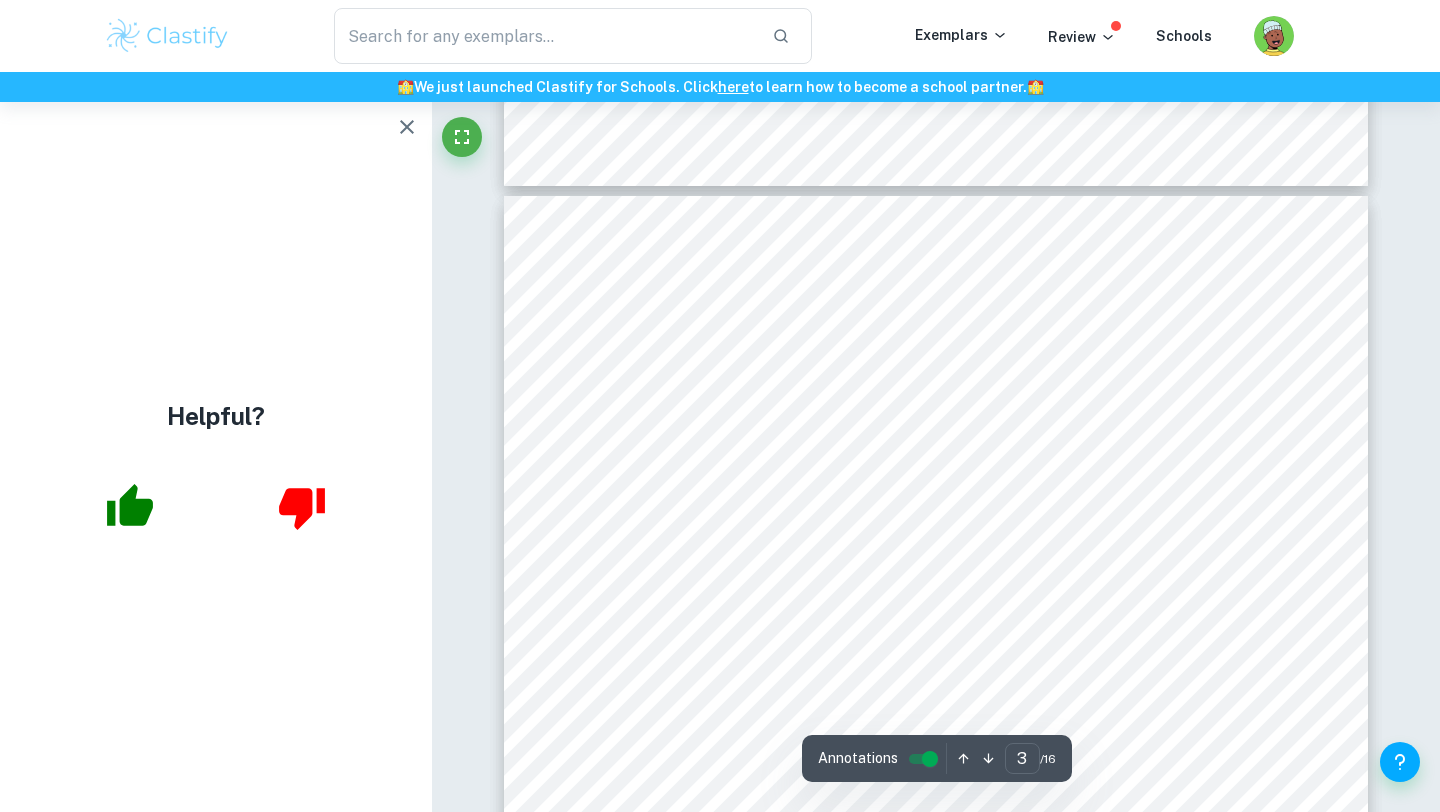 type on "4" 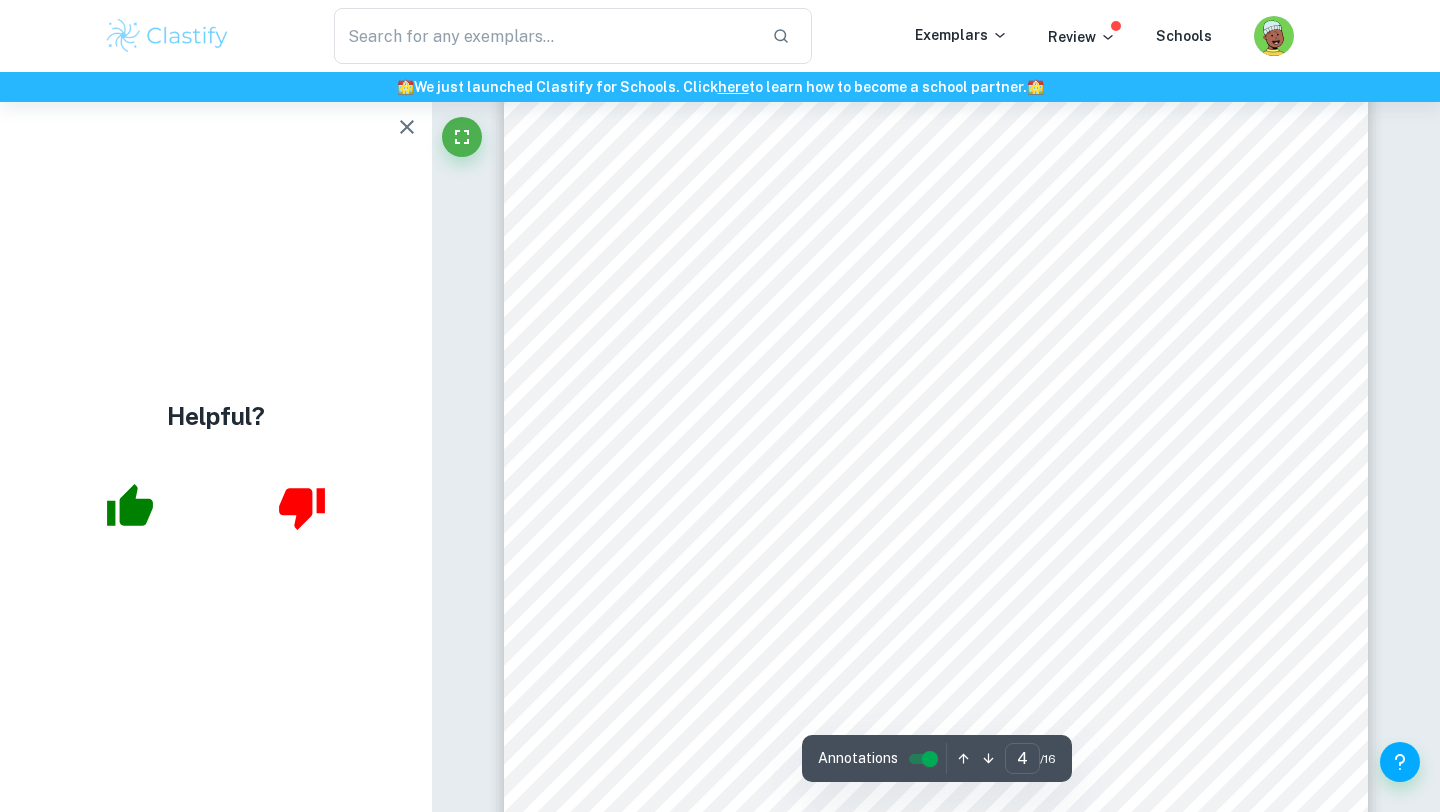 scroll, scrollTop: 3866, scrollLeft: 0, axis: vertical 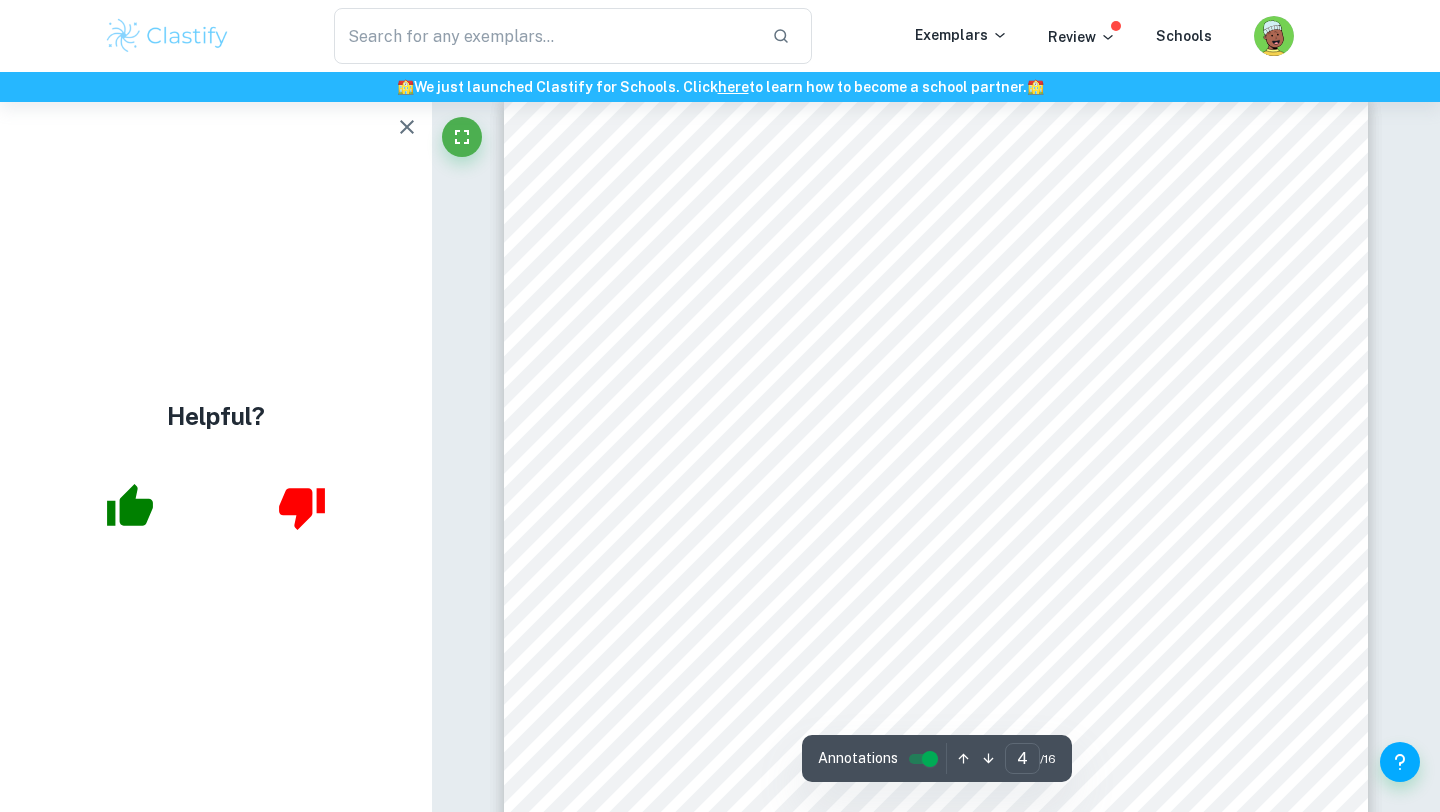 click on "3 2.1 Method A: Modifying the Ellipse Equation The shape of an egg is somewhat similar to that of an ellipse, therefore it could be used as a good starting point. An ellipse has two different   “ radi i” , defined as the major axis and the minor axis. The equation of a general ellipse is as follows: 𝑥 2 𝑟 𝑥 2   +  𝑦 2 𝑟 𝑦 2   = 1 ,   (1) where   ±𝑟 𝑥   and   ±𝑟 𝑦   represent the   𝑥   and   𝑦   axes-intercepts respectively. They could also be thought of as the horizontal and vertical radii. The one with the greater magnitude represents the major axis, while the other is the minor axis. The magnitude of either of the axes is simply twice the value of   𝑟 𝑥   or   𝑟 𝑦 , i.e. the distance between the two vertical or horizontal intercepts. In order to simplify upcoming calculations, the denominators in (1) will be replaced with   𝑎   and 𝑏 , as follows: 𝑥 2 𝑎   +  𝑦 2 𝑏   = 1   (2) By composing (2) with a function, either in terms of   𝑥" at bounding box center [936, 703] 